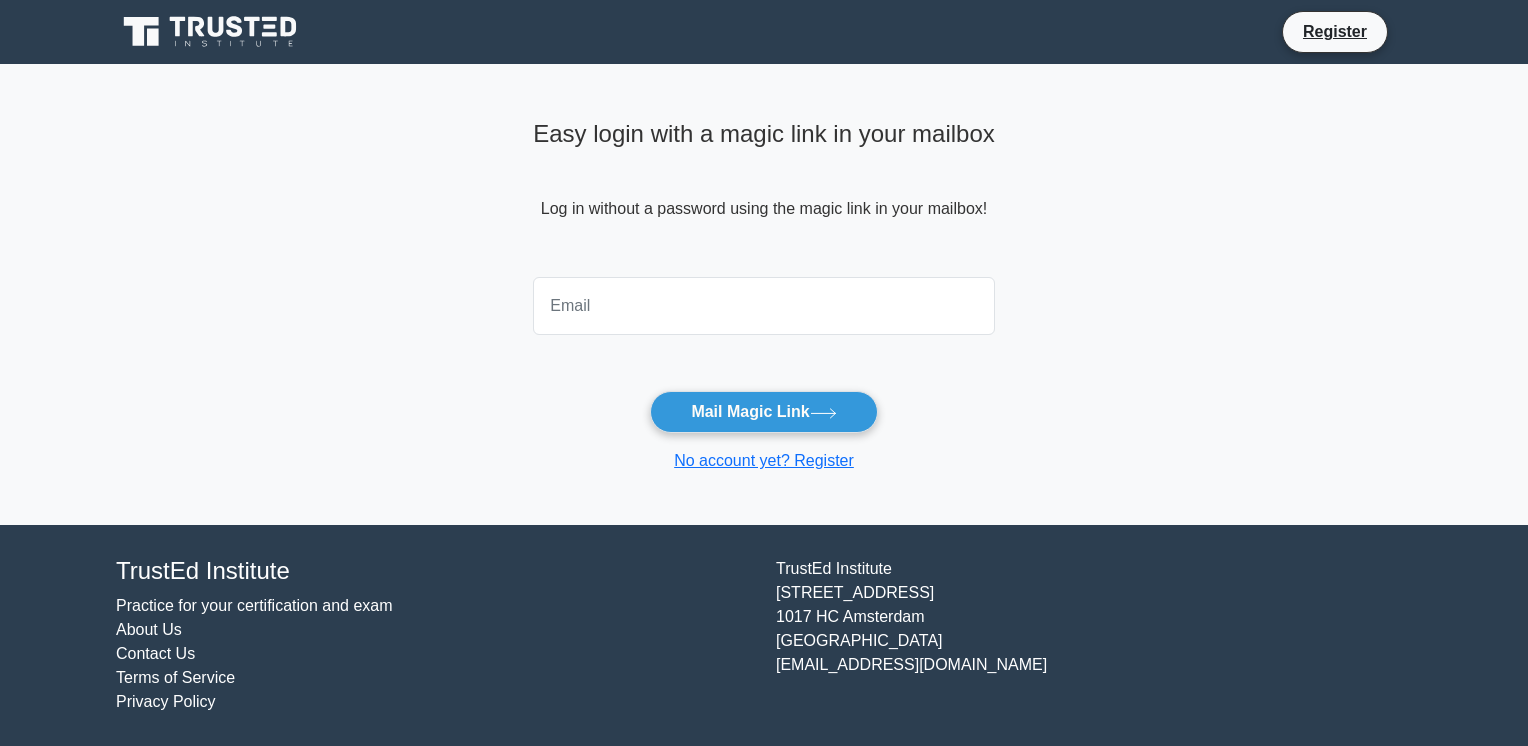 scroll, scrollTop: 0, scrollLeft: 0, axis: both 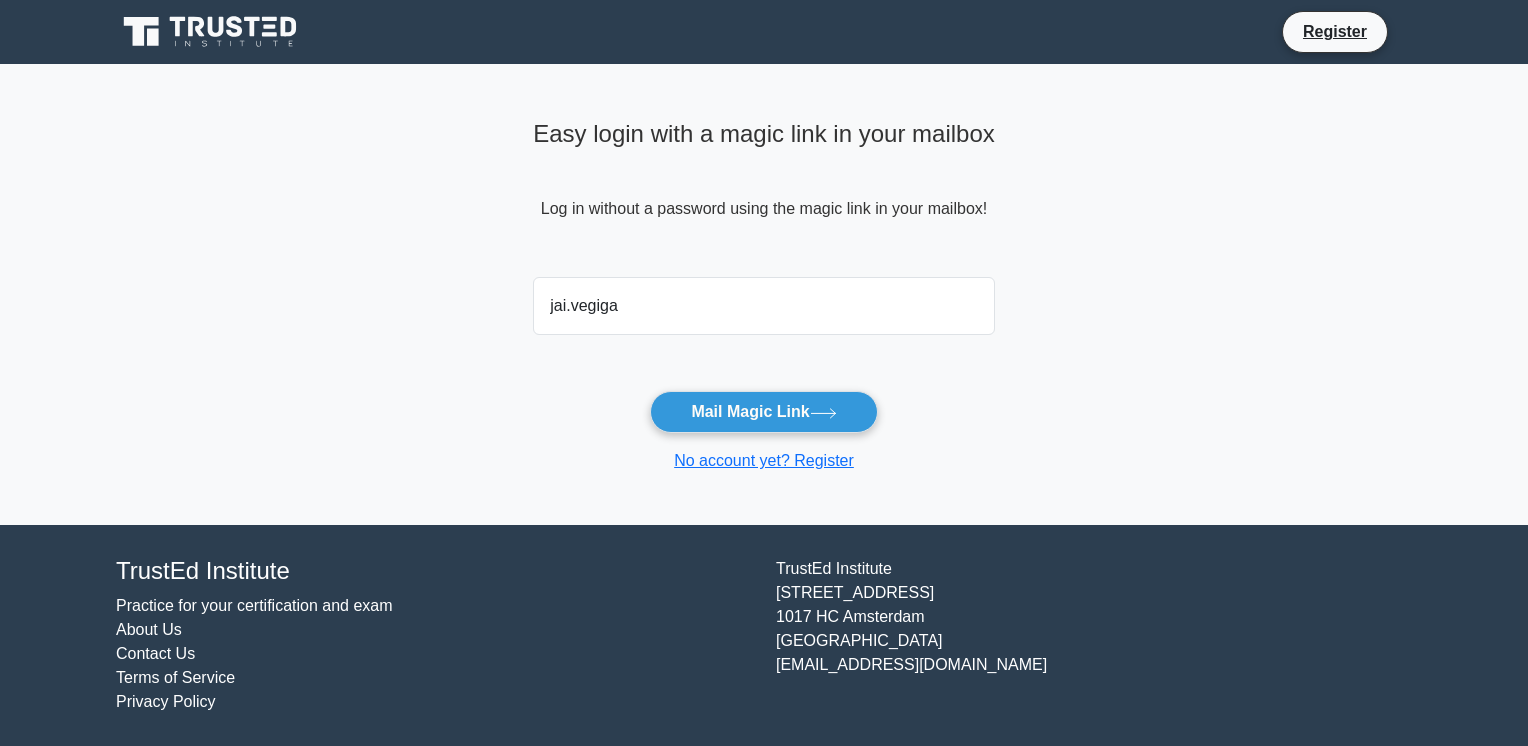 type on "jai.vegiga@gmail.com" 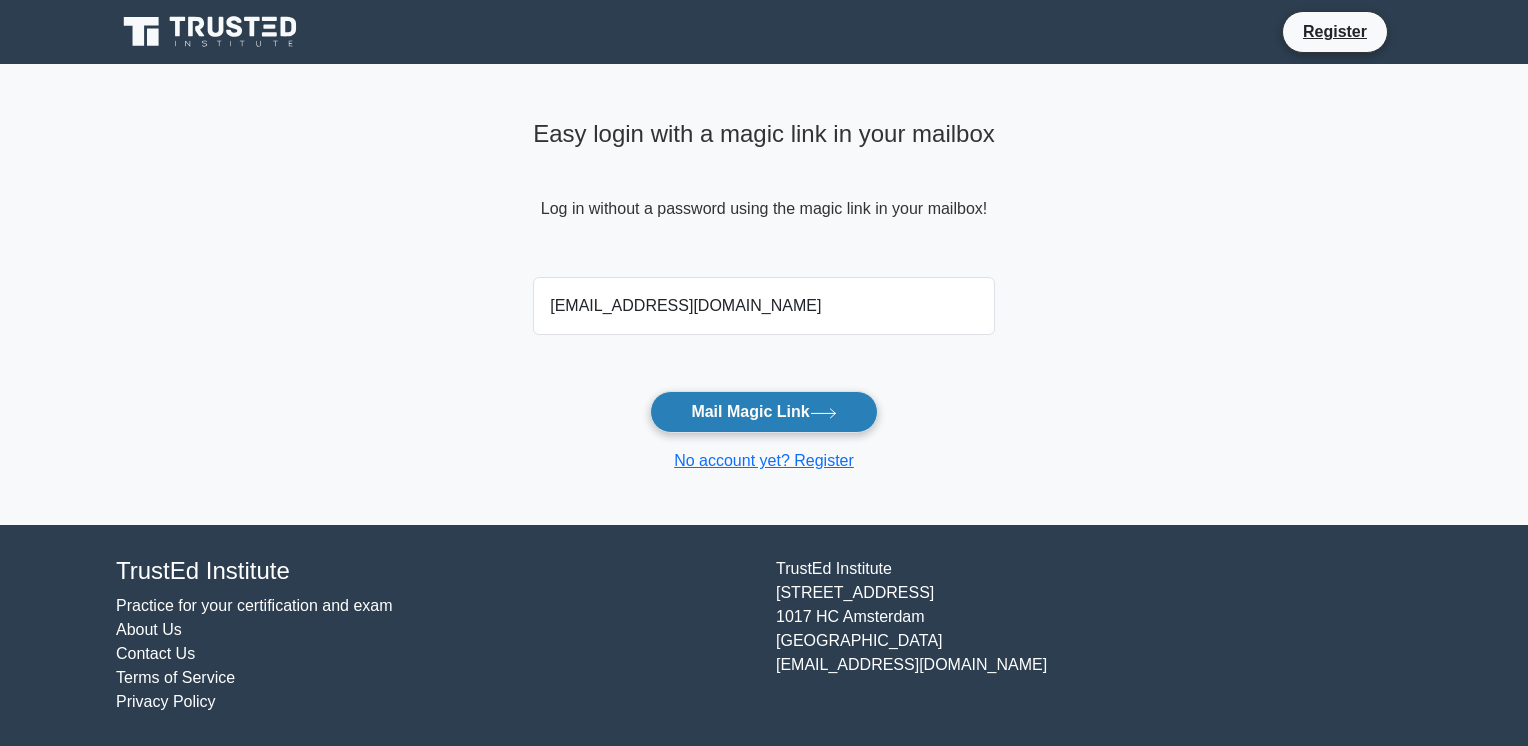 click on "Mail Magic Link" at bounding box center [763, 412] 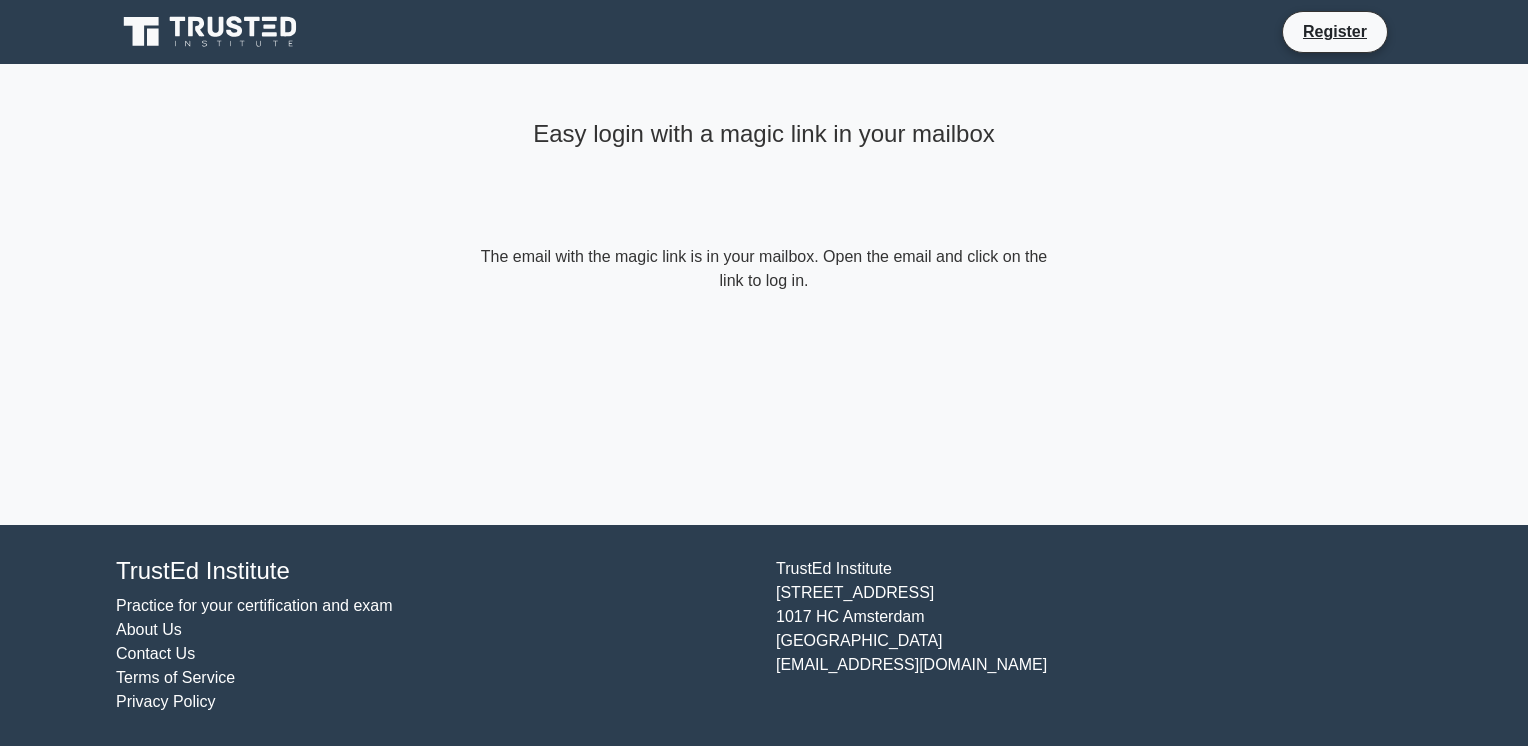 scroll, scrollTop: 0, scrollLeft: 0, axis: both 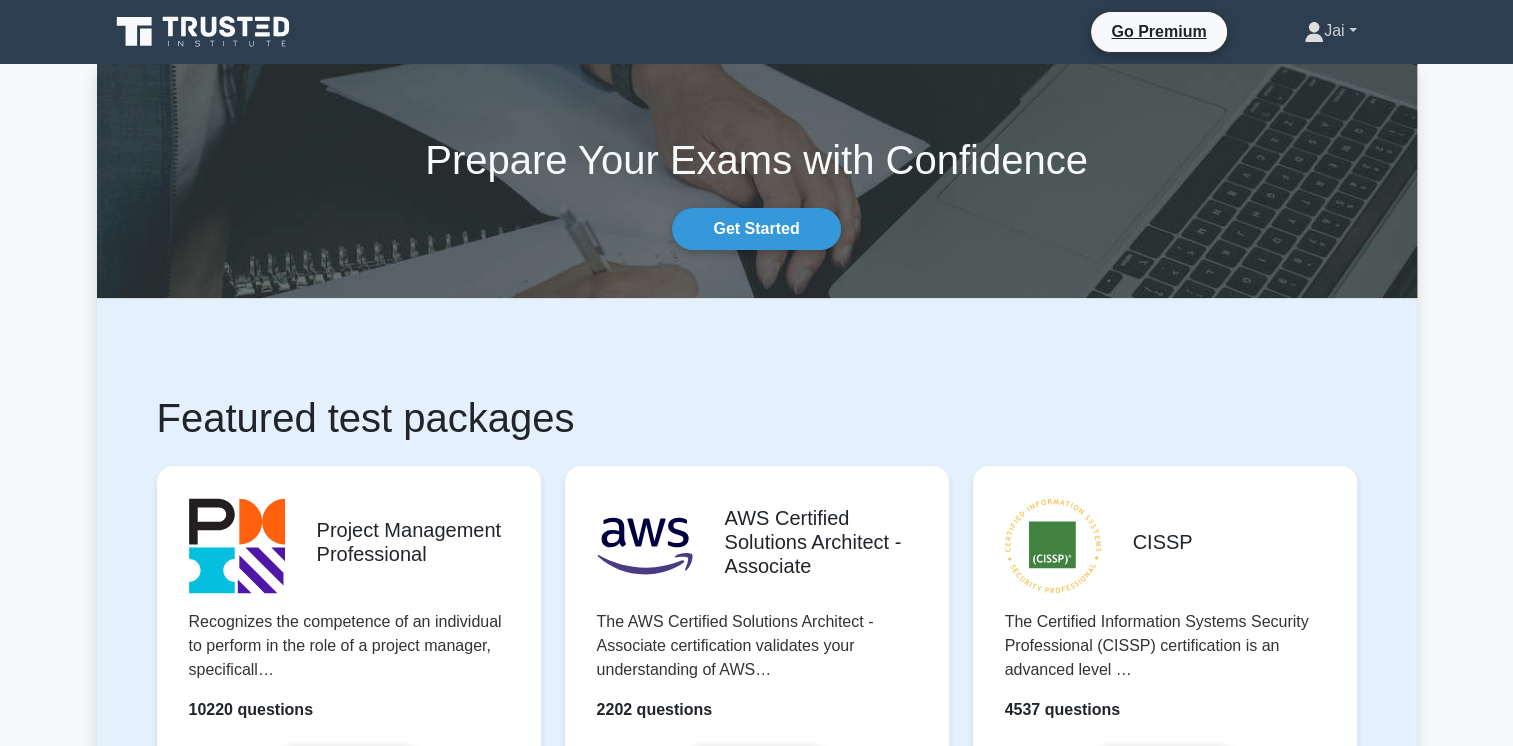 click 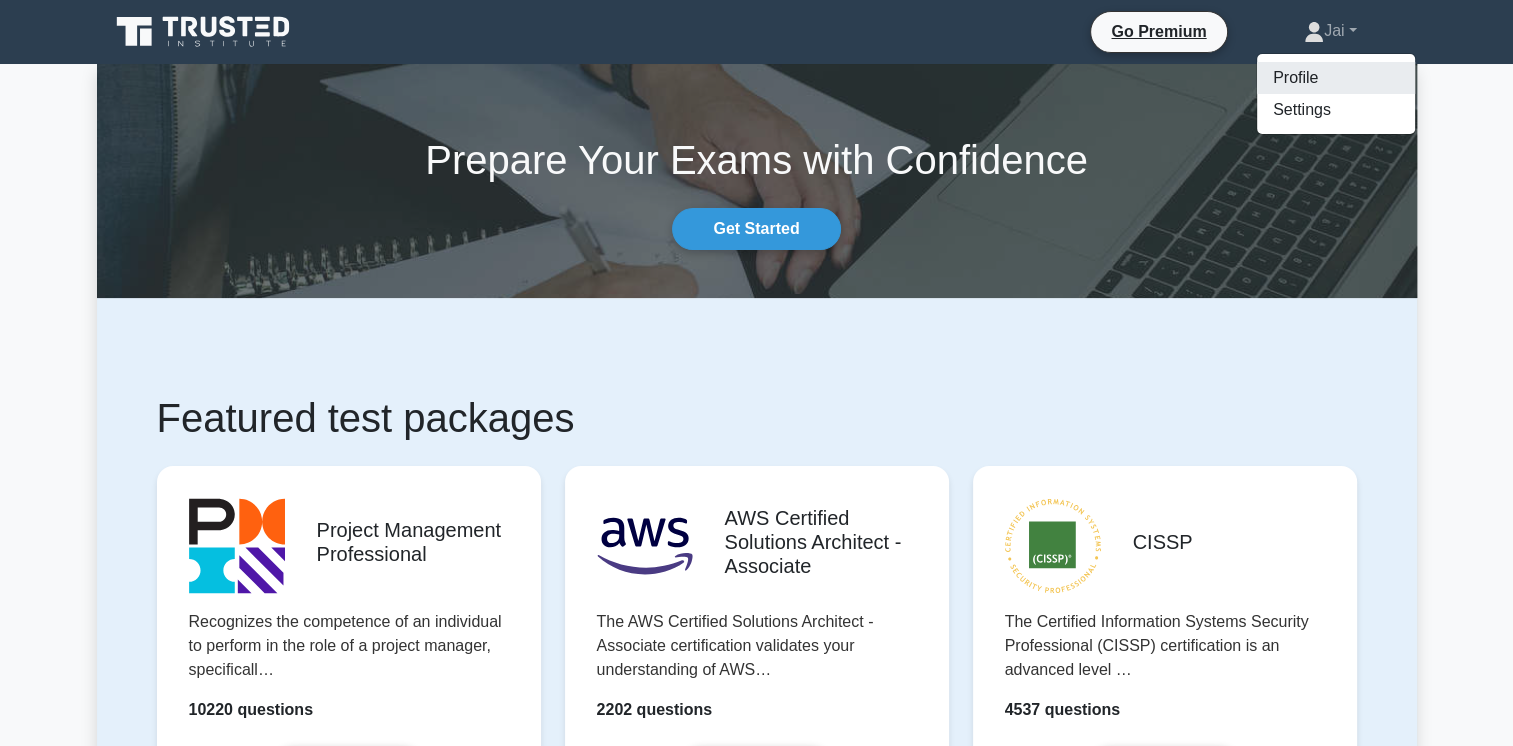click on "Profile" at bounding box center (1336, 78) 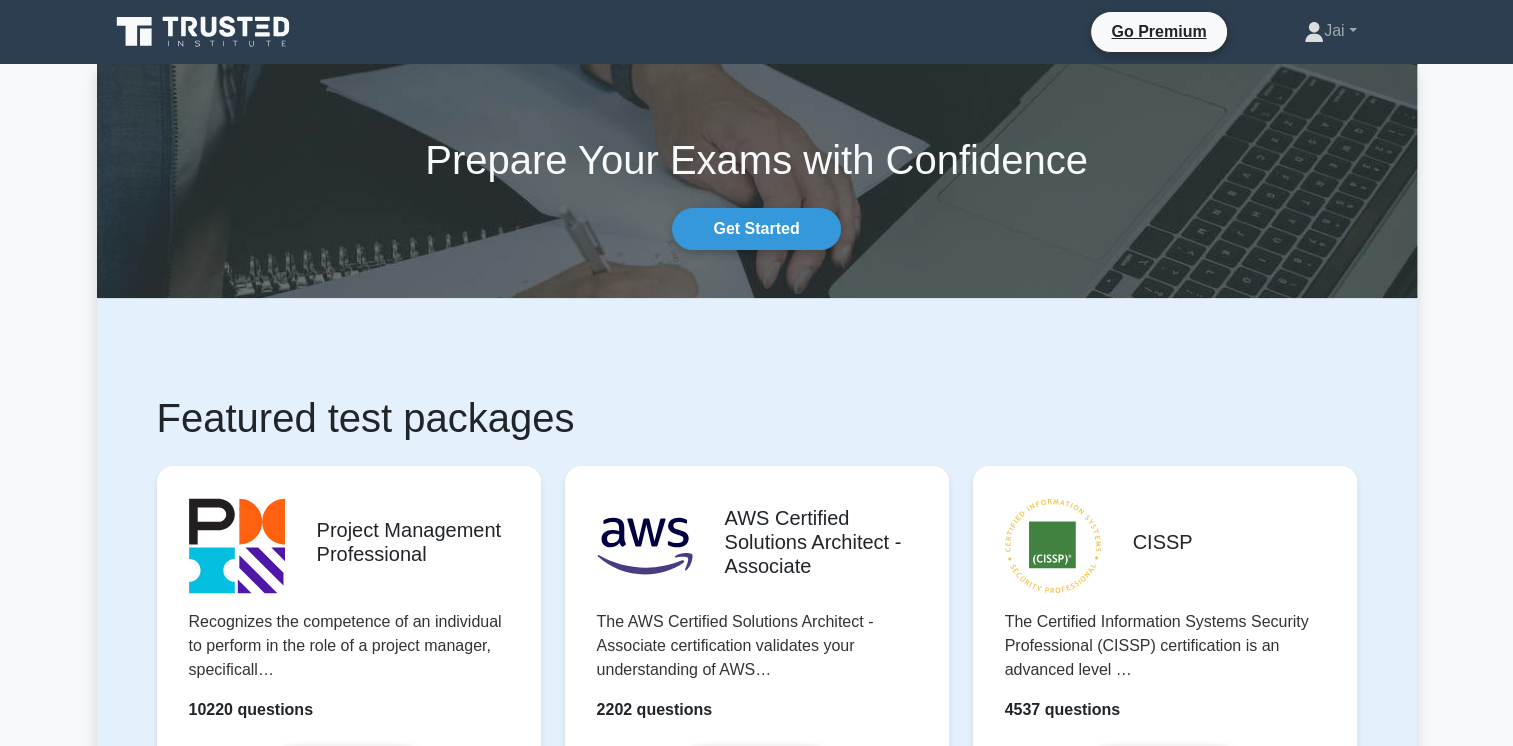 scroll, scrollTop: 51, scrollLeft: 0, axis: vertical 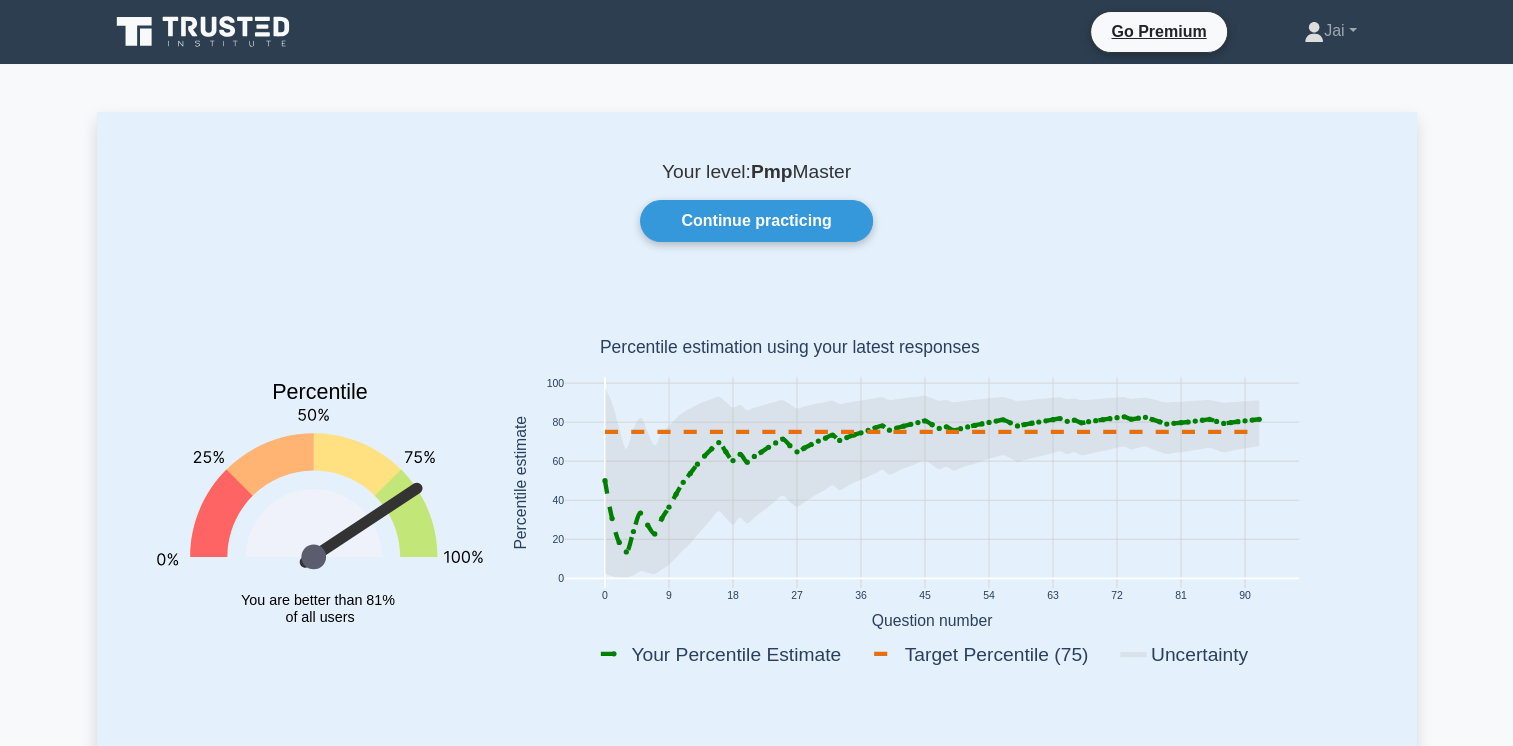 drag, startPoint x: 864, startPoint y: 171, endPoint x: 651, endPoint y: 170, distance: 213.00235 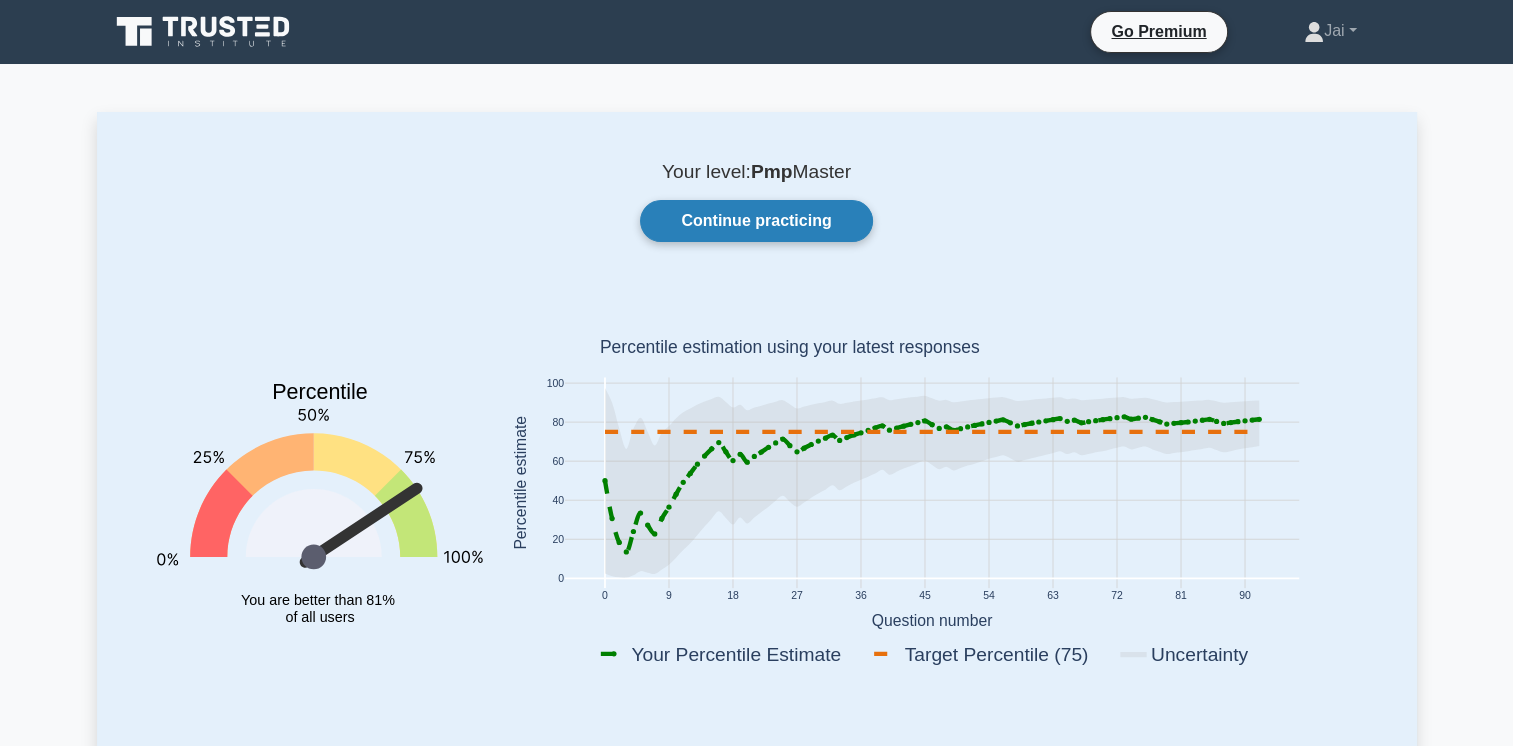click on "Continue practicing" at bounding box center (756, 221) 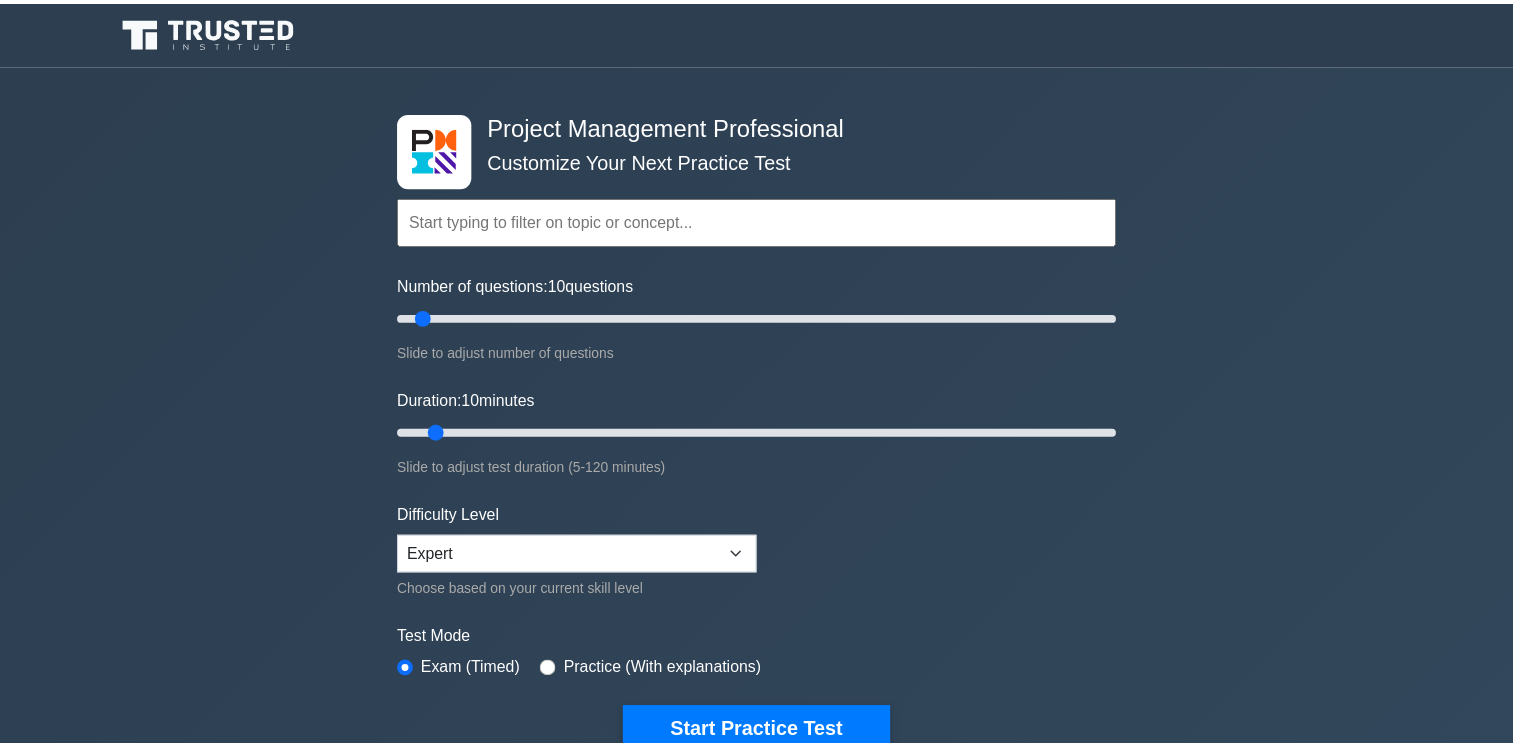 scroll, scrollTop: 0, scrollLeft: 0, axis: both 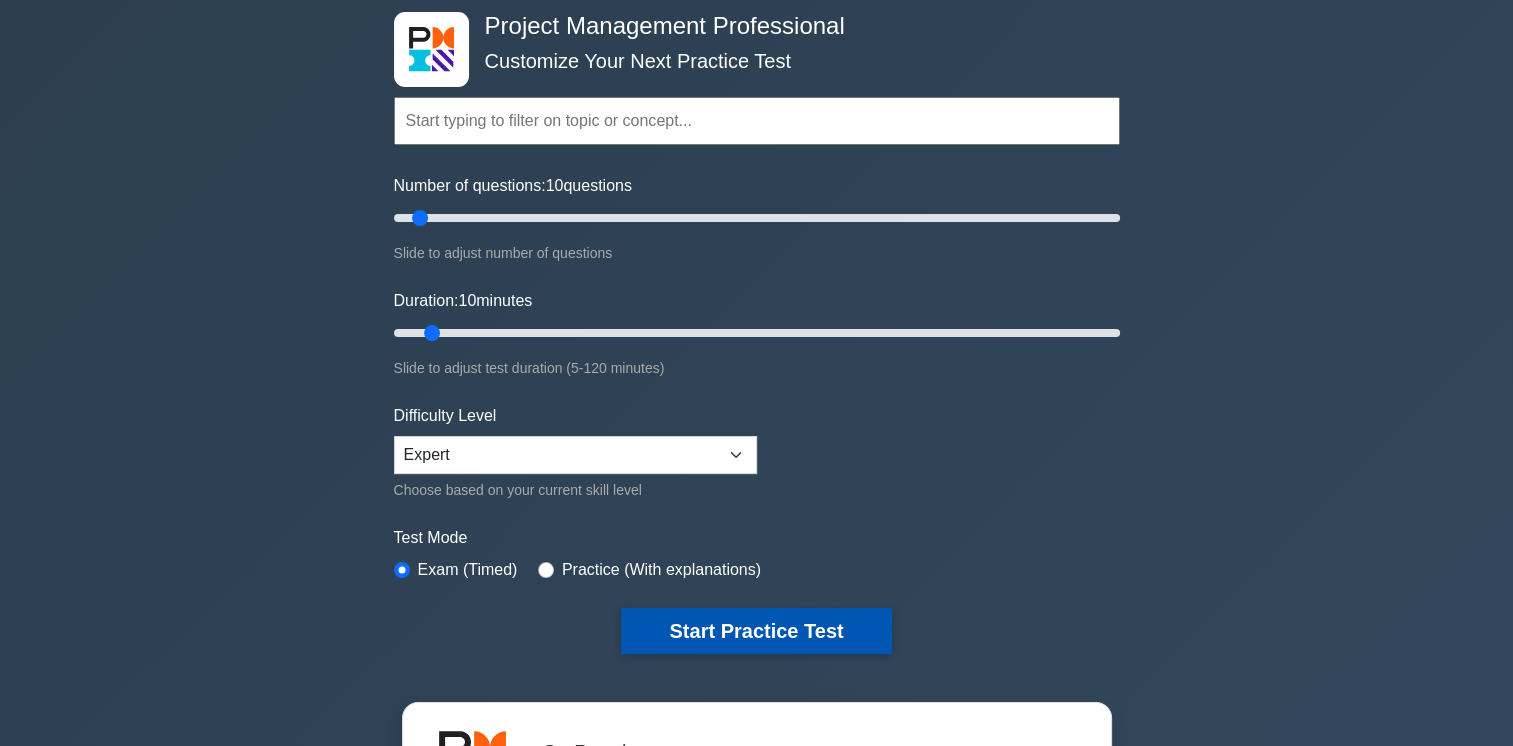 click on "Start Practice Test" at bounding box center (756, 631) 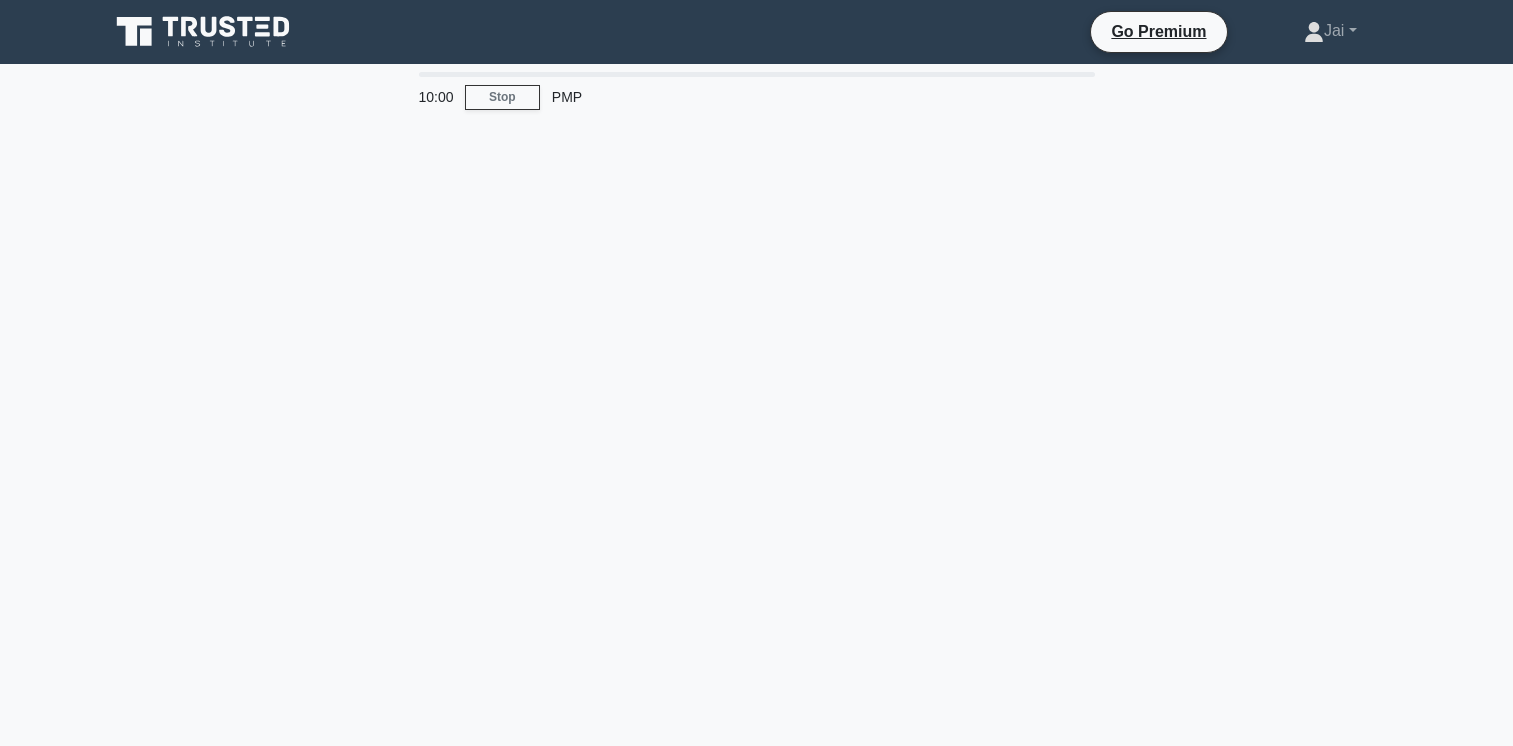 scroll, scrollTop: 0, scrollLeft: 0, axis: both 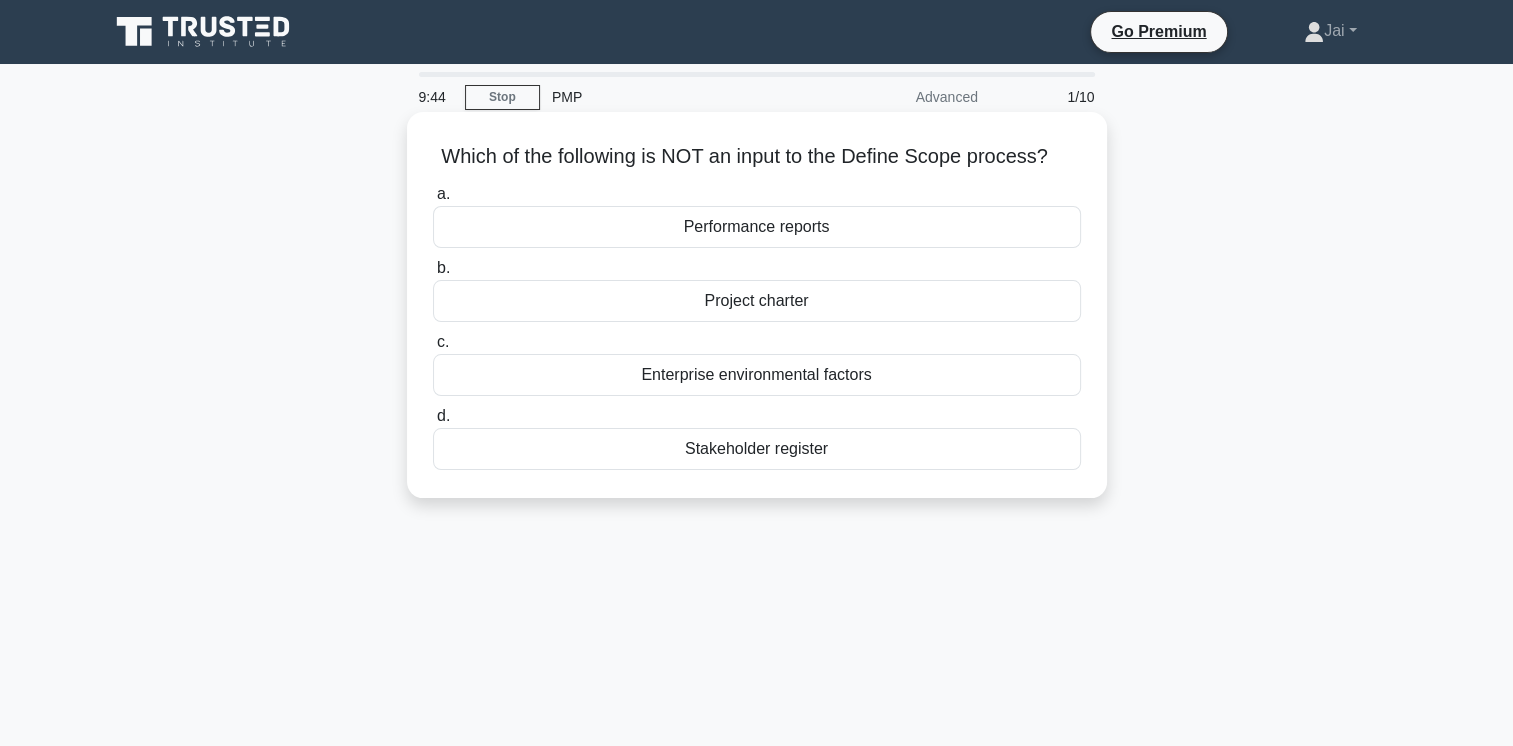 click on "Stakeholder register" at bounding box center (757, 449) 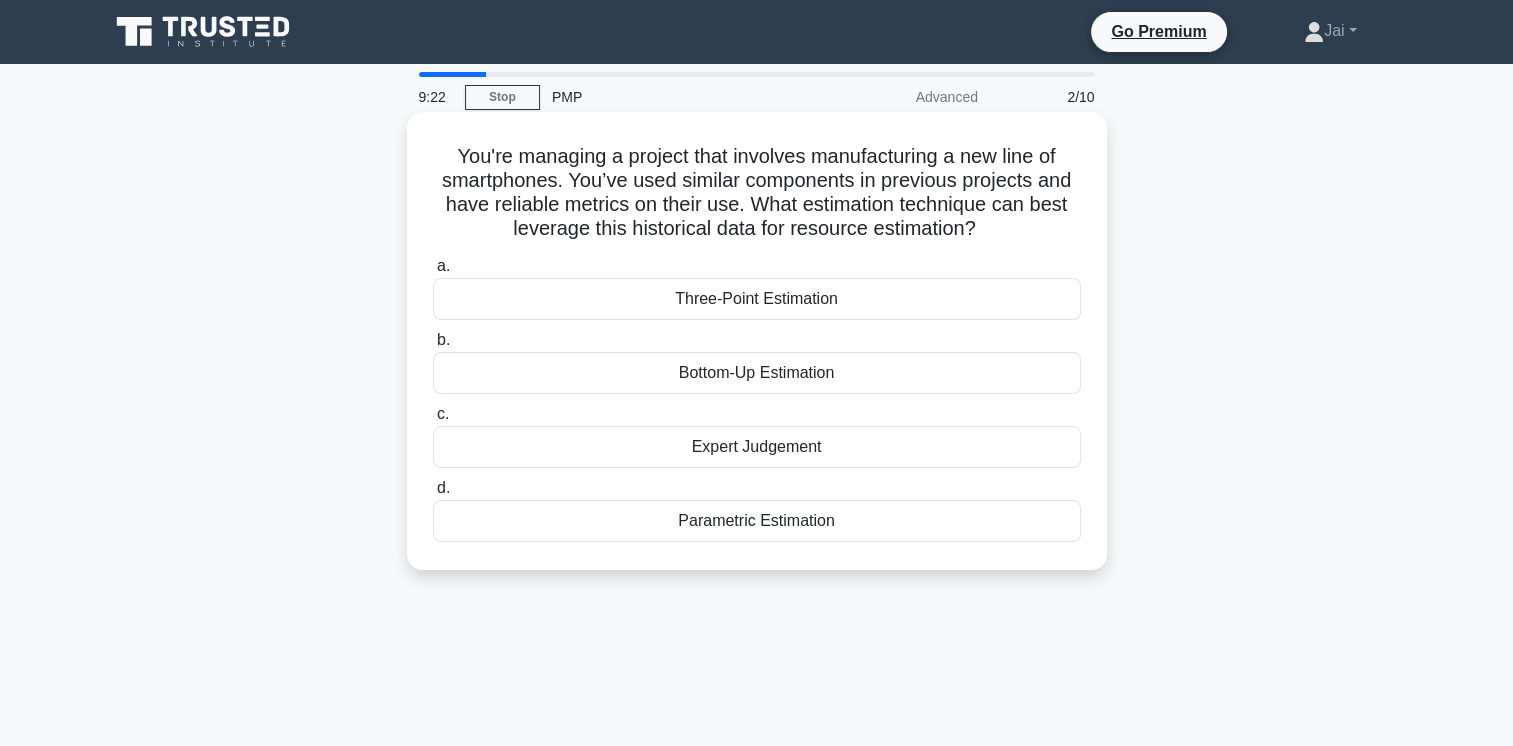 click on "Parametric Estimation" at bounding box center (757, 521) 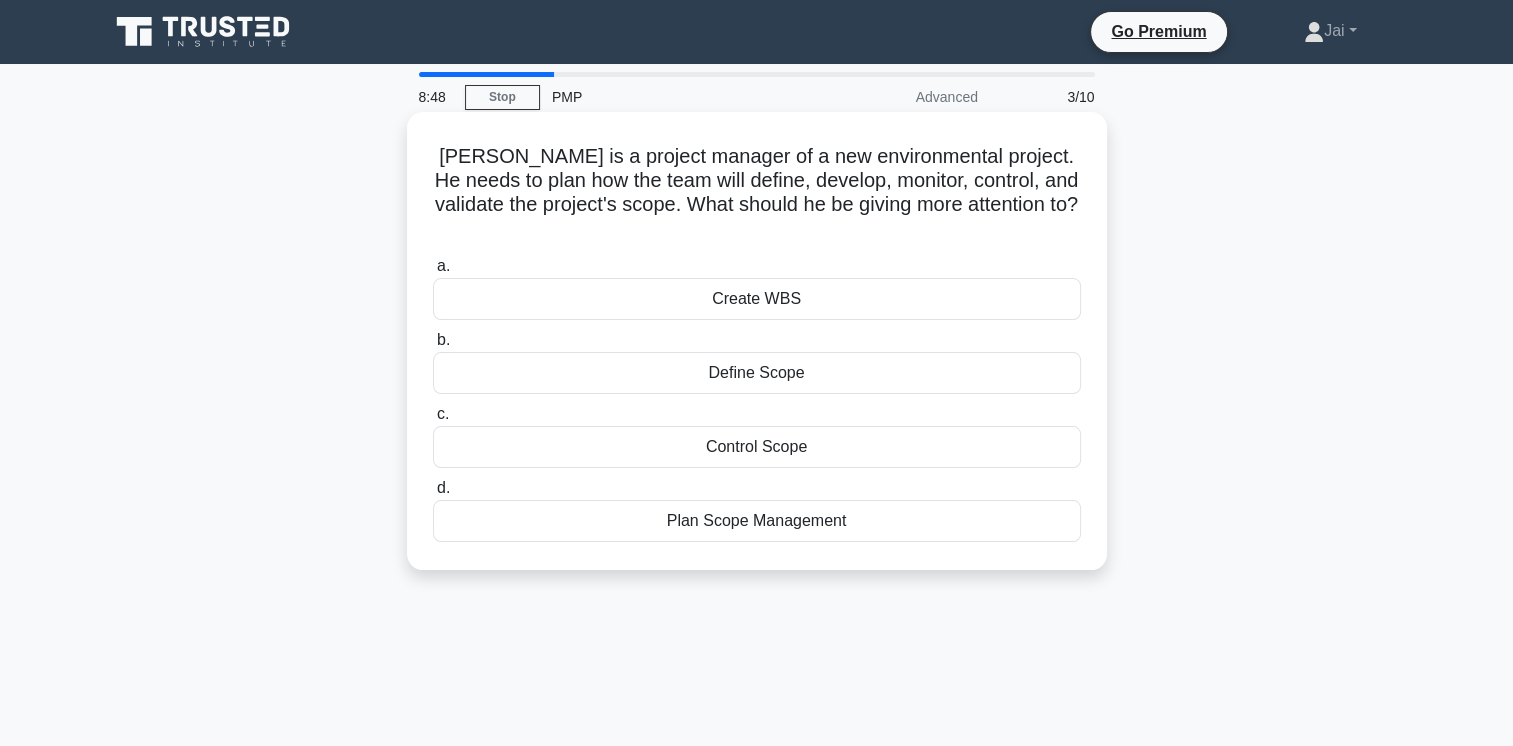 click on "Plan Scope Management" at bounding box center (757, 521) 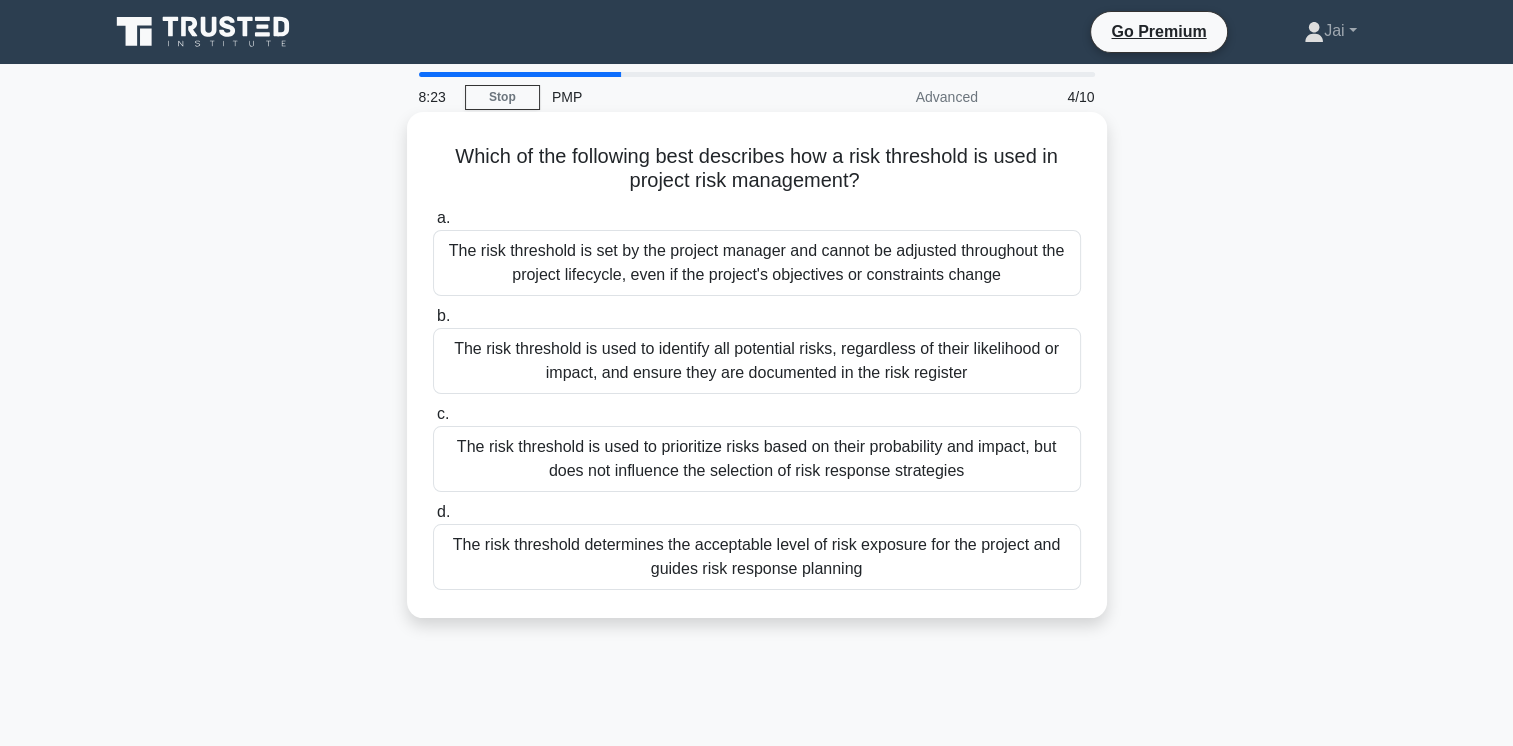 click on "The risk threshold determines the acceptable level of risk exposure for the project and guides risk response planning" at bounding box center (757, 557) 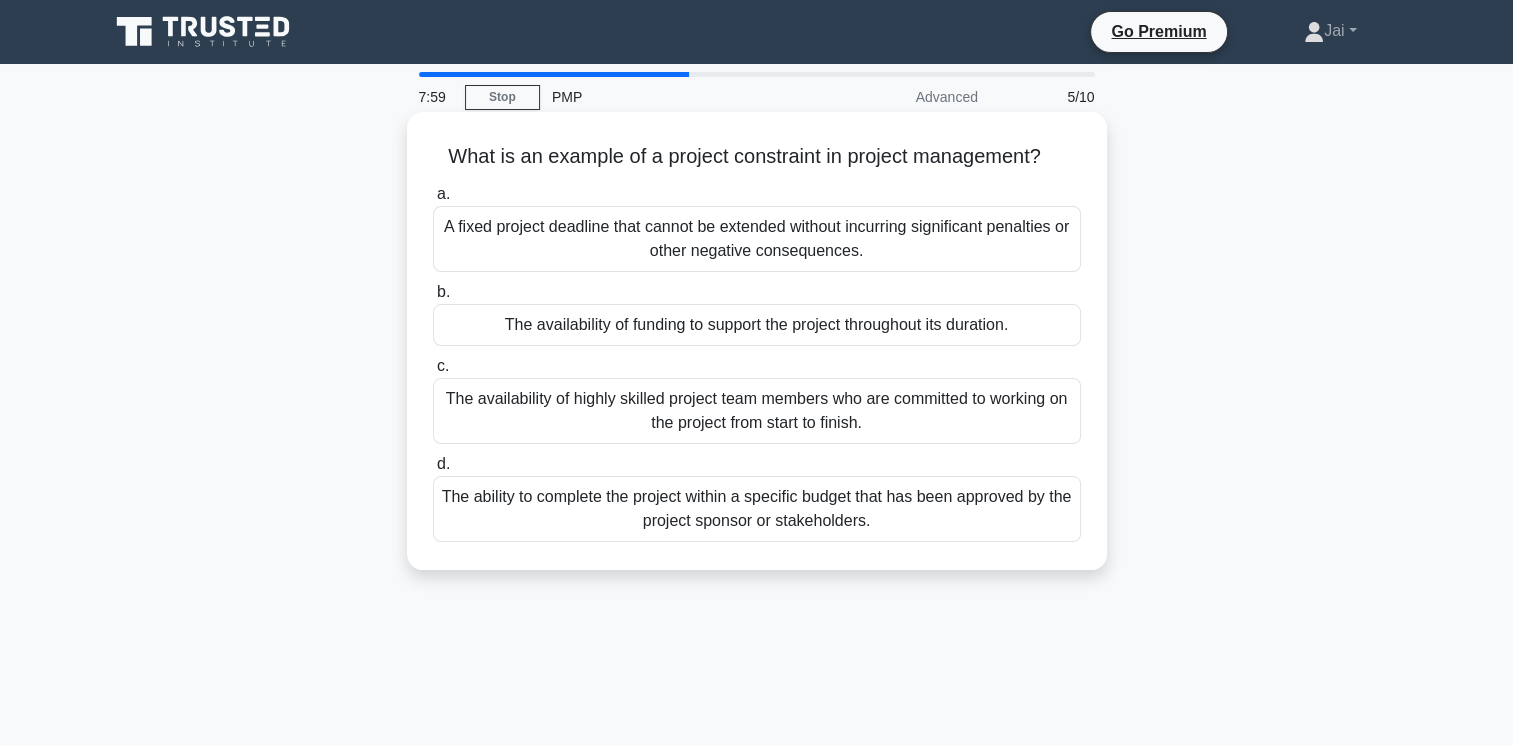 click on "A fixed project deadline that cannot be extended without incurring significant penalties or other negative consequences." at bounding box center (757, 239) 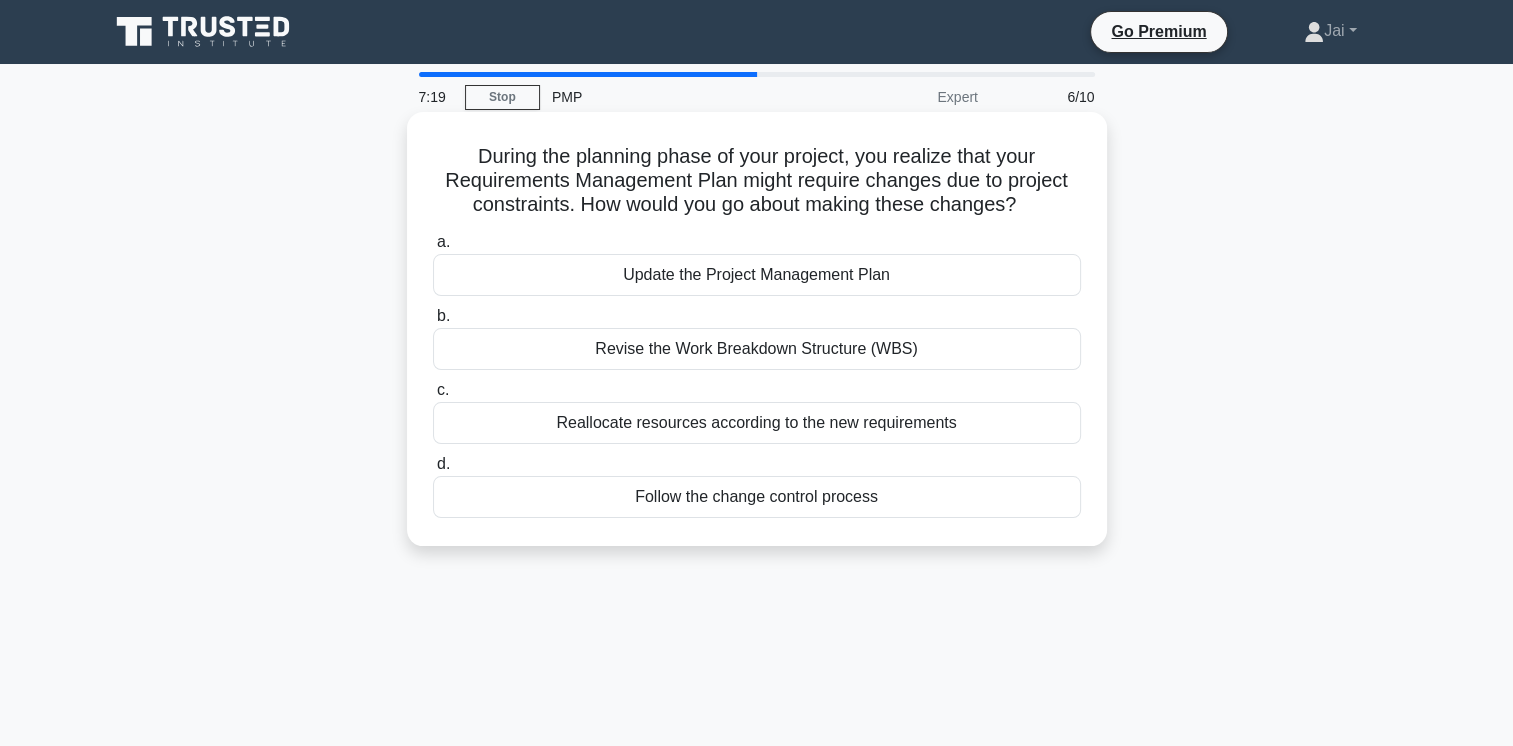 click on "Update the Project Management Plan" at bounding box center [757, 275] 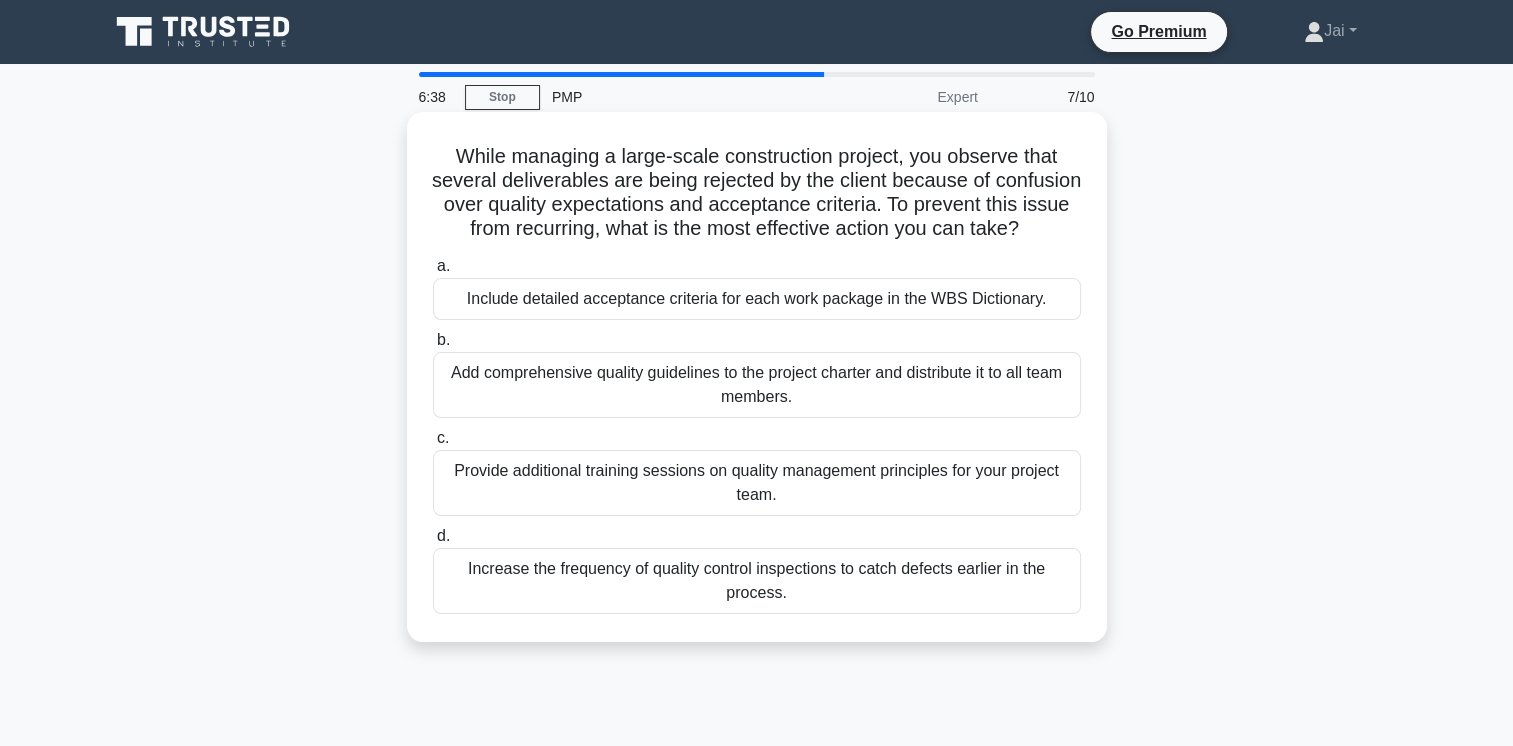 click on "Include detailed acceptance criteria for each work package in the WBS Dictionary." at bounding box center (757, 299) 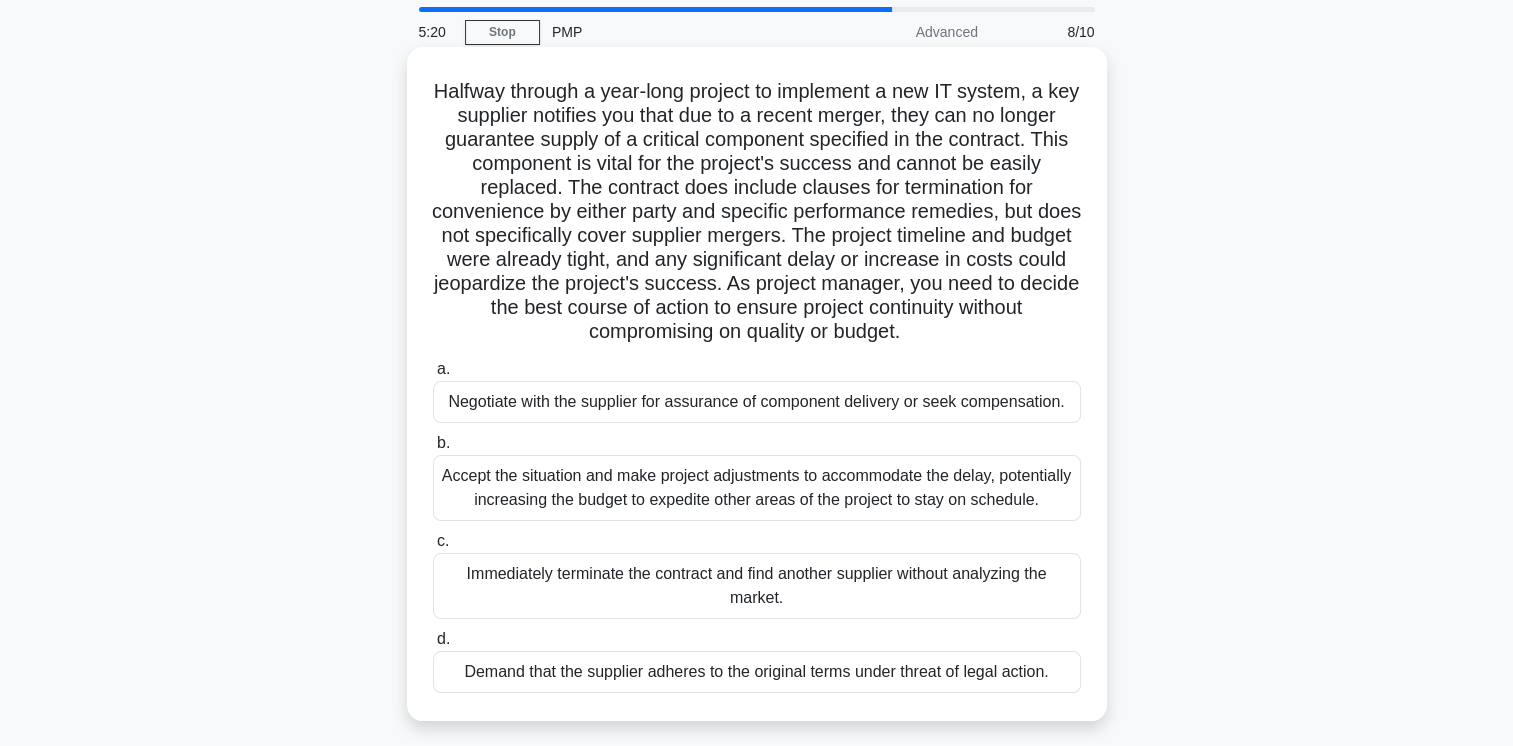 scroll, scrollTop: 100, scrollLeft: 0, axis: vertical 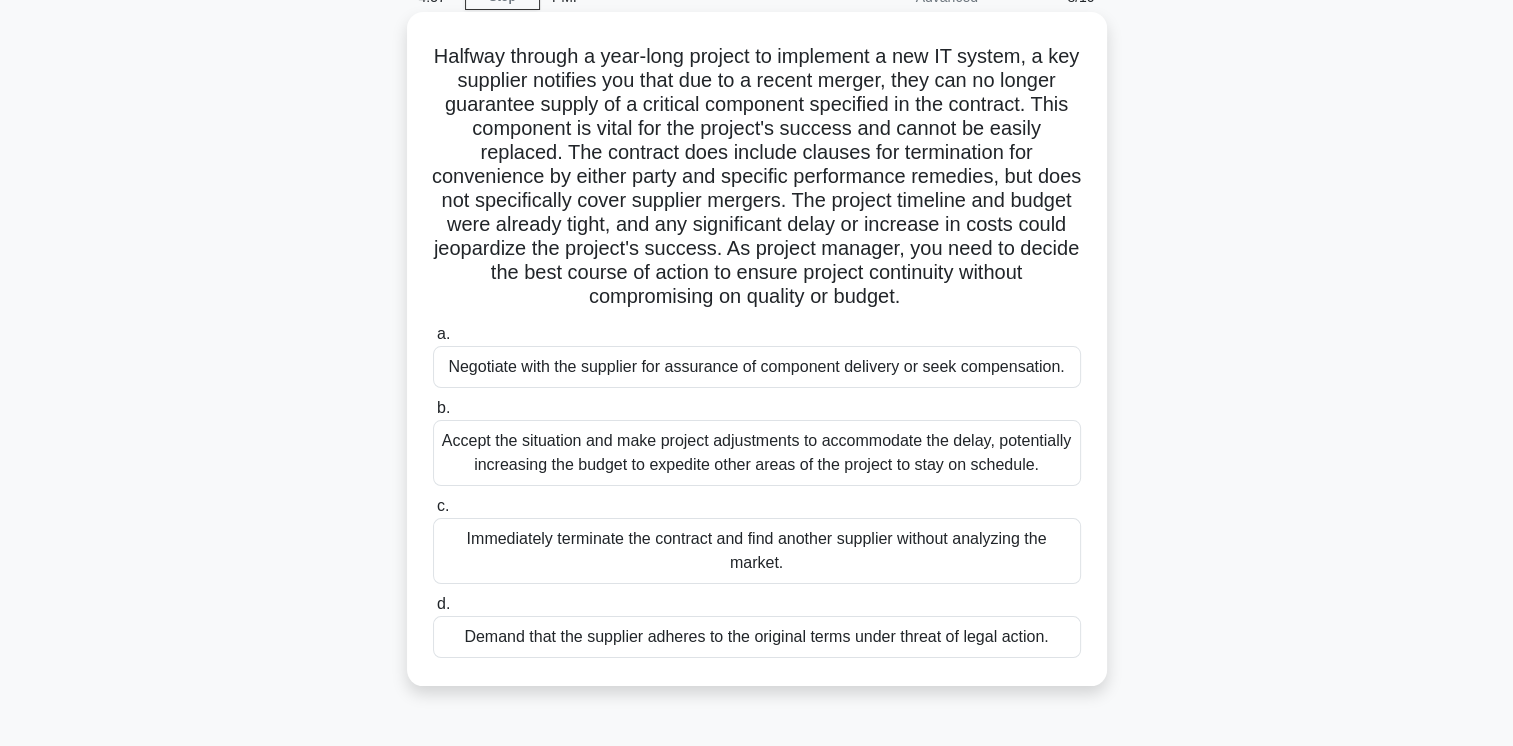 click on "Negotiate with the supplier for assurance of component delivery or seek compensation." at bounding box center [757, 367] 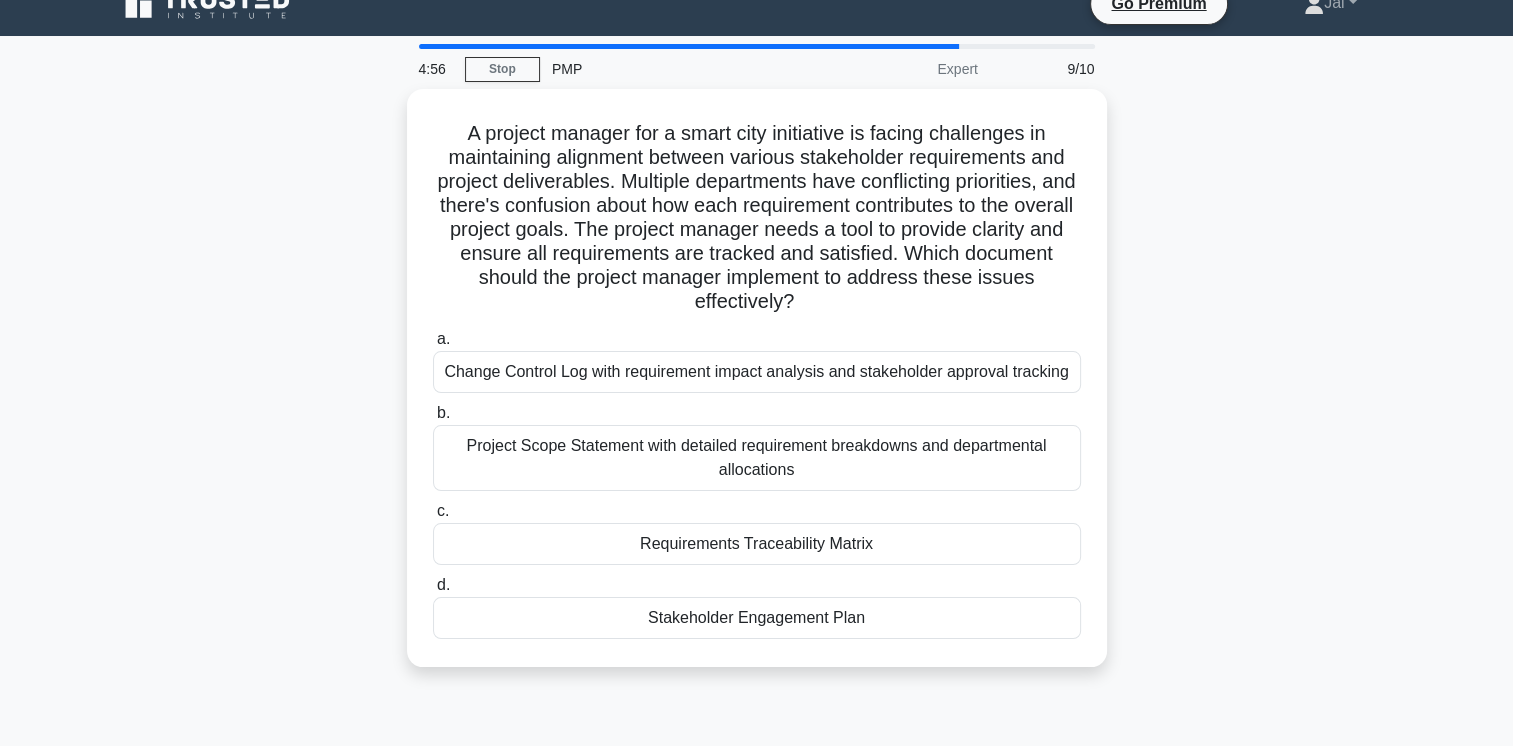 scroll, scrollTop: 0, scrollLeft: 0, axis: both 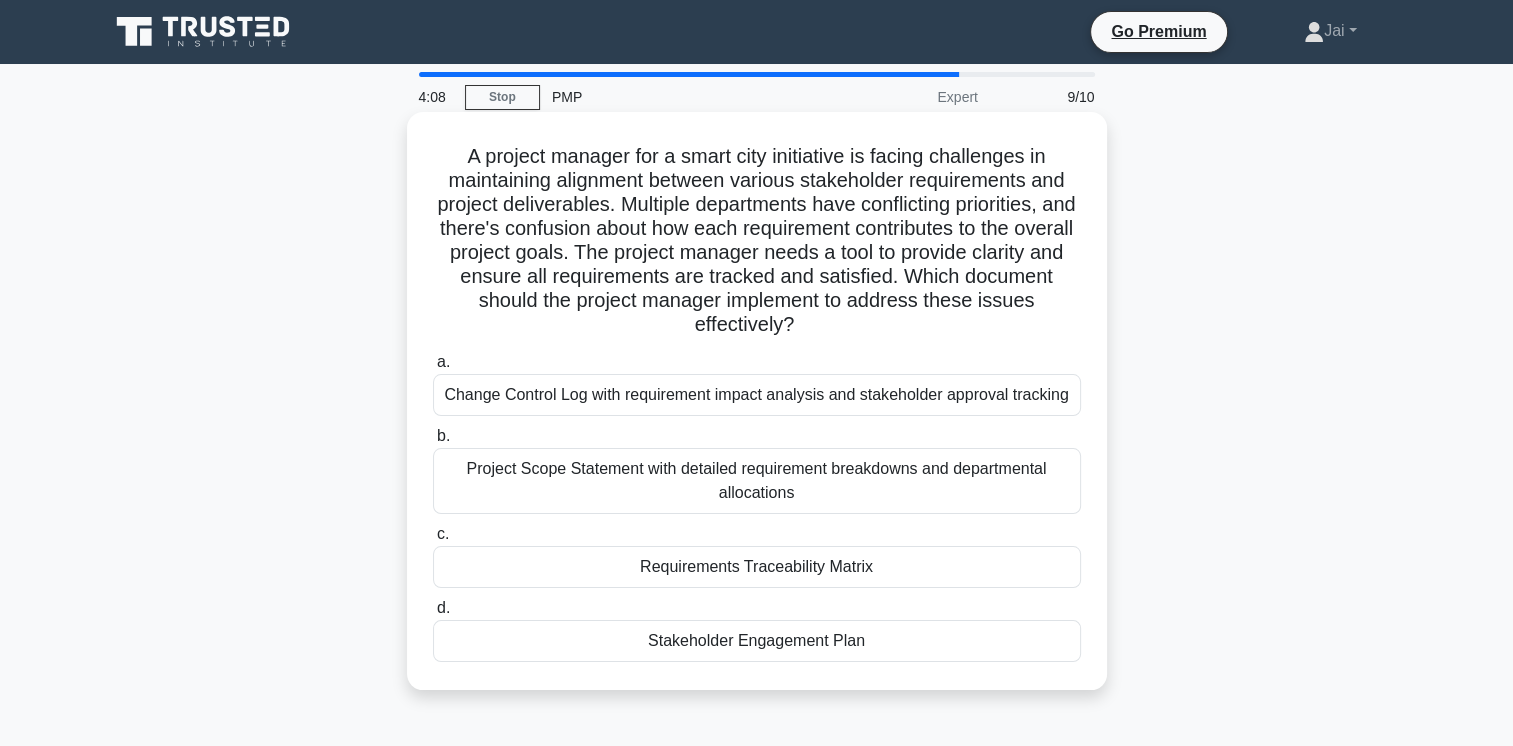 click on "Project Scope Statement with detailed requirement breakdowns and departmental allocations" at bounding box center [757, 481] 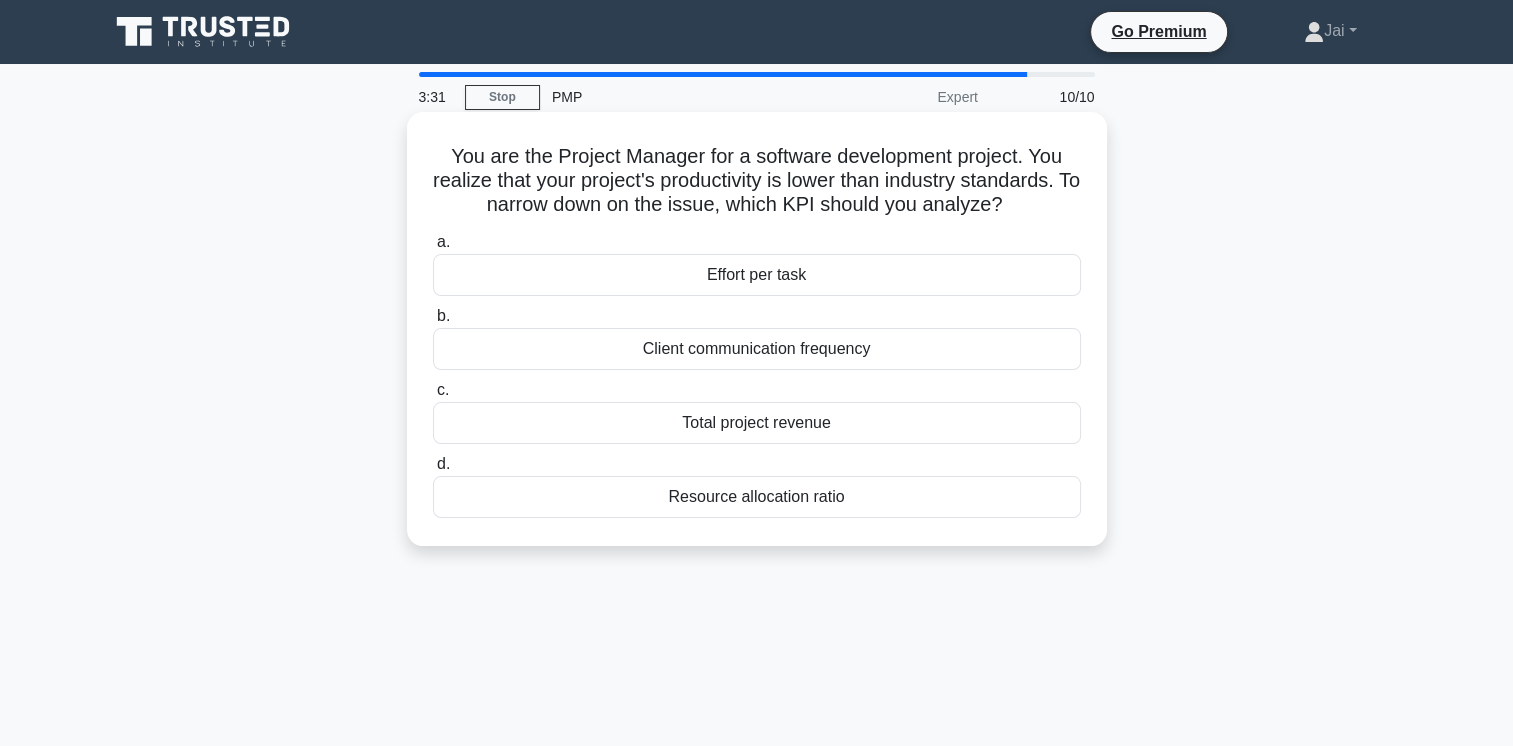 click on "Client communication frequency" at bounding box center [757, 349] 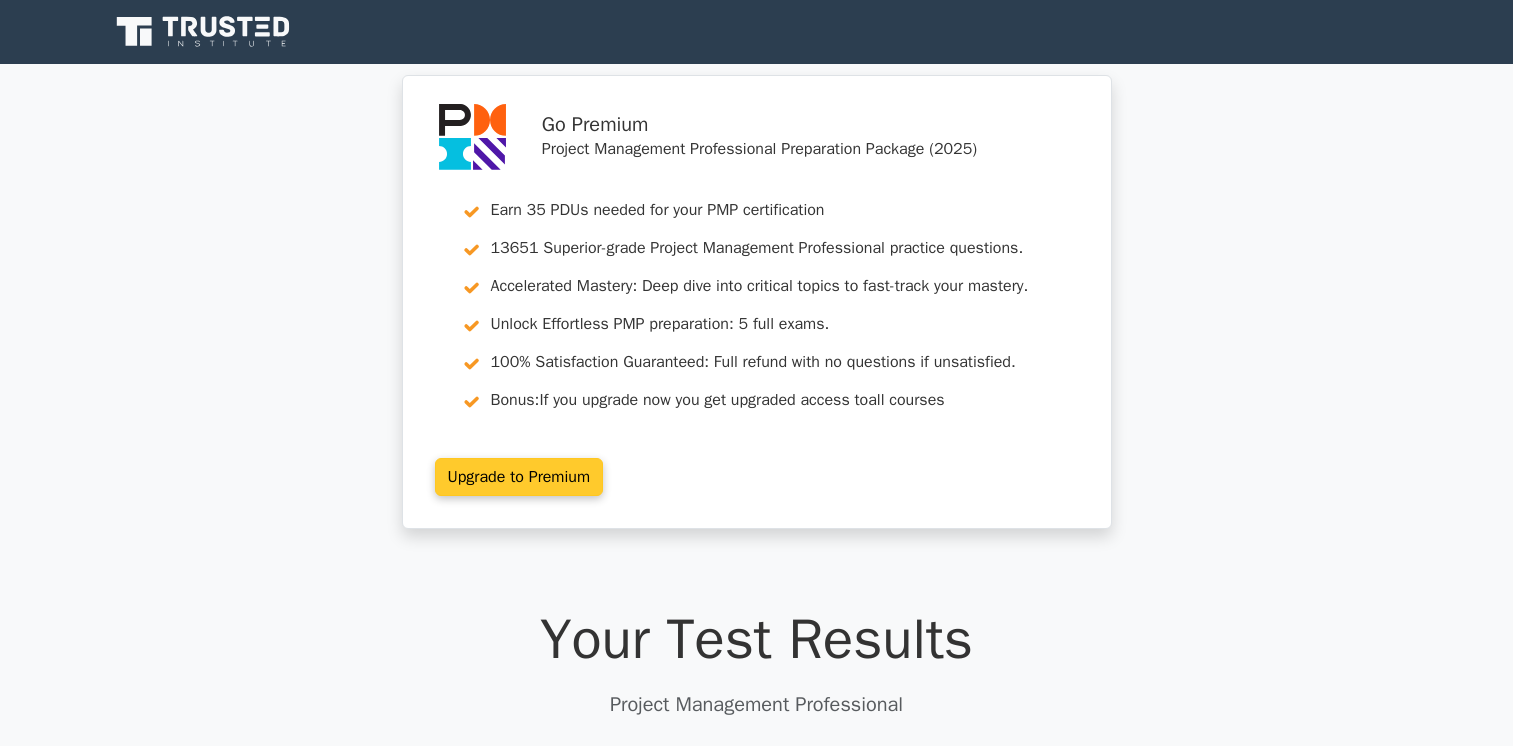 scroll, scrollTop: 0, scrollLeft: 0, axis: both 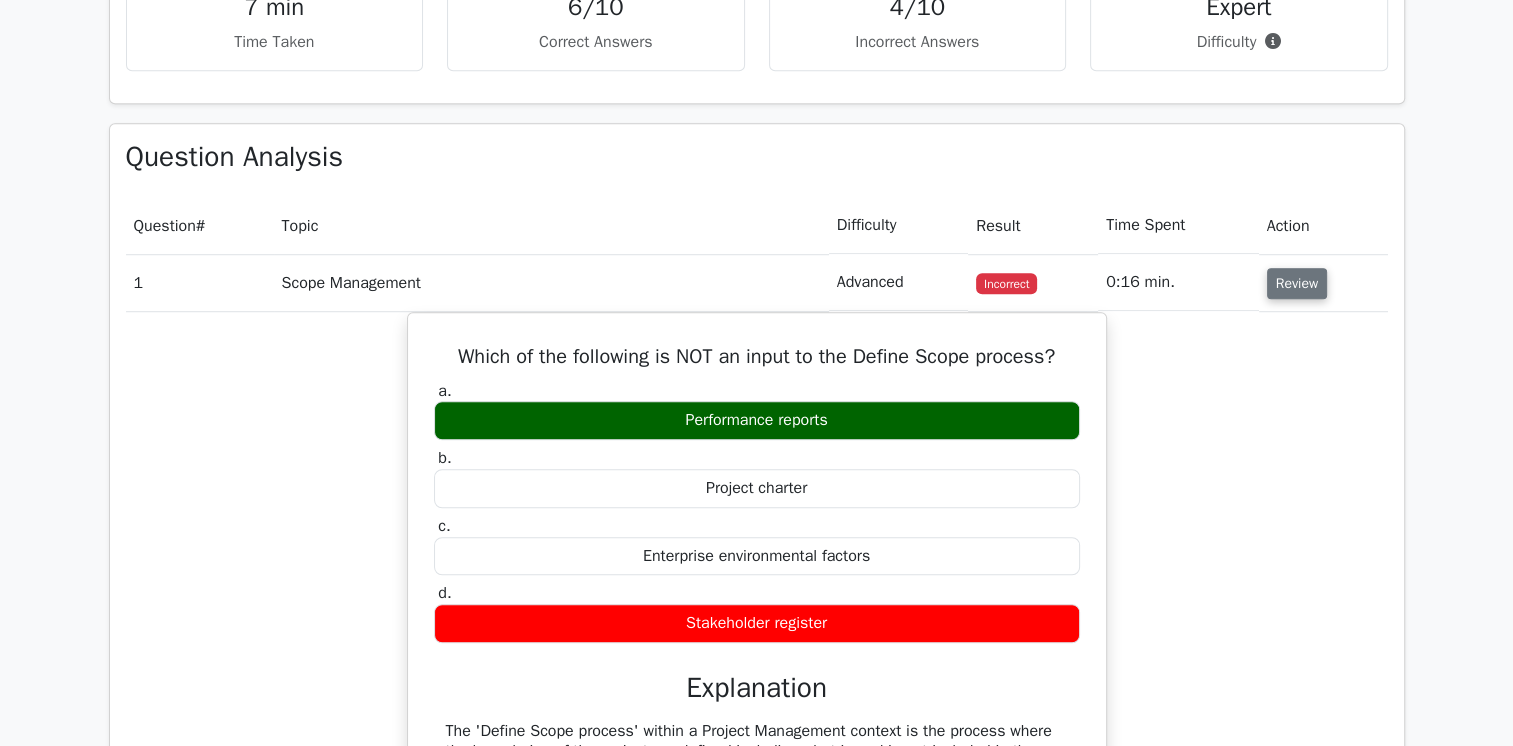 click on "Review" at bounding box center (1297, 283) 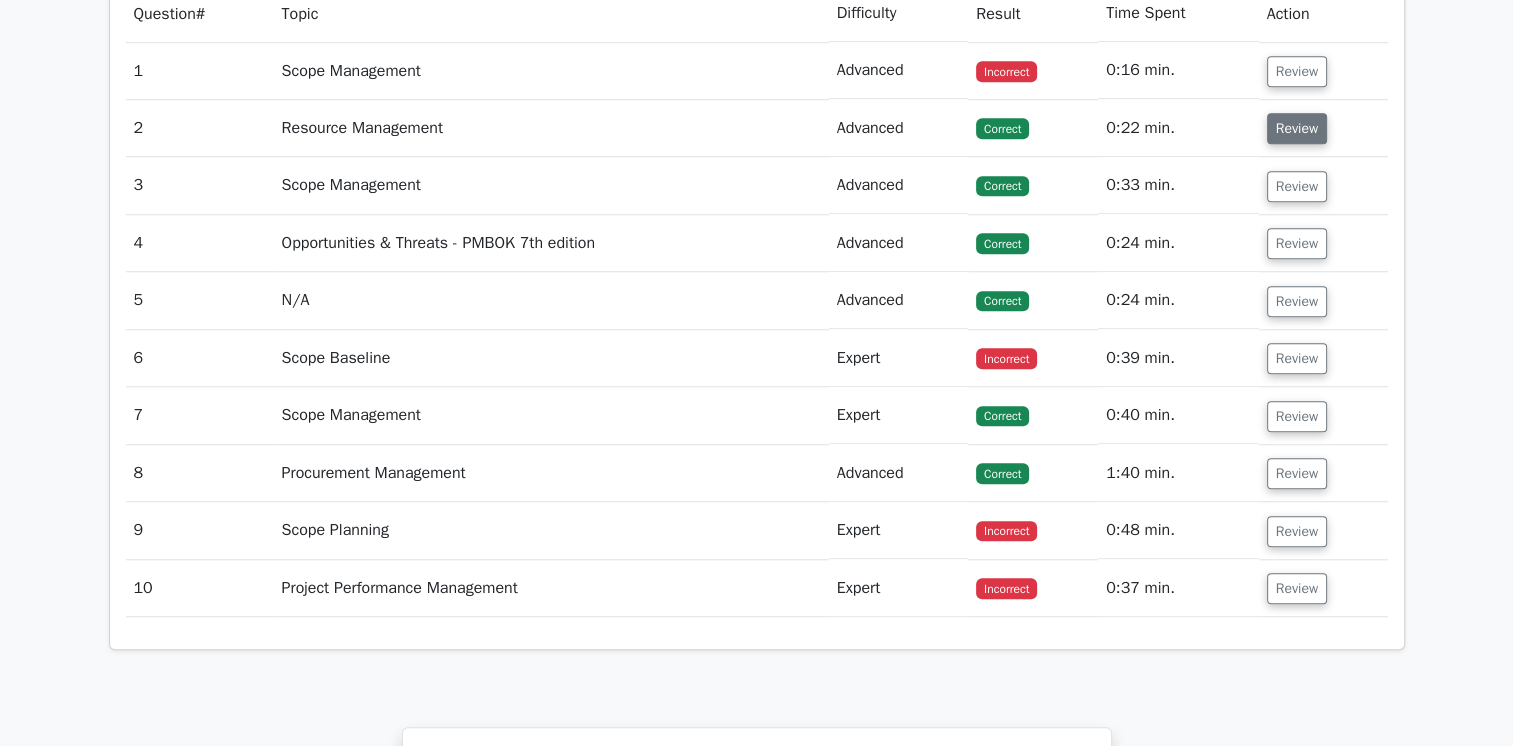 scroll, scrollTop: 1700, scrollLeft: 0, axis: vertical 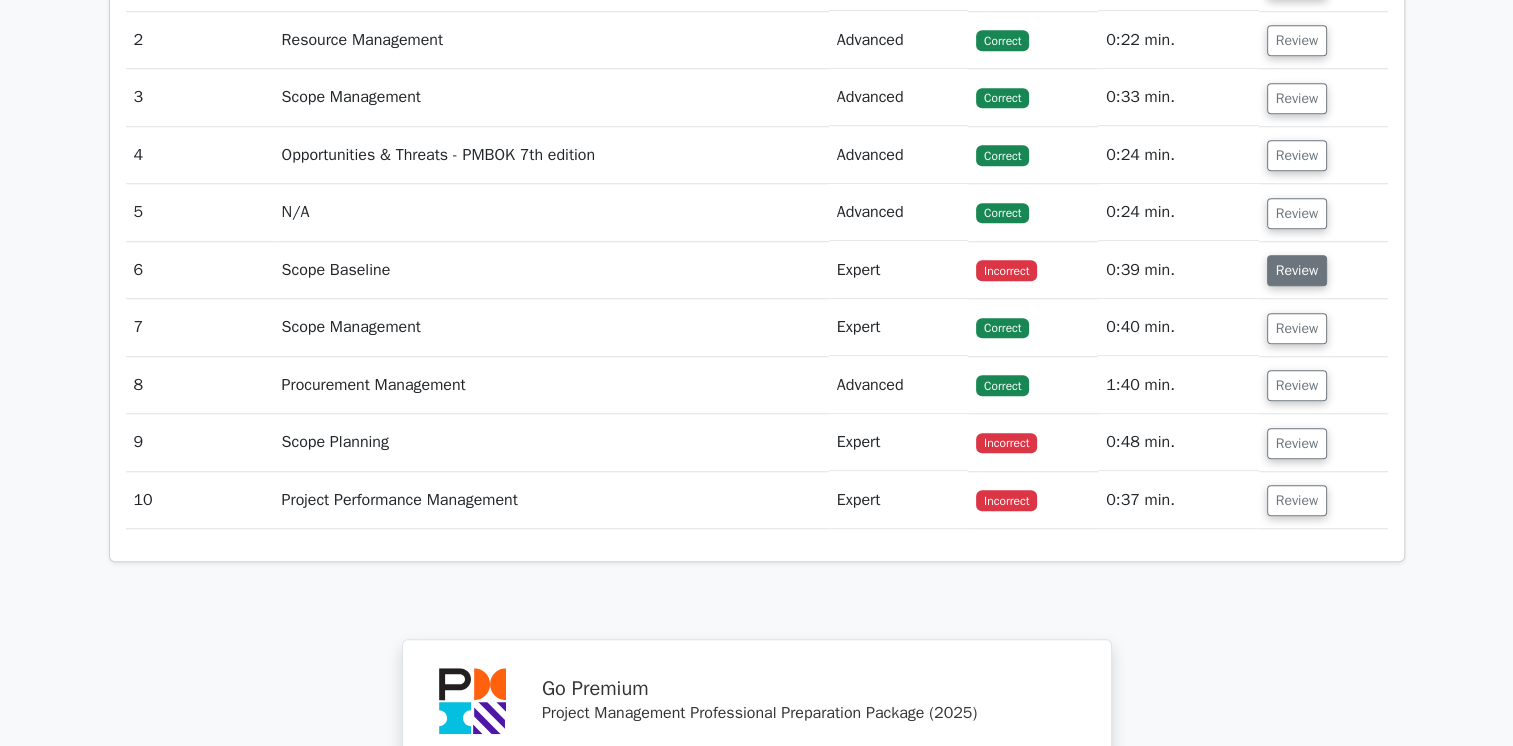 click on "Review" at bounding box center (1297, 270) 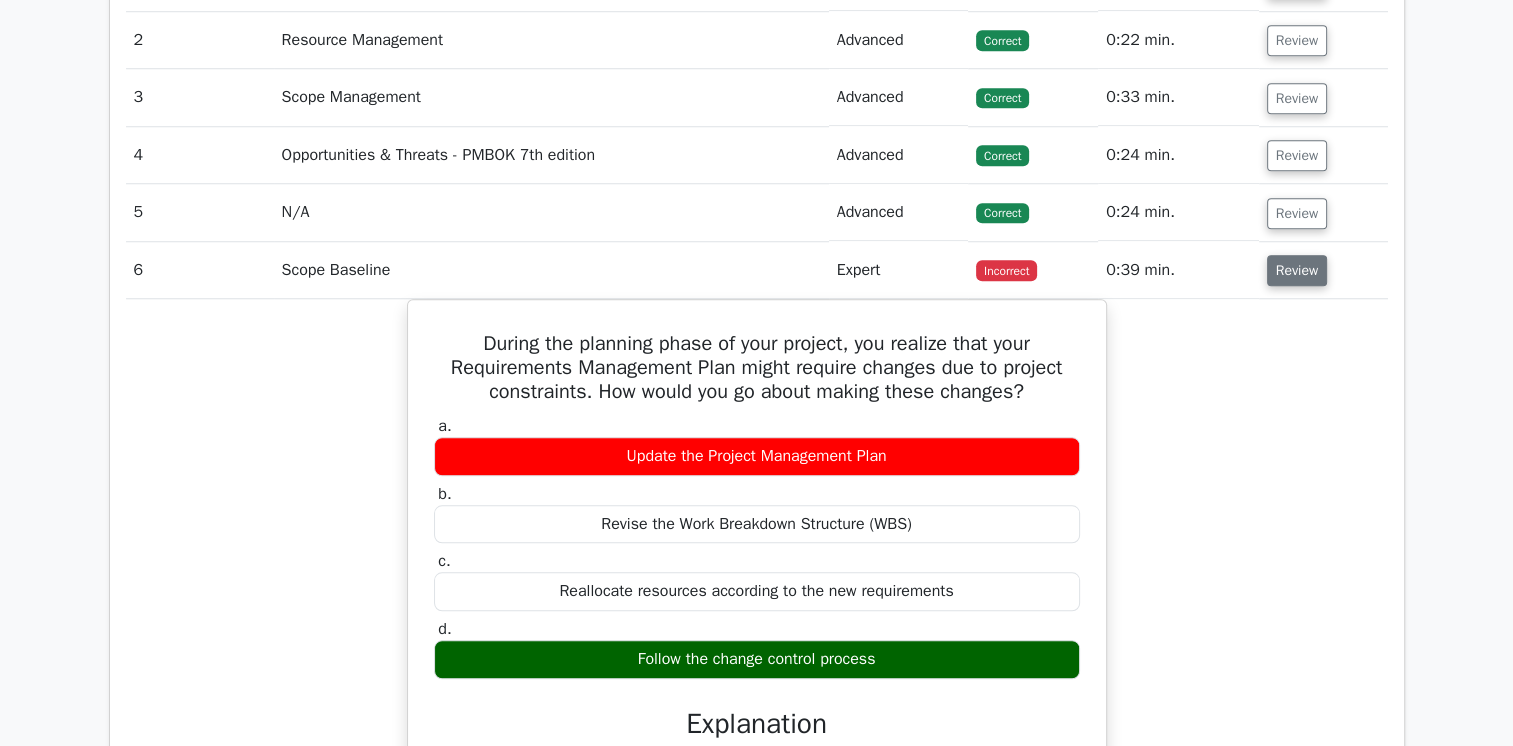 click on "Review" at bounding box center [1297, 270] 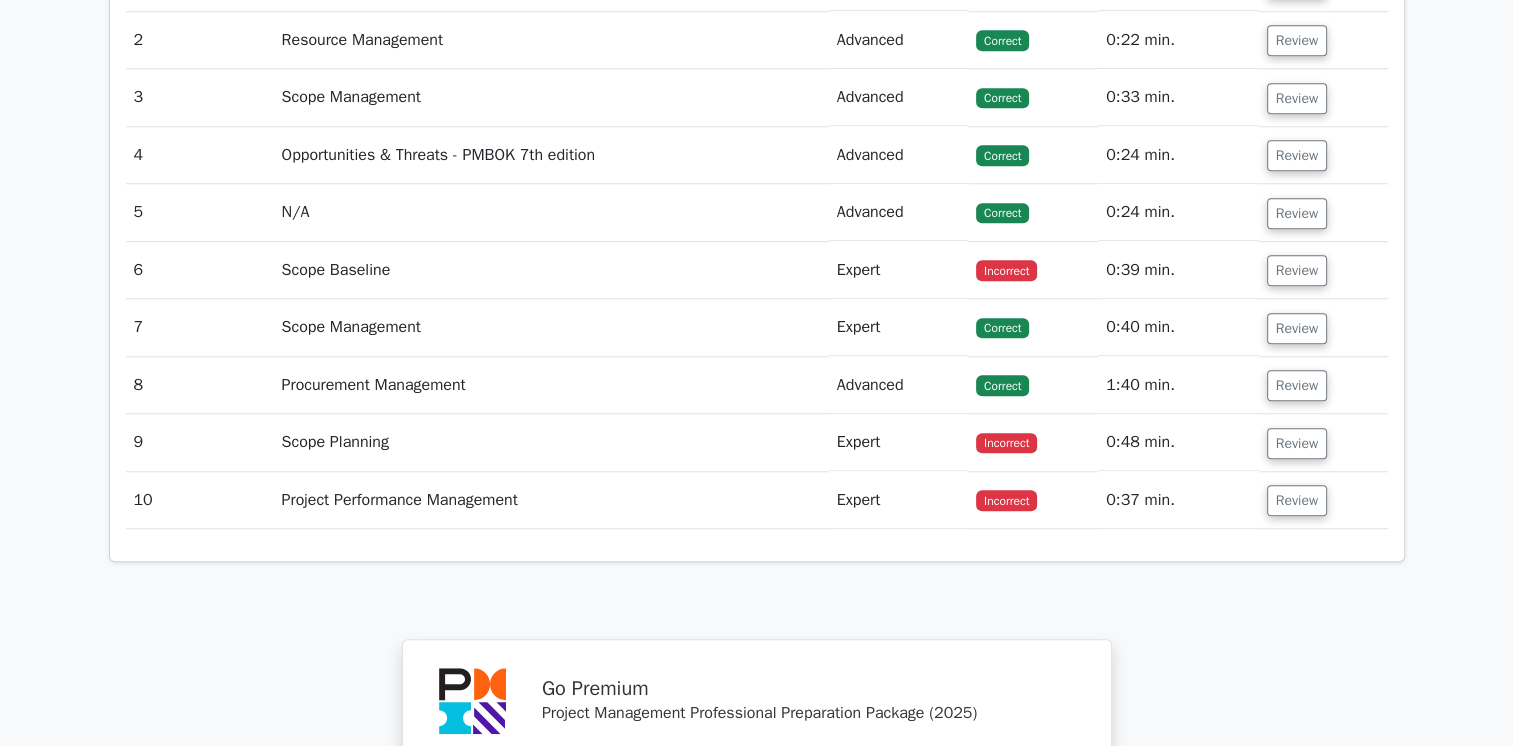 scroll, scrollTop: 1800, scrollLeft: 0, axis: vertical 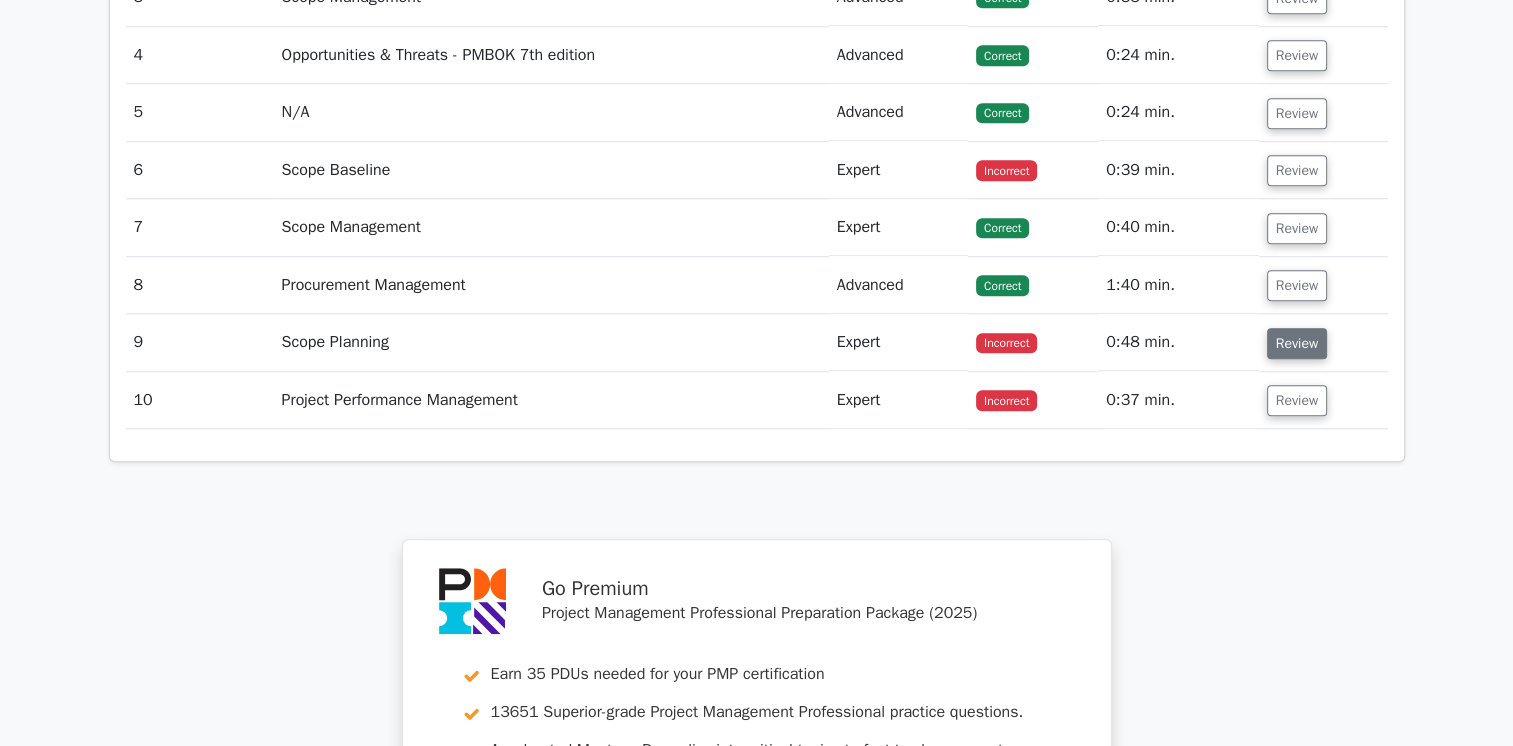 click on "Review" at bounding box center (1297, 343) 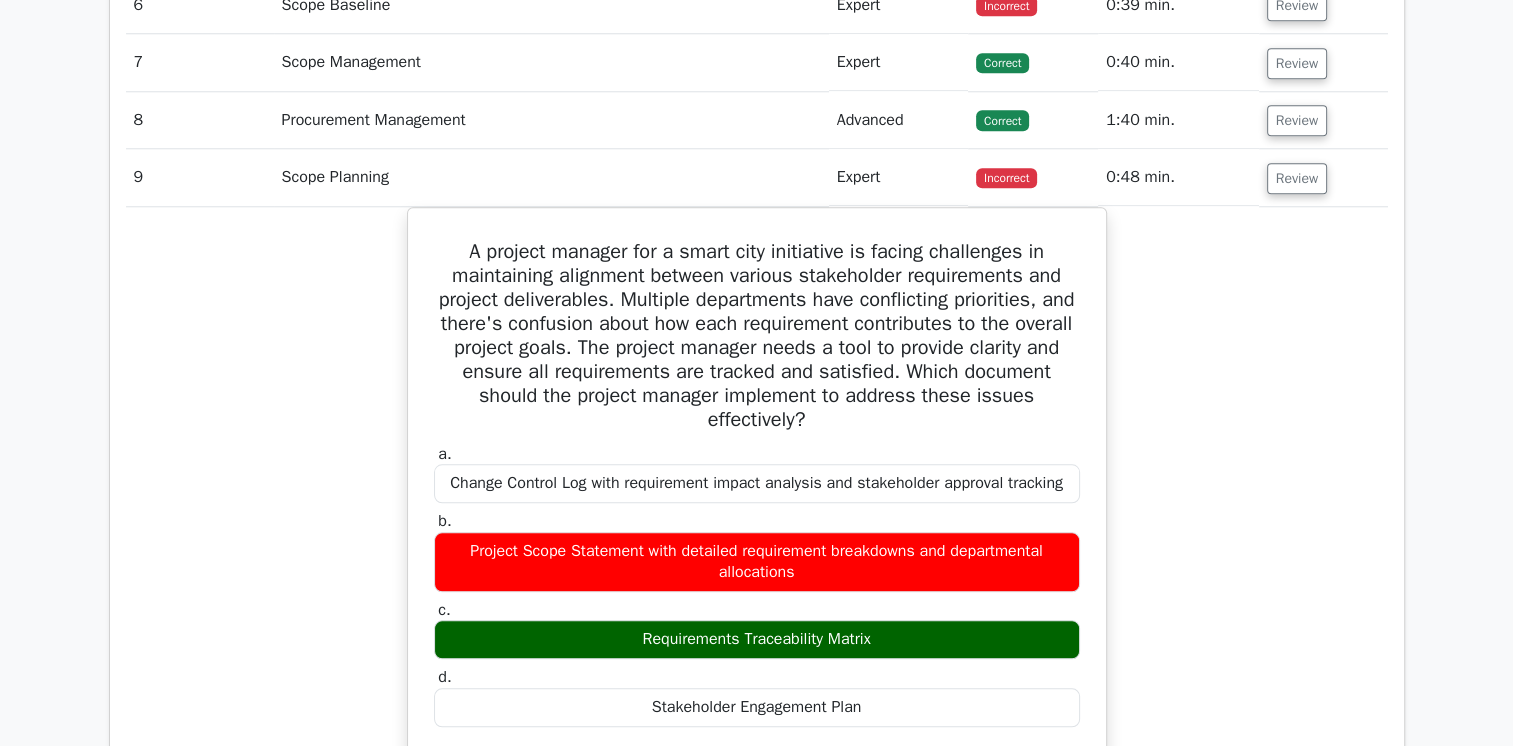 scroll, scrollTop: 2000, scrollLeft: 0, axis: vertical 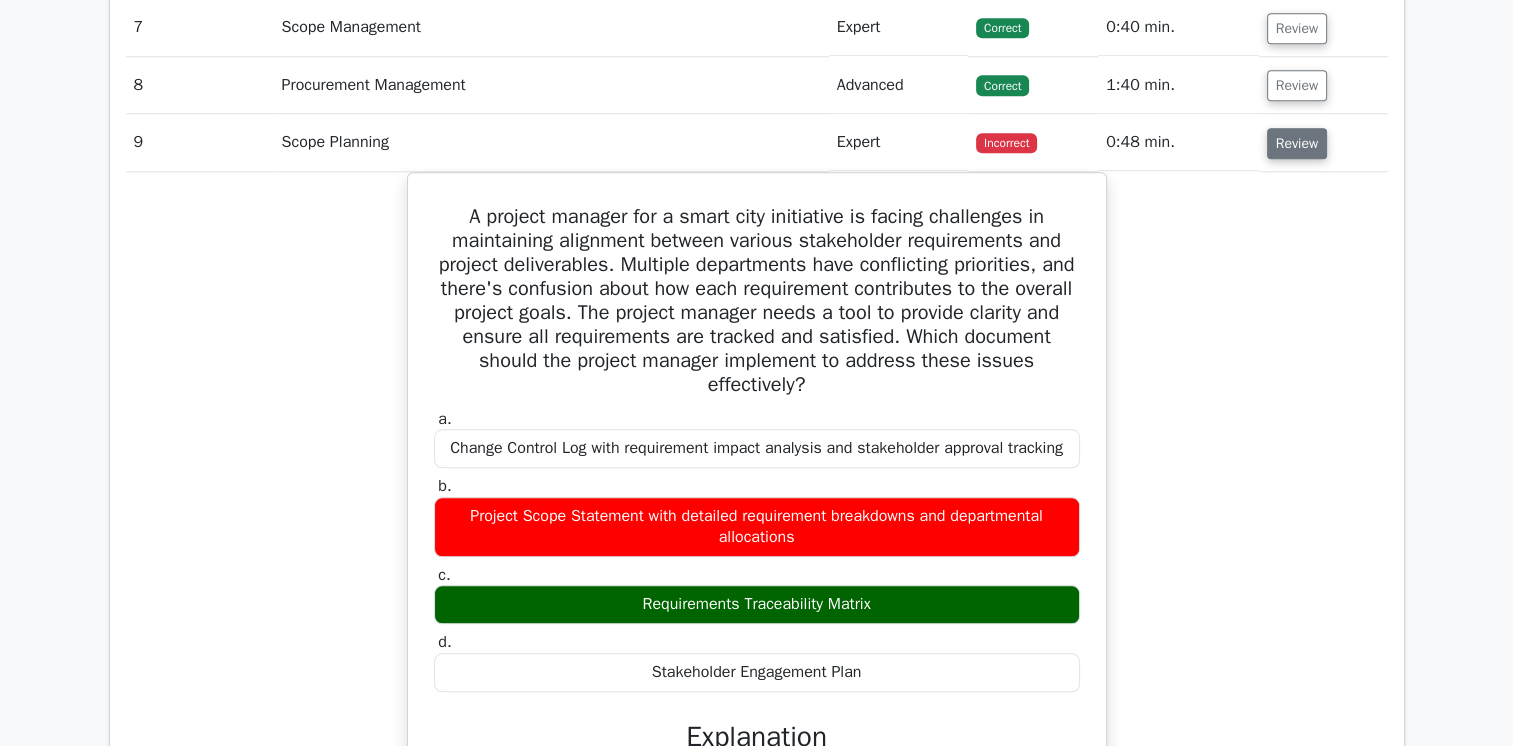 click on "Review" at bounding box center (1297, 143) 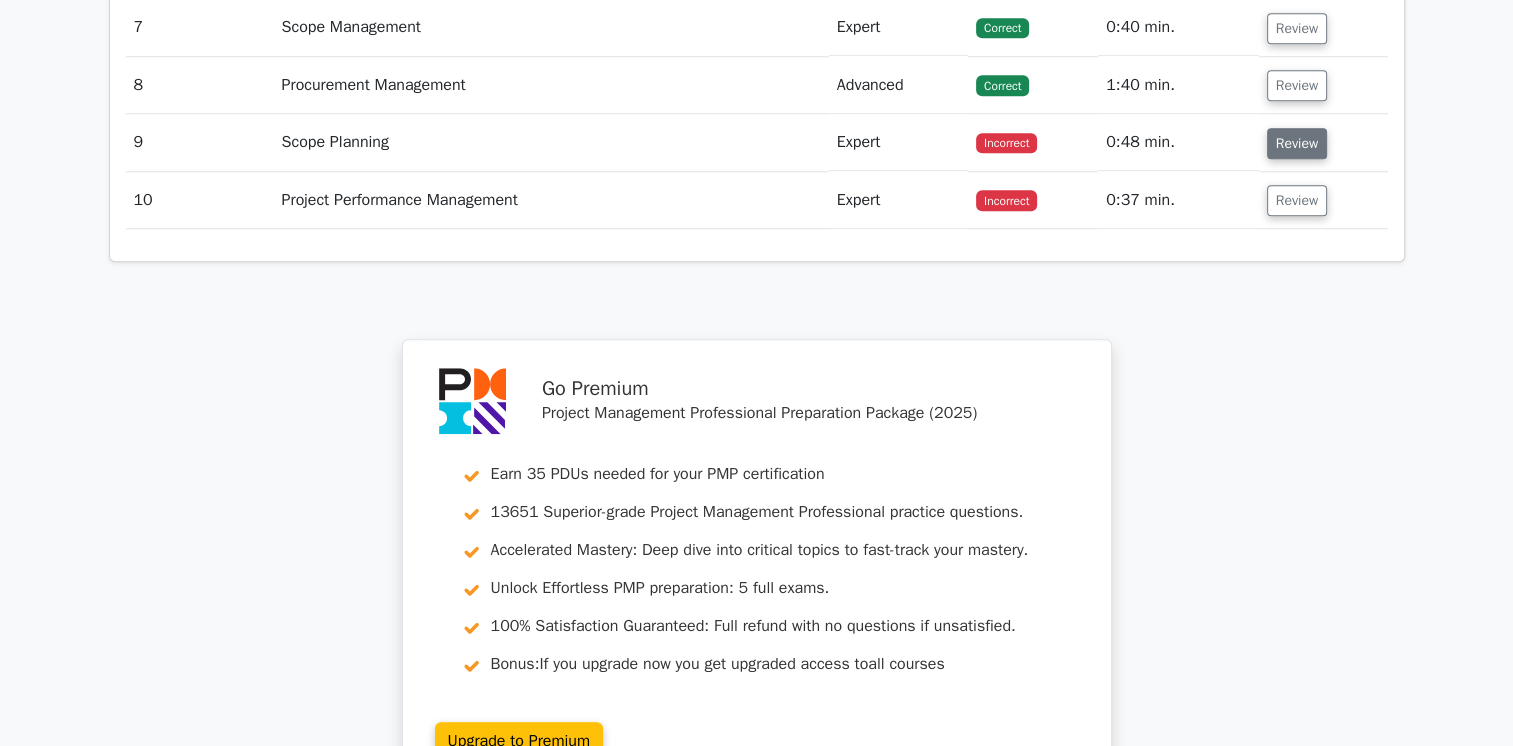 click on "Review" at bounding box center [1297, 143] 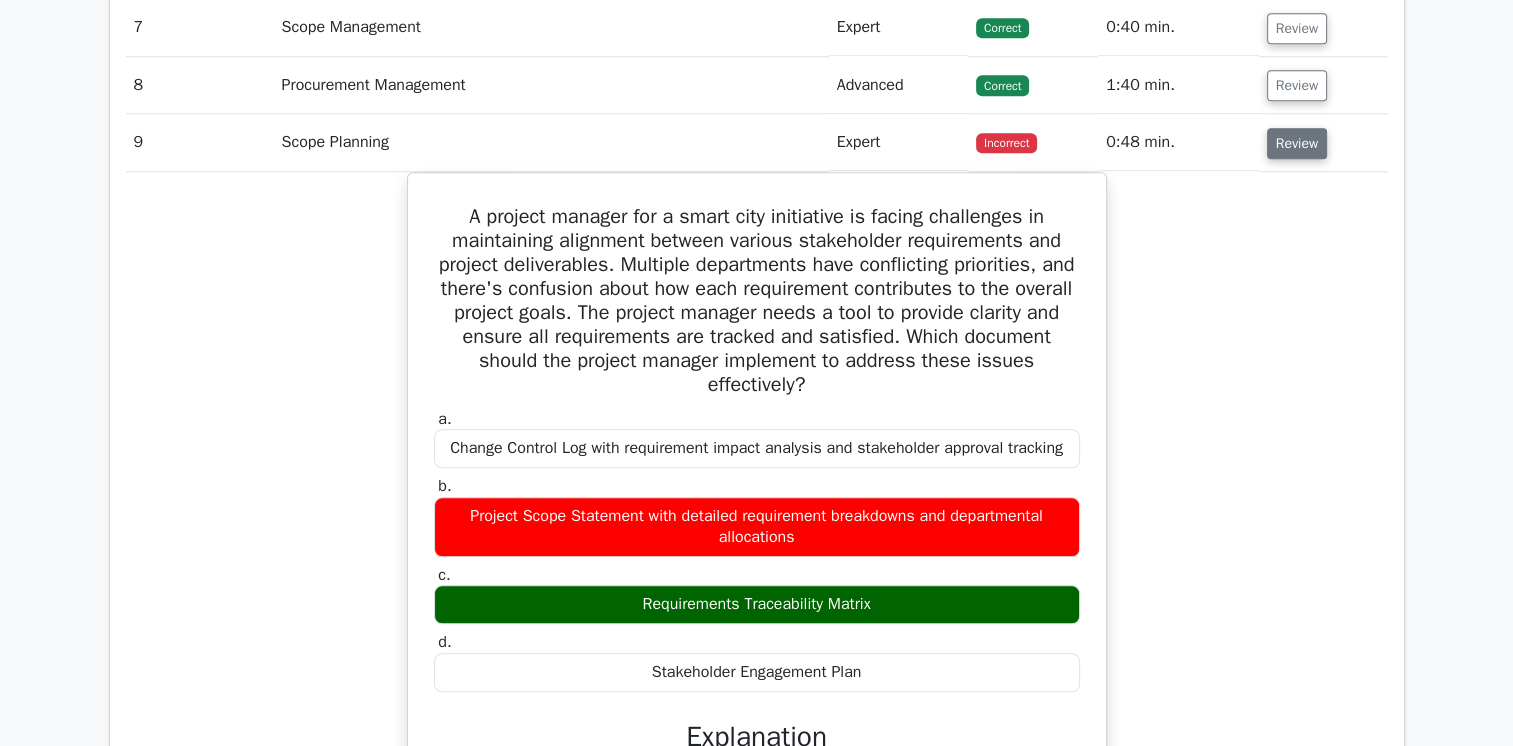 click on "Review" at bounding box center [1297, 143] 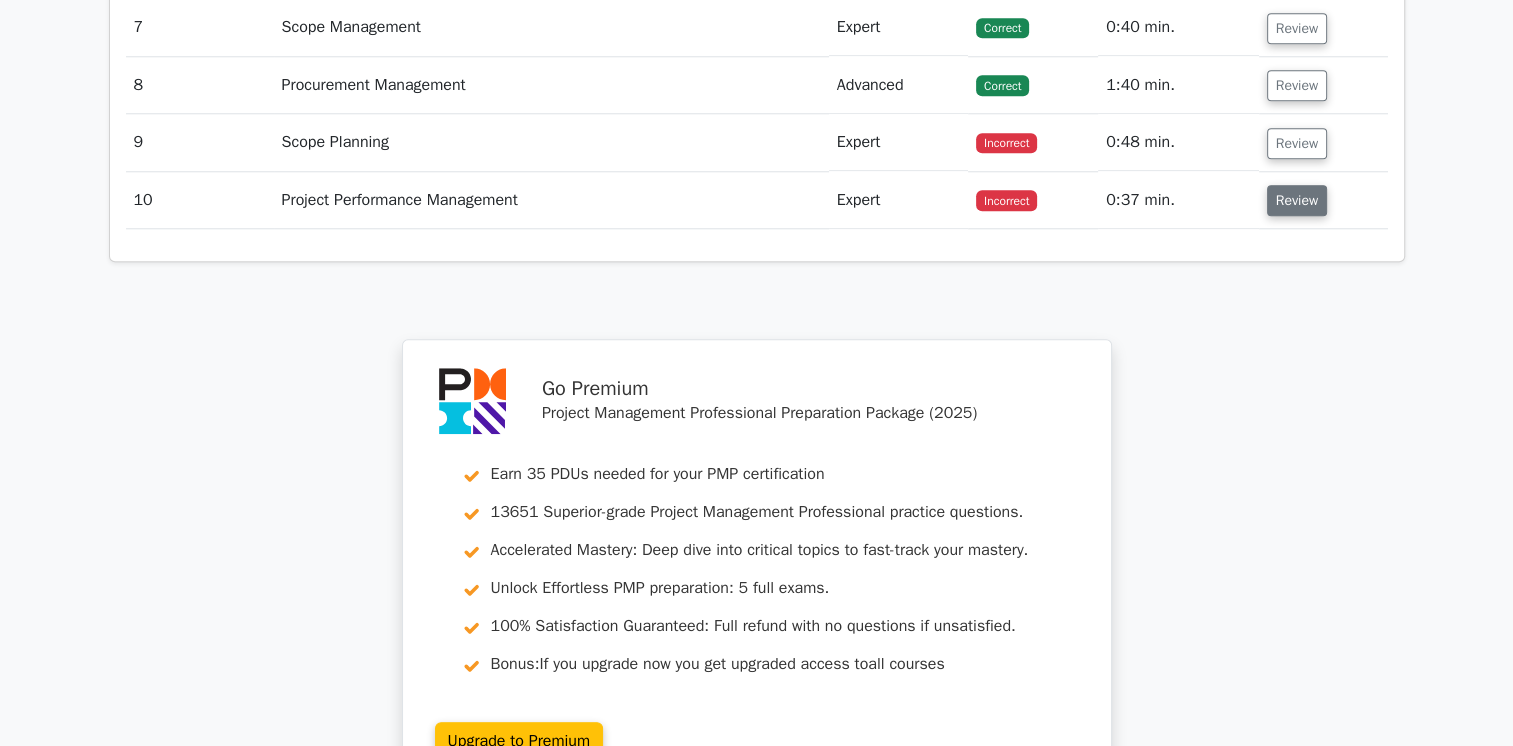 click on "Review" at bounding box center [1297, 200] 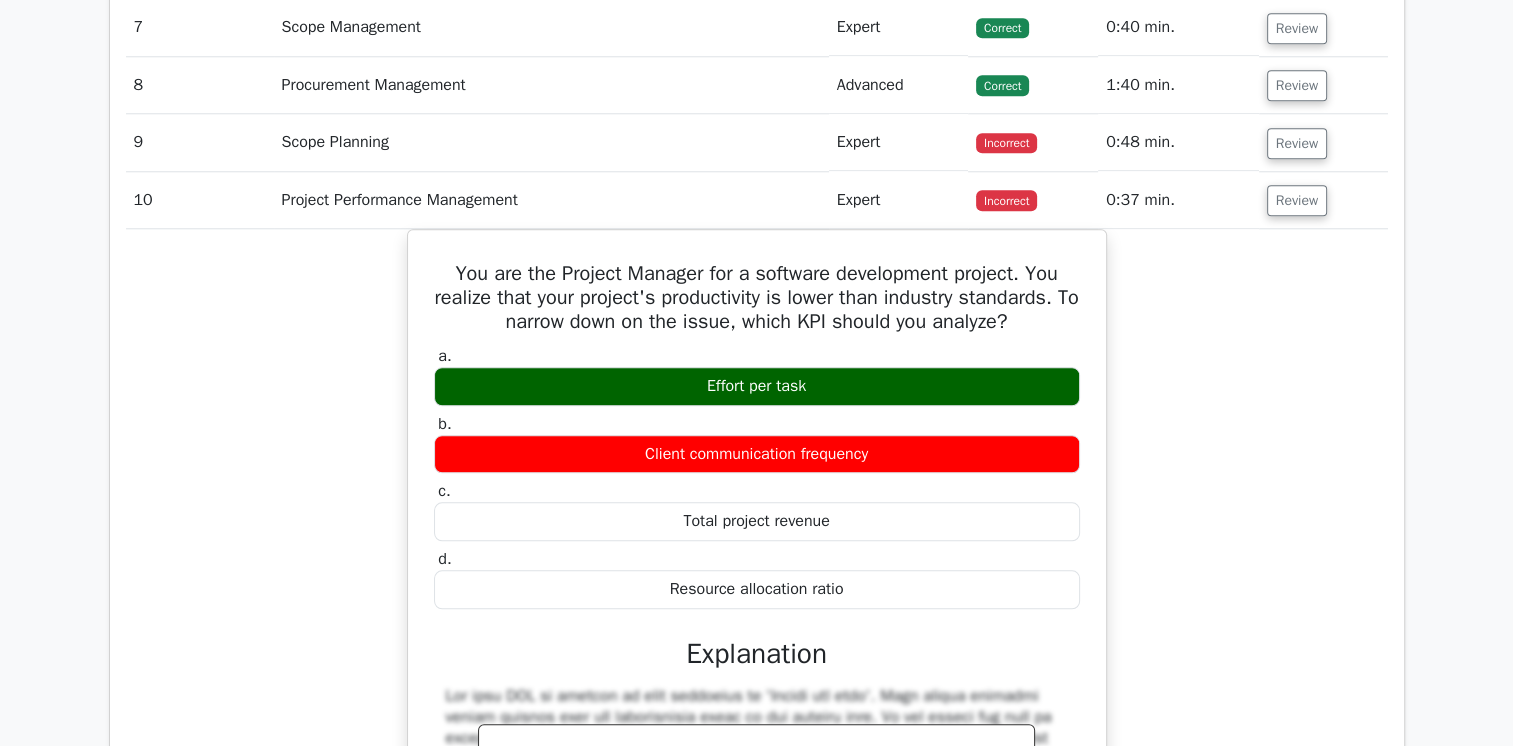 drag, startPoint x: 1317, startPoint y: 197, endPoint x: 1310, endPoint y: 214, distance: 18.384777 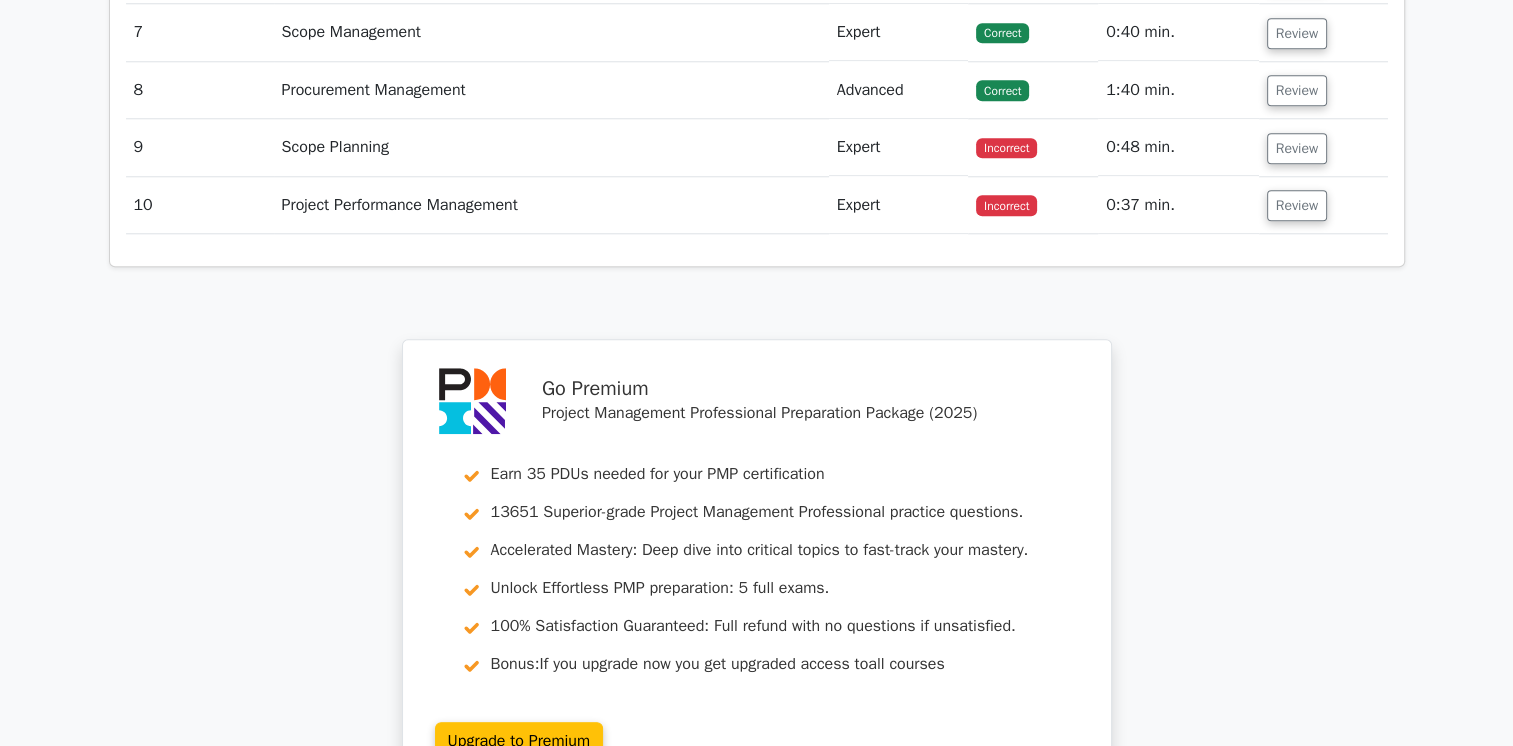 scroll, scrollTop: 2400, scrollLeft: 0, axis: vertical 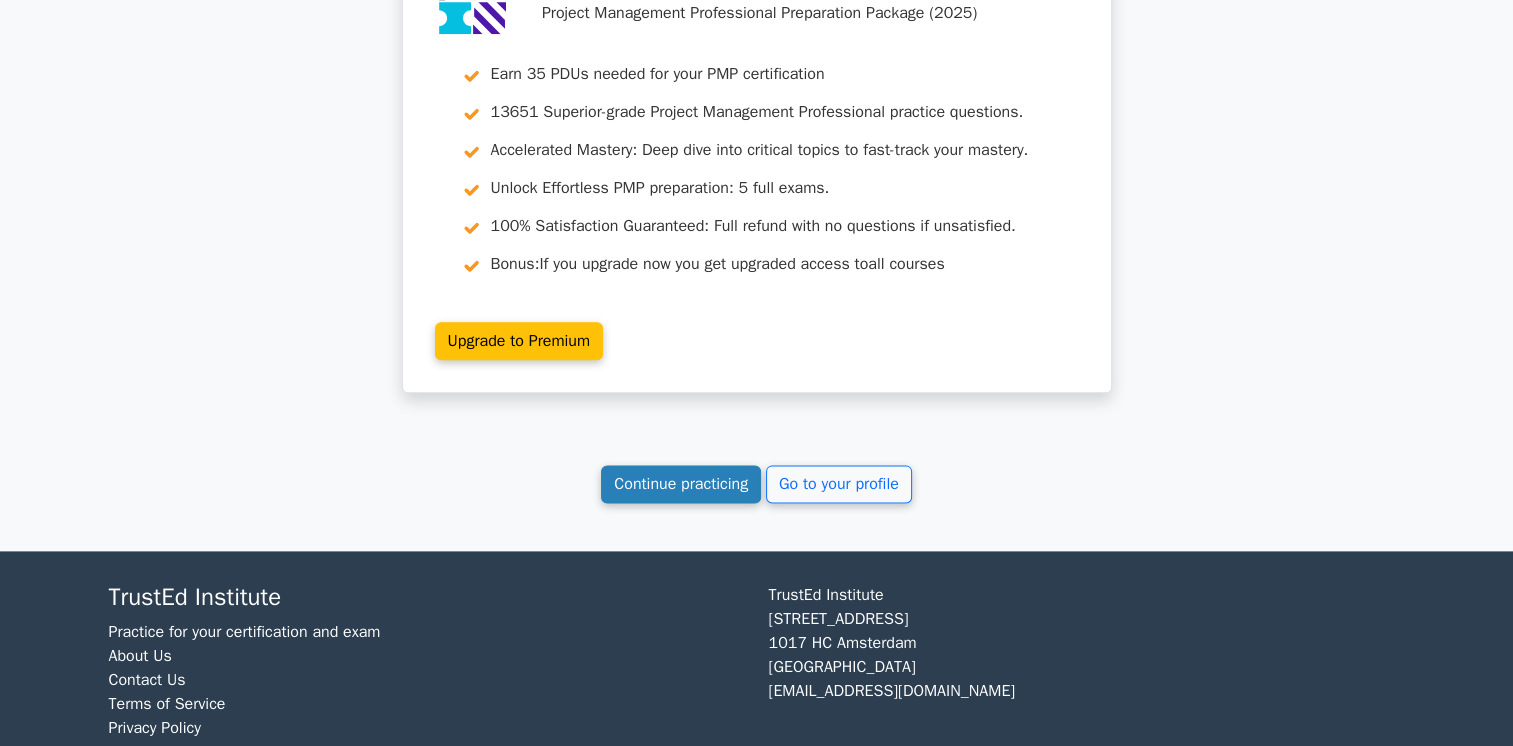 click on "Continue practicing" at bounding box center [681, 484] 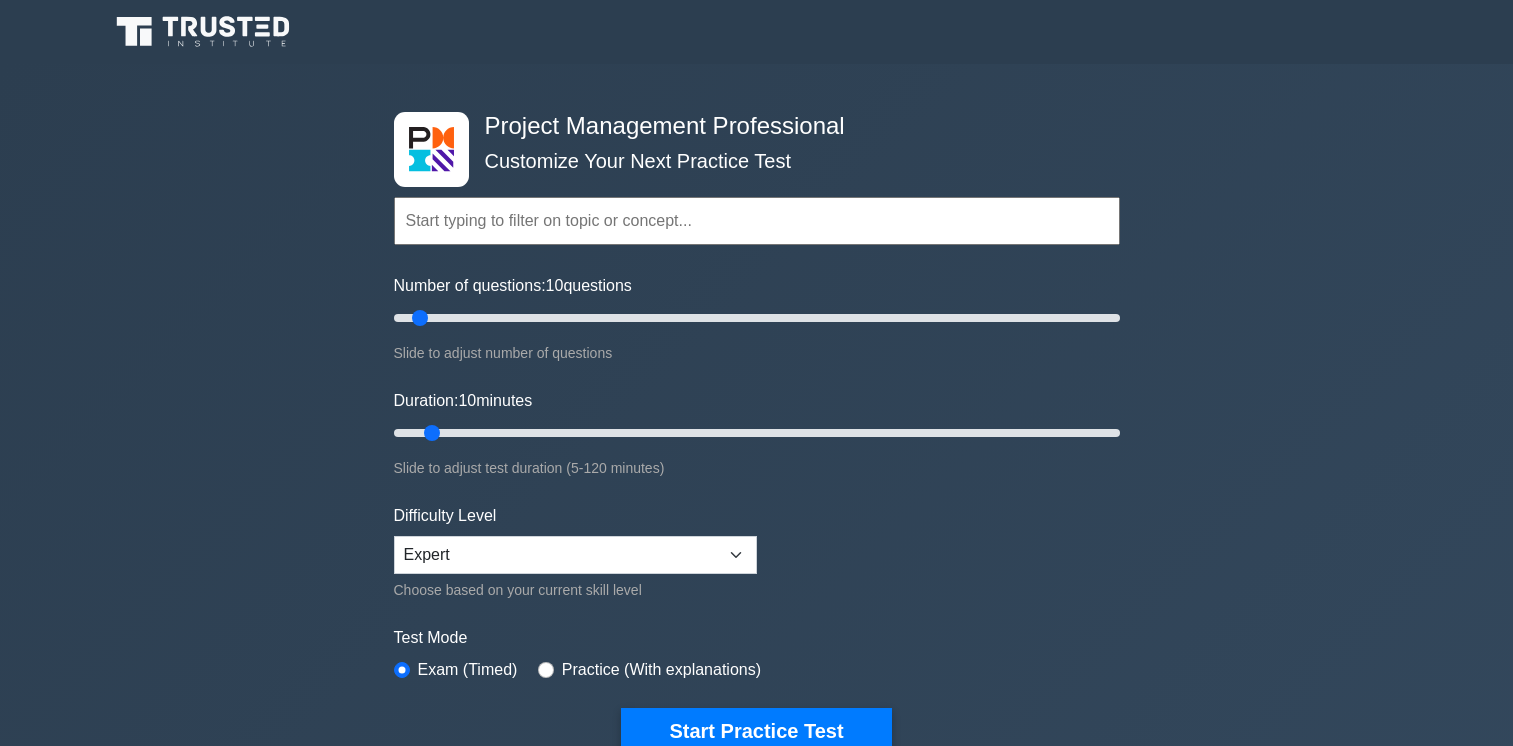 scroll, scrollTop: 0, scrollLeft: 0, axis: both 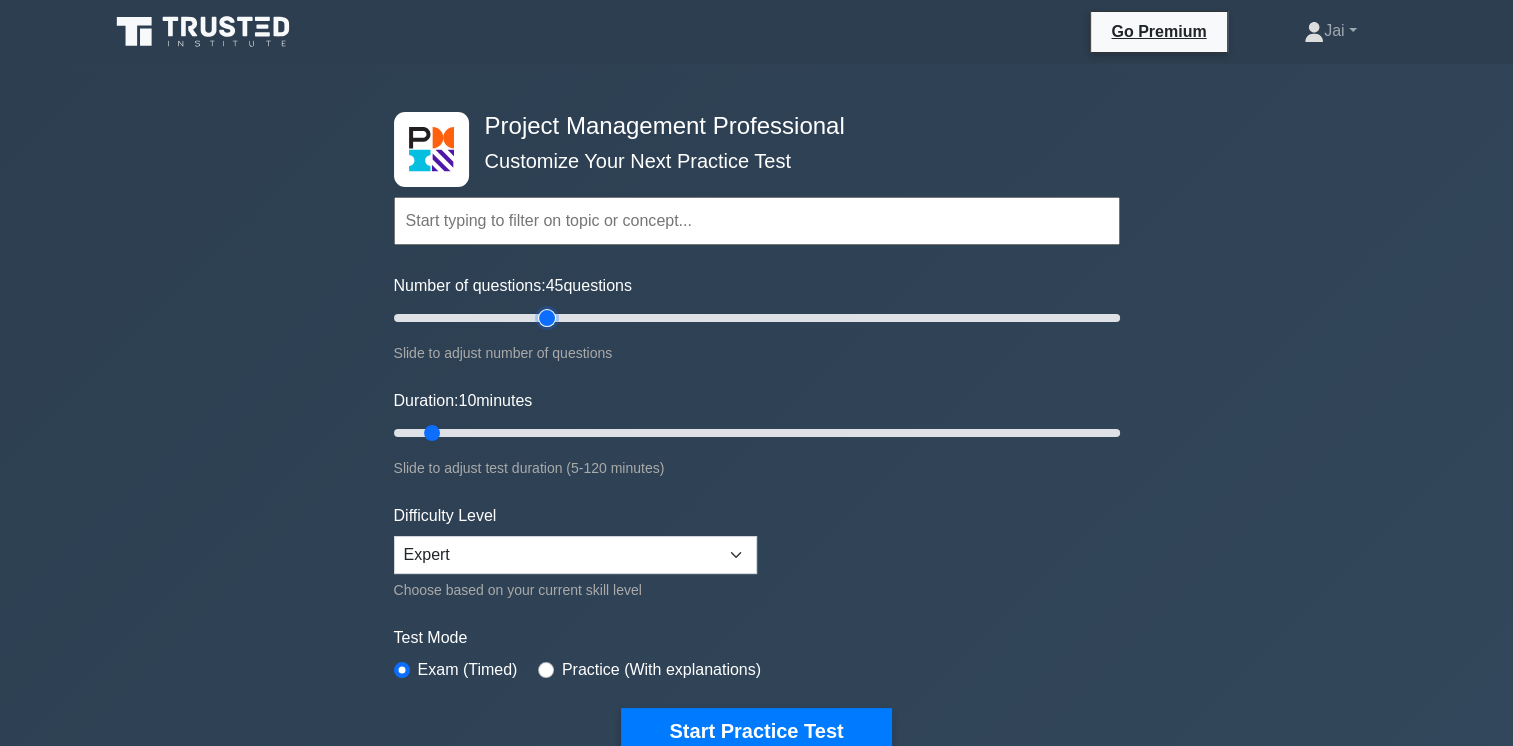 click on "Number of questions:  45  questions" at bounding box center [757, 318] 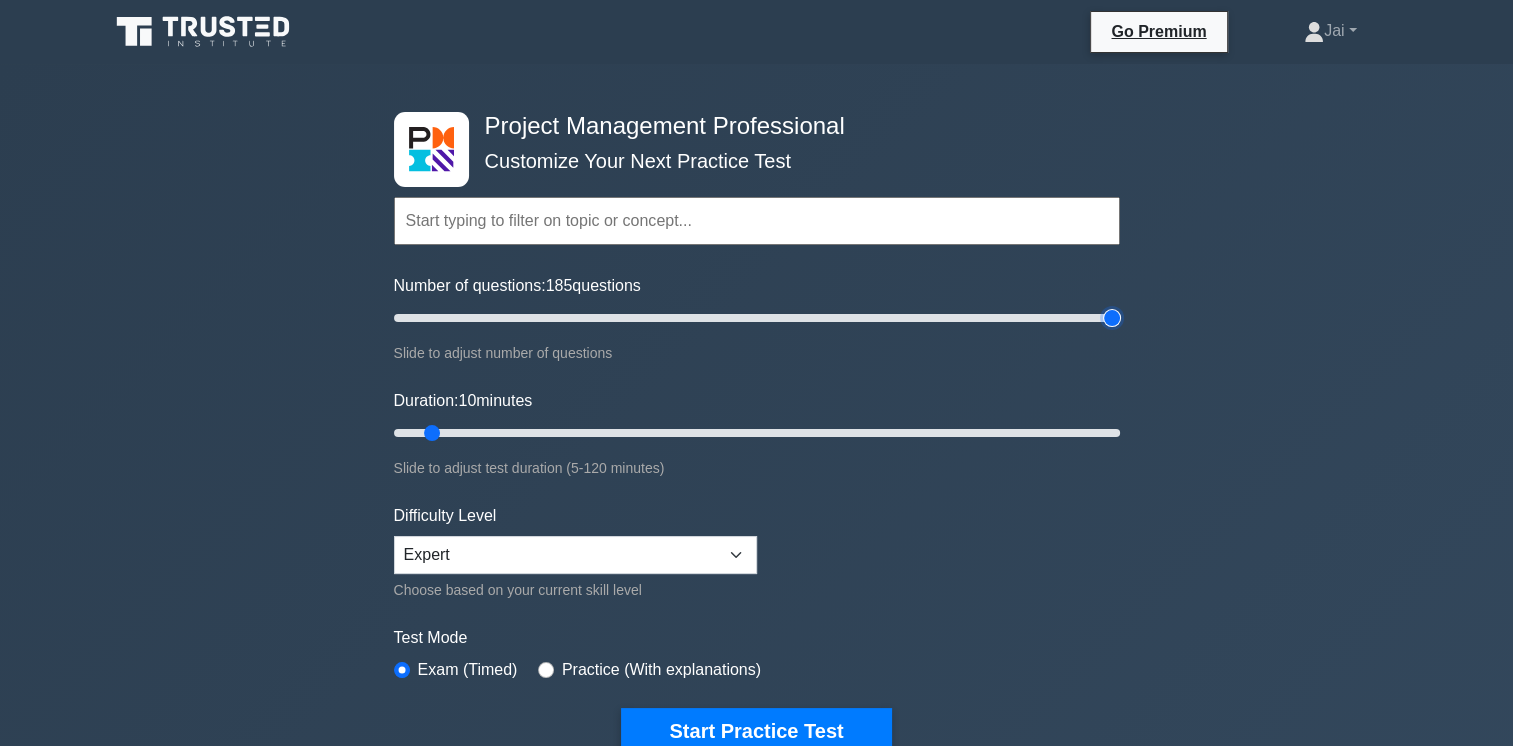 drag, startPoint x: 524, startPoint y: 312, endPoint x: 1120, endPoint y: 344, distance: 596.85846 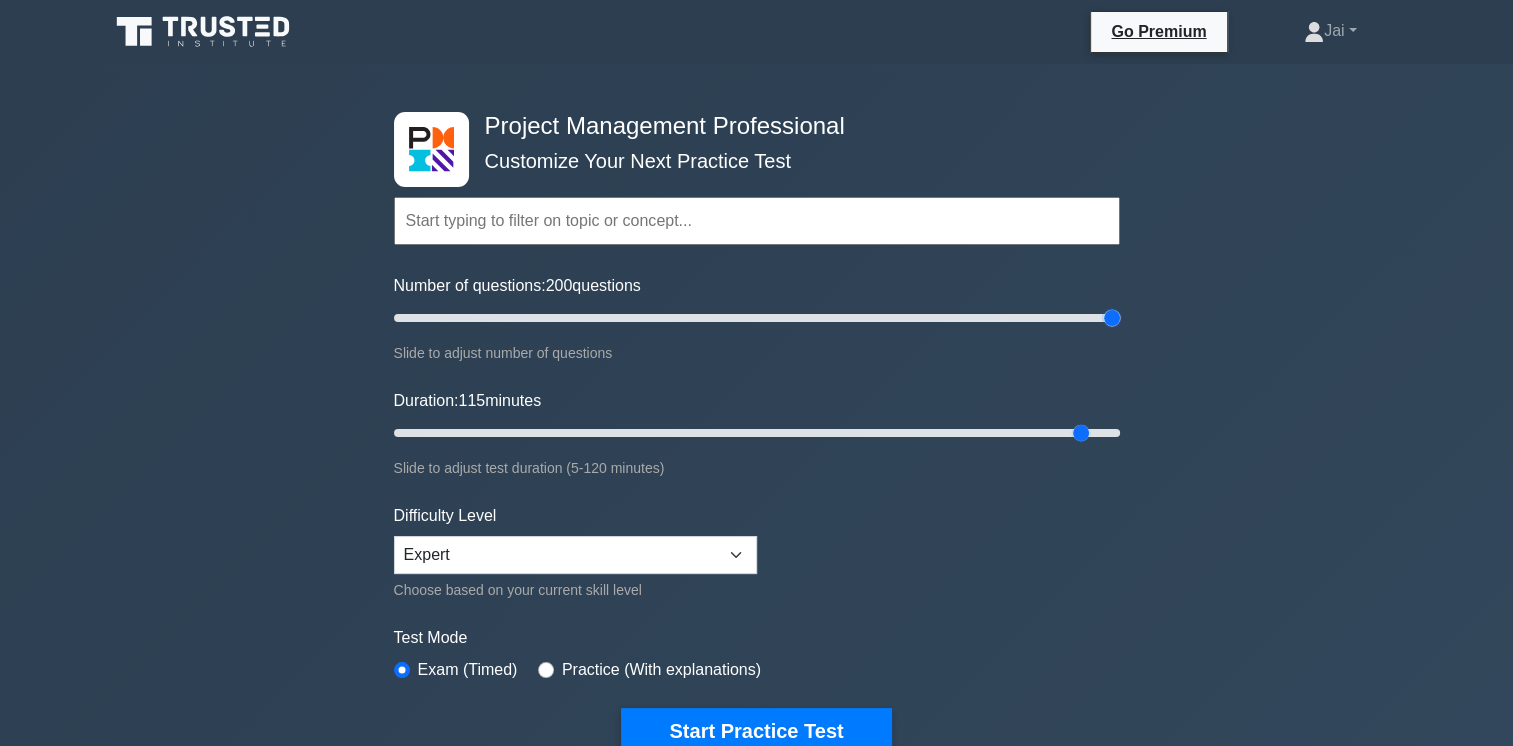 drag, startPoint x: 429, startPoint y: 433, endPoint x: 1112, endPoint y: 466, distance: 683.79675 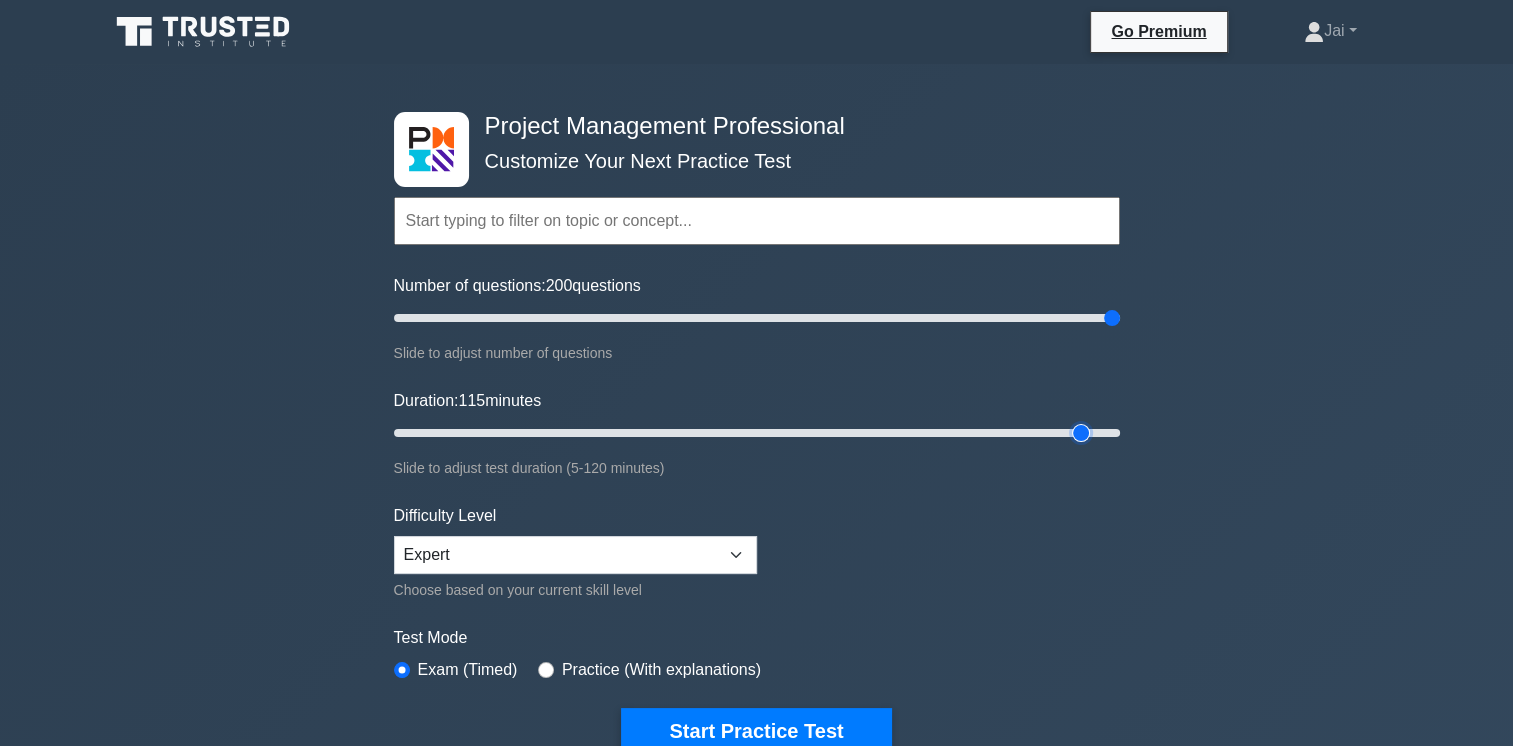 type on "120" 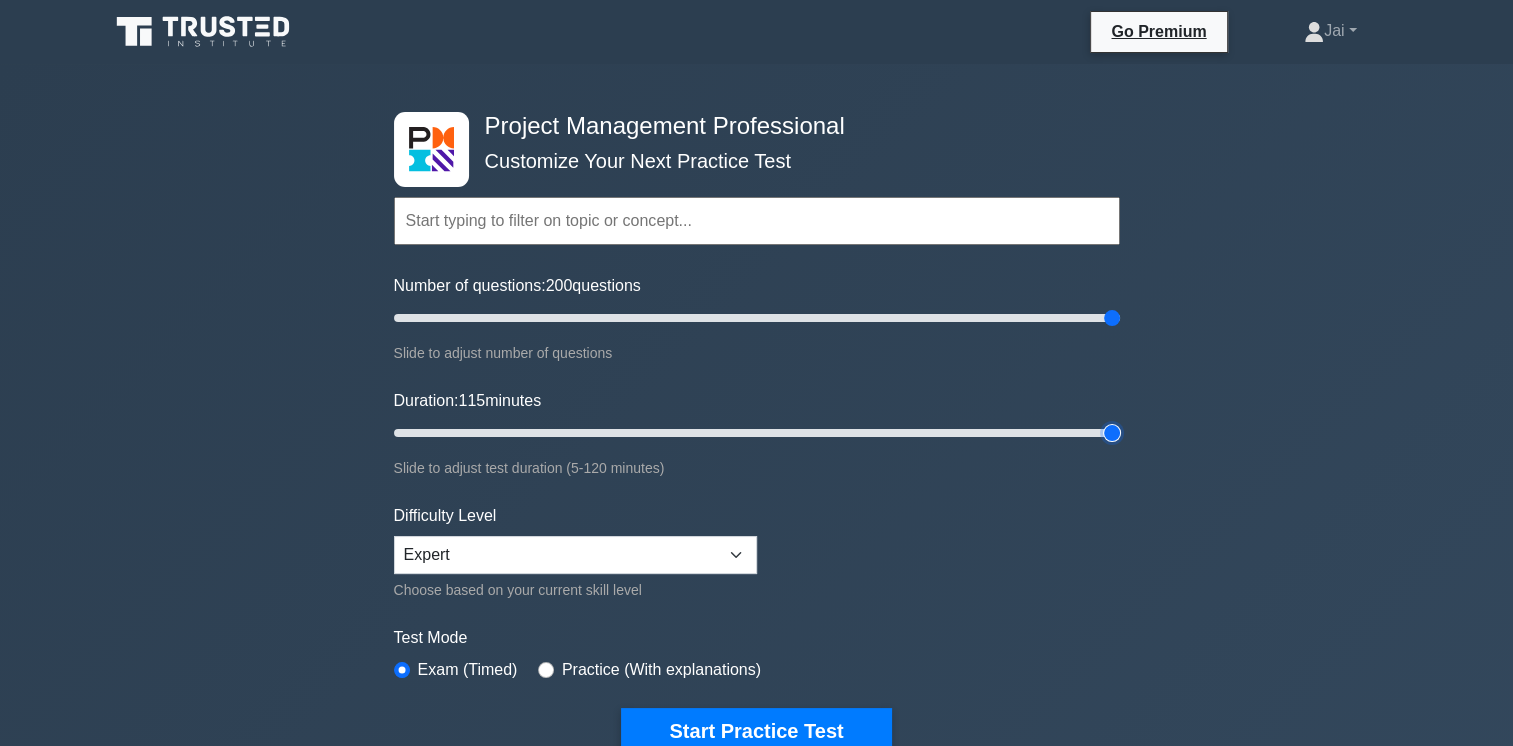 click on "Duration:  115  minutes" at bounding box center [757, 433] 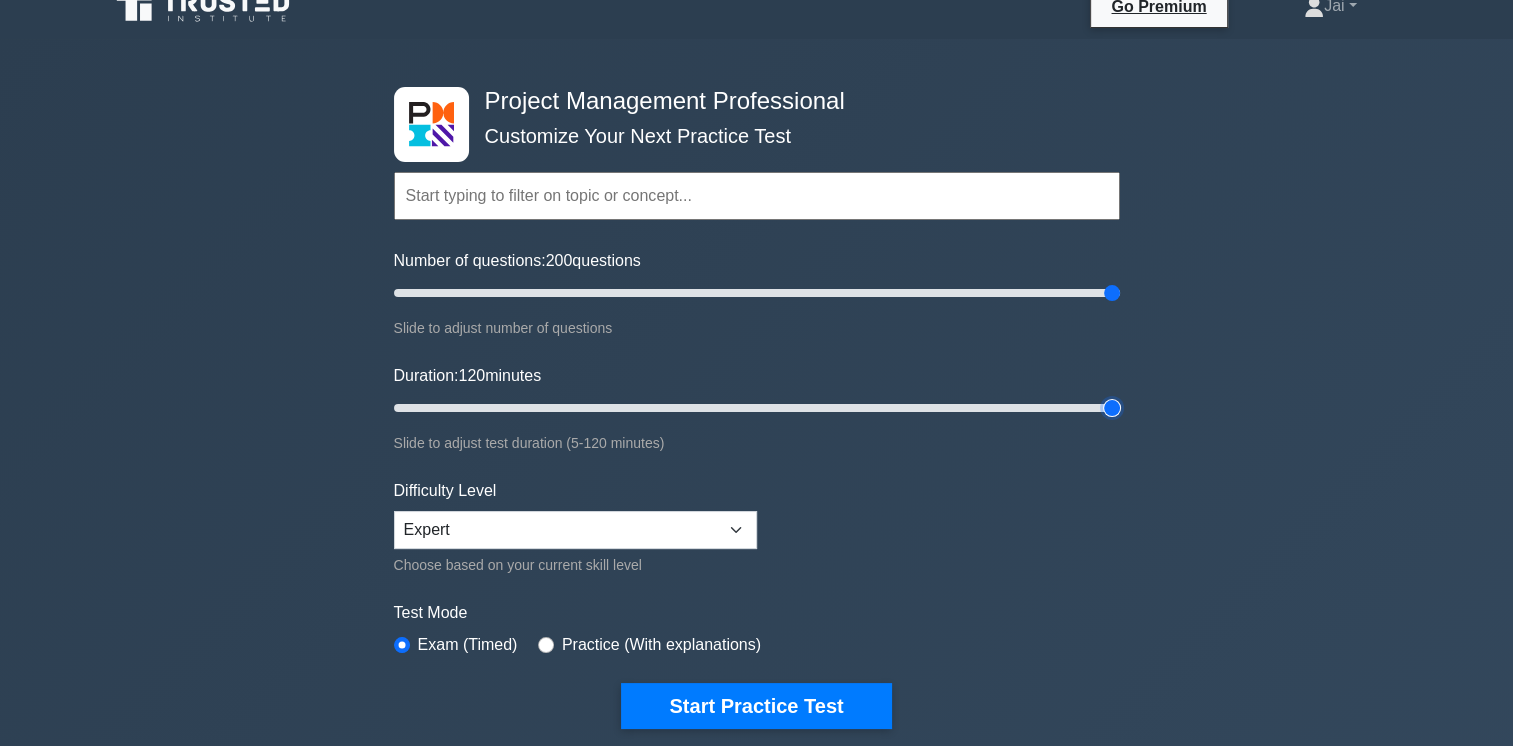 scroll, scrollTop: 100, scrollLeft: 0, axis: vertical 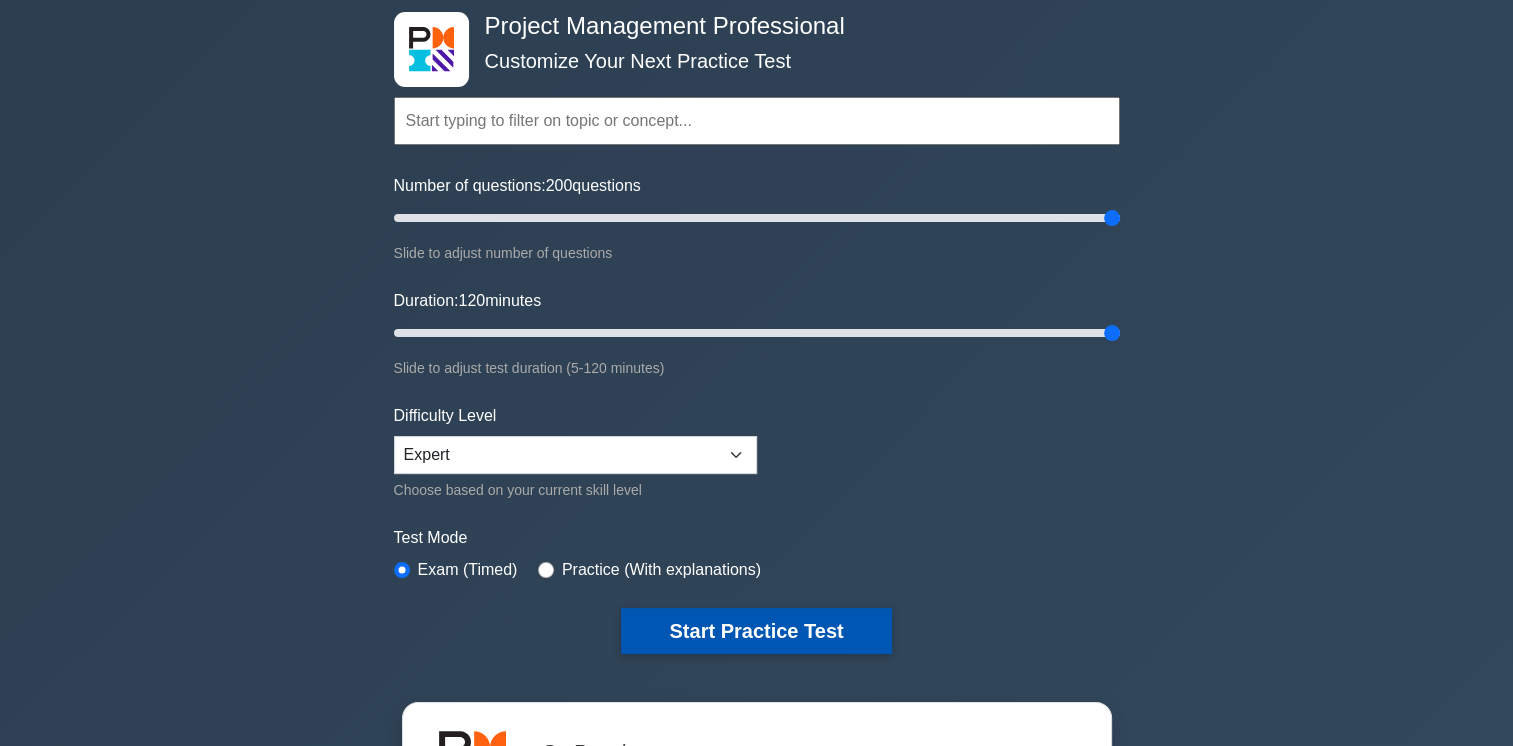 click on "Start Practice Test" at bounding box center [756, 631] 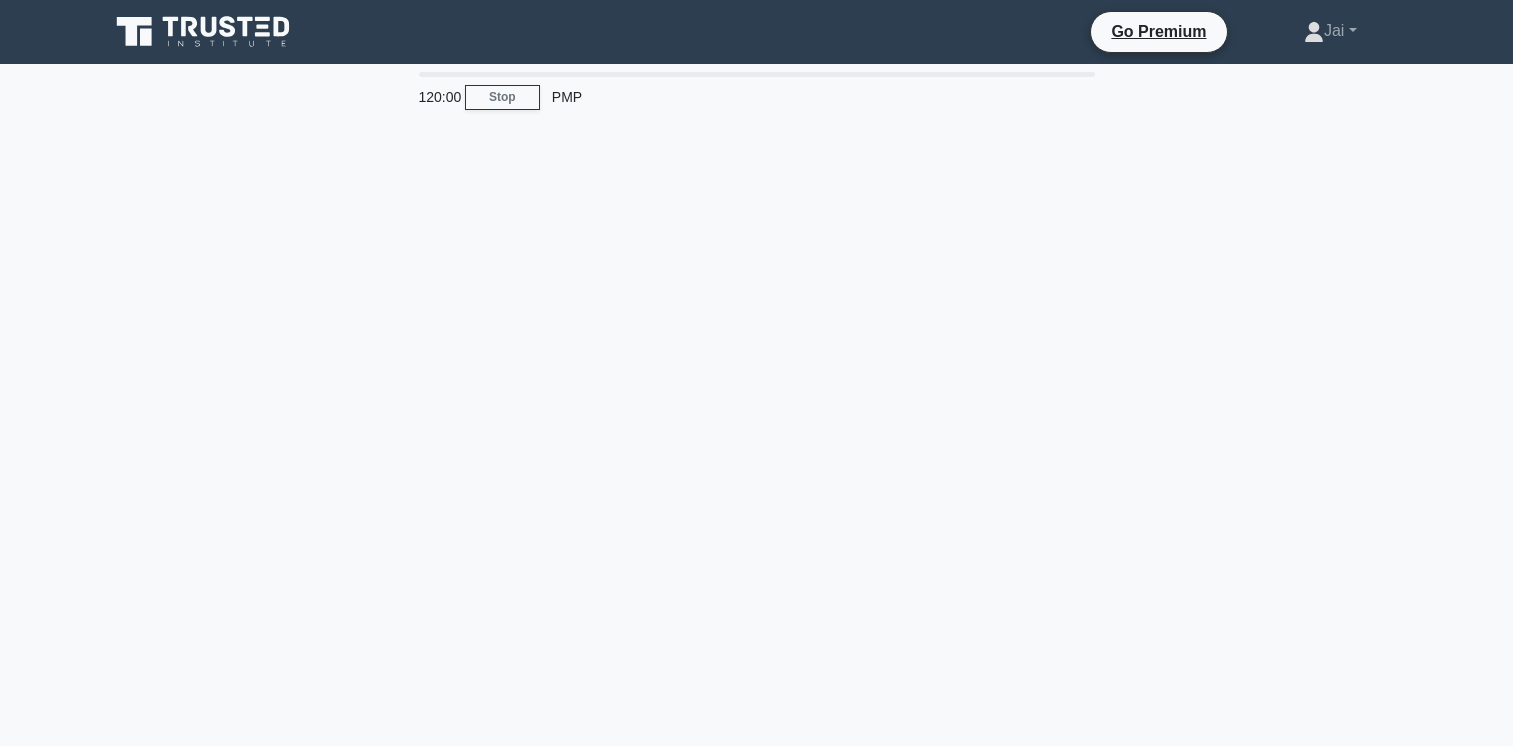 scroll, scrollTop: 0, scrollLeft: 0, axis: both 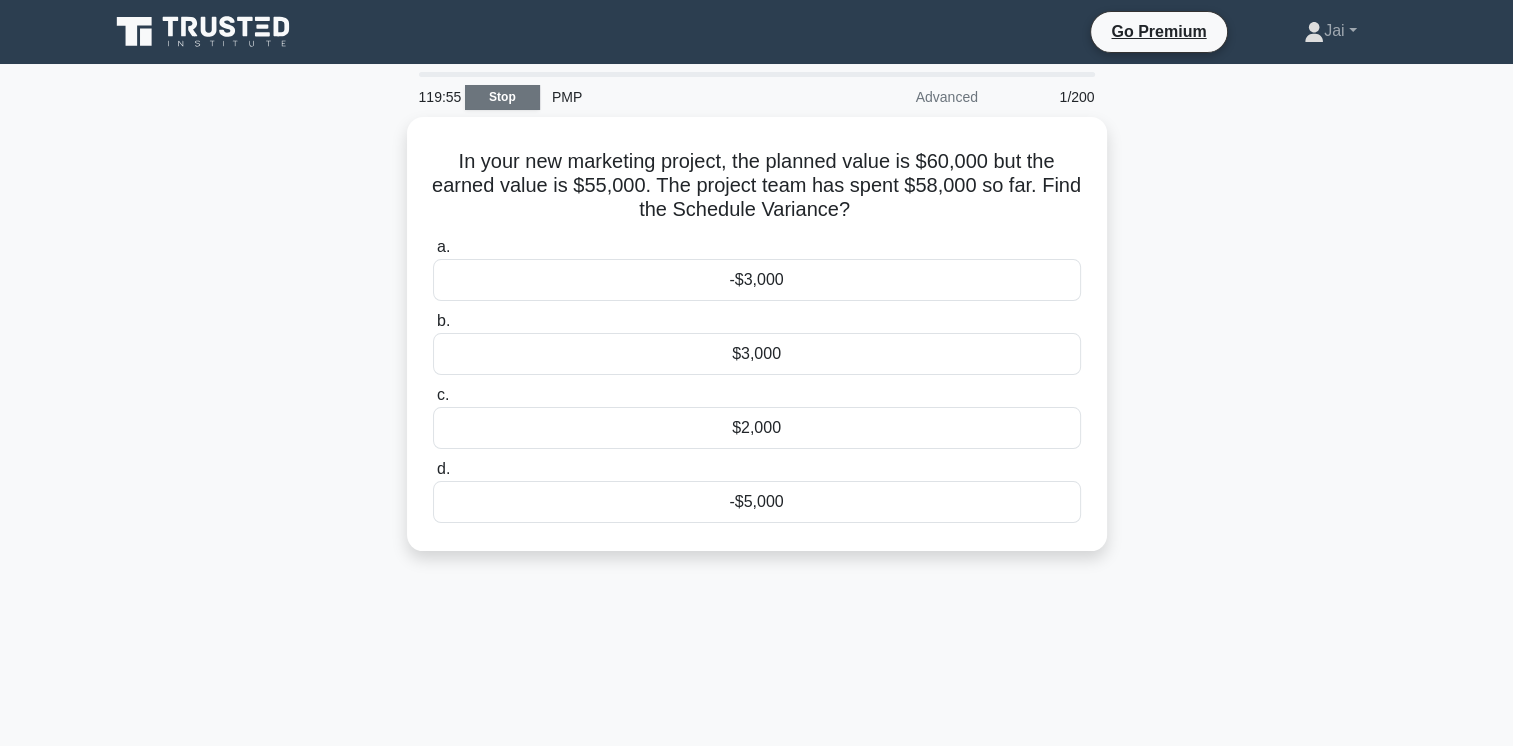 click on "Stop" at bounding box center (502, 97) 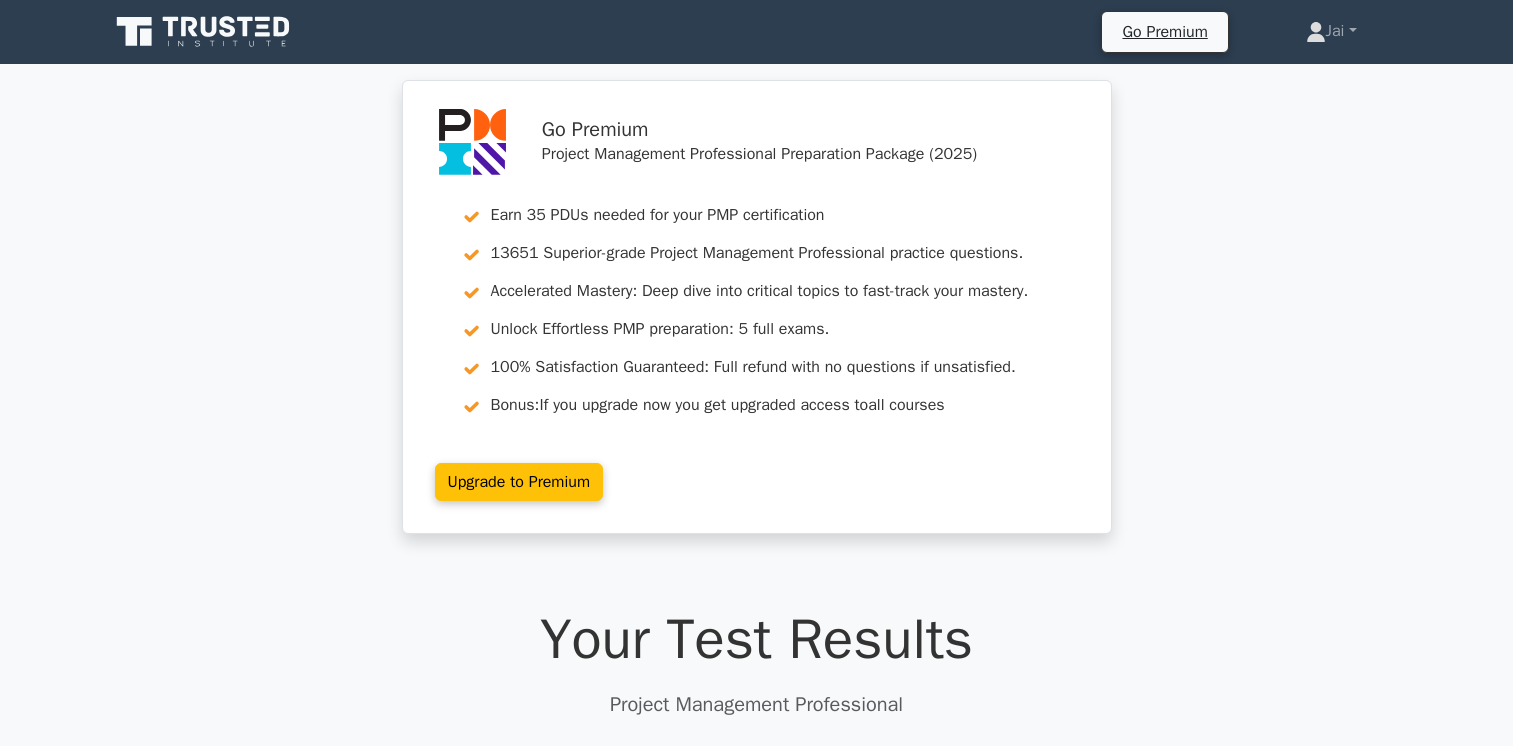 scroll, scrollTop: 0, scrollLeft: 0, axis: both 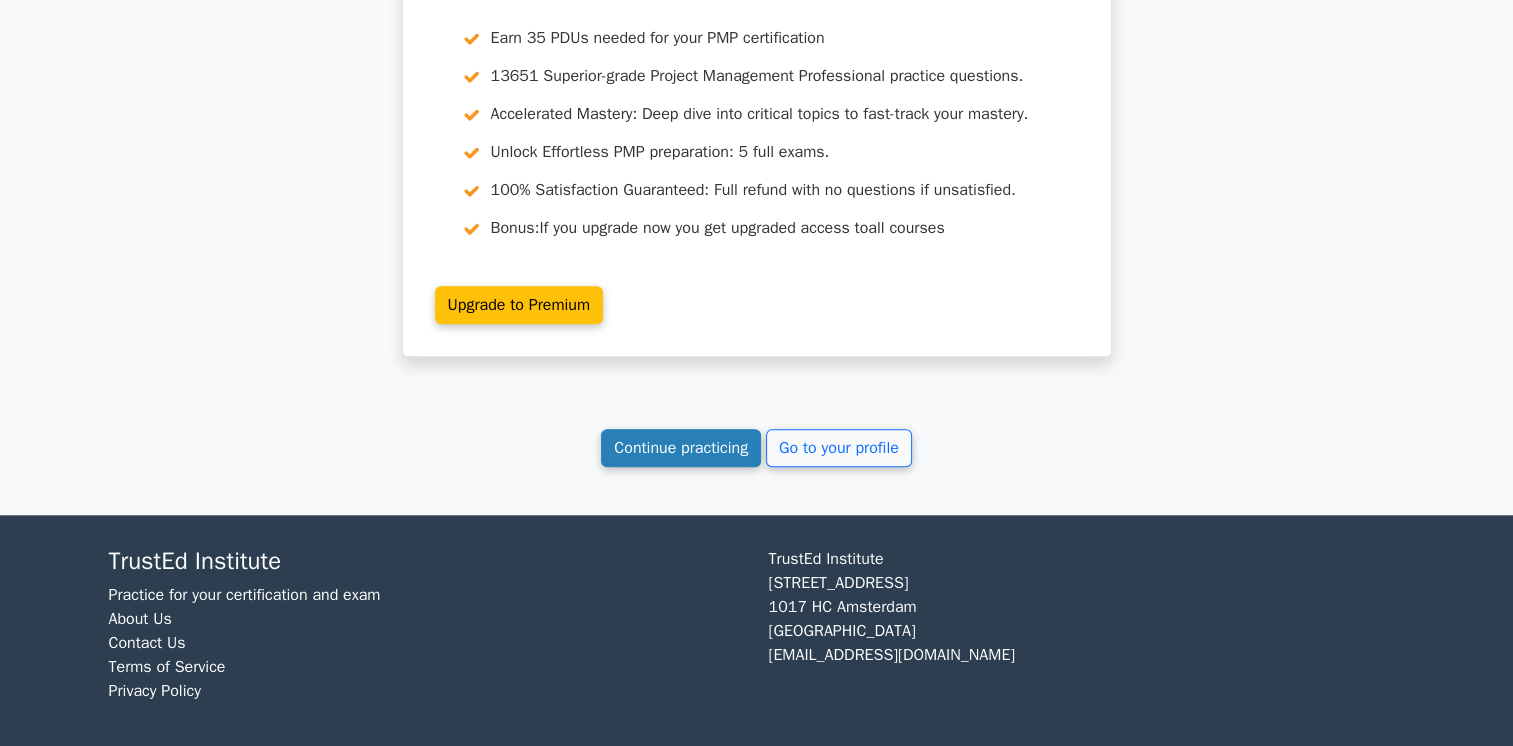 click on "Continue practicing" at bounding box center (681, 448) 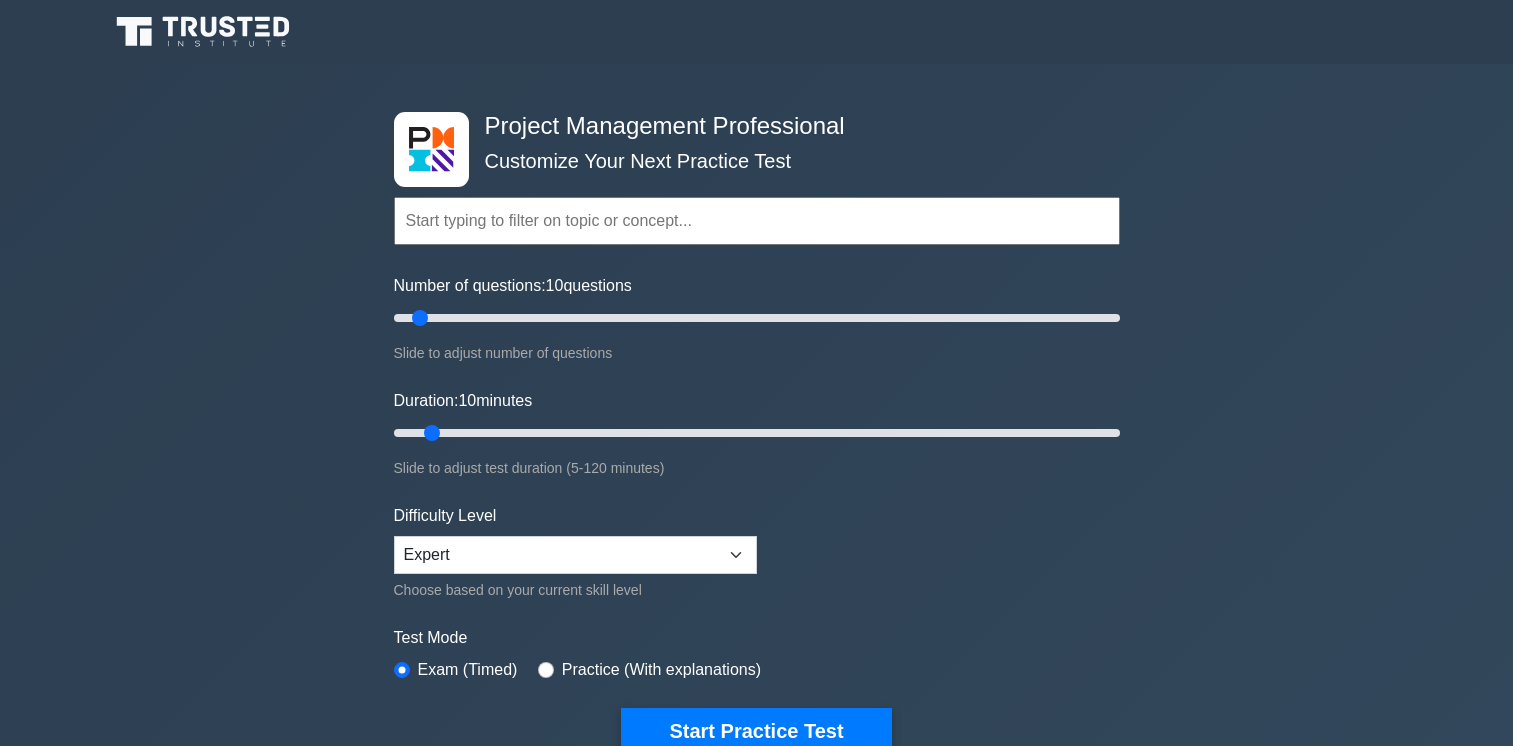 scroll, scrollTop: 0, scrollLeft: 0, axis: both 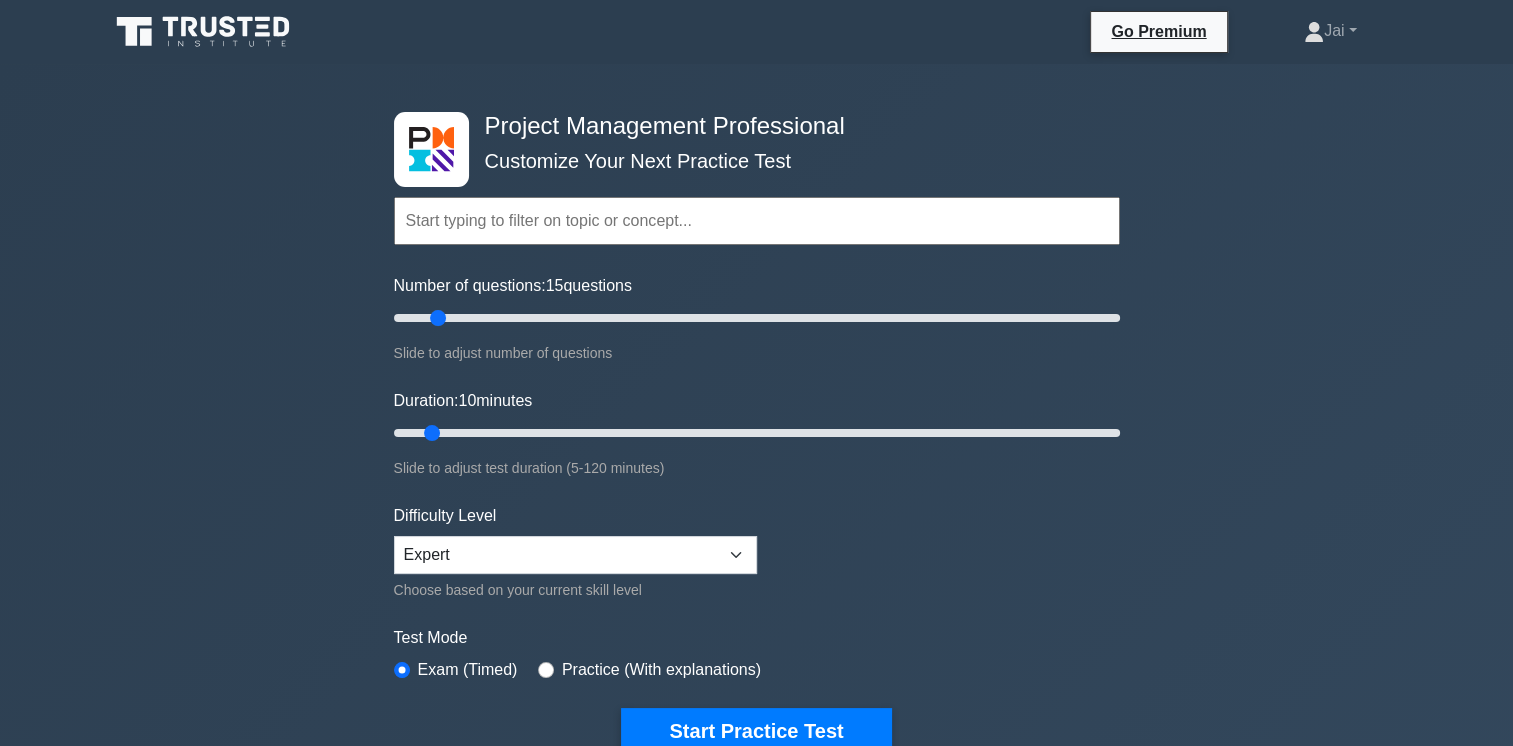 drag, startPoint x: 424, startPoint y: 317, endPoint x: 436, endPoint y: 304, distance: 17.691807 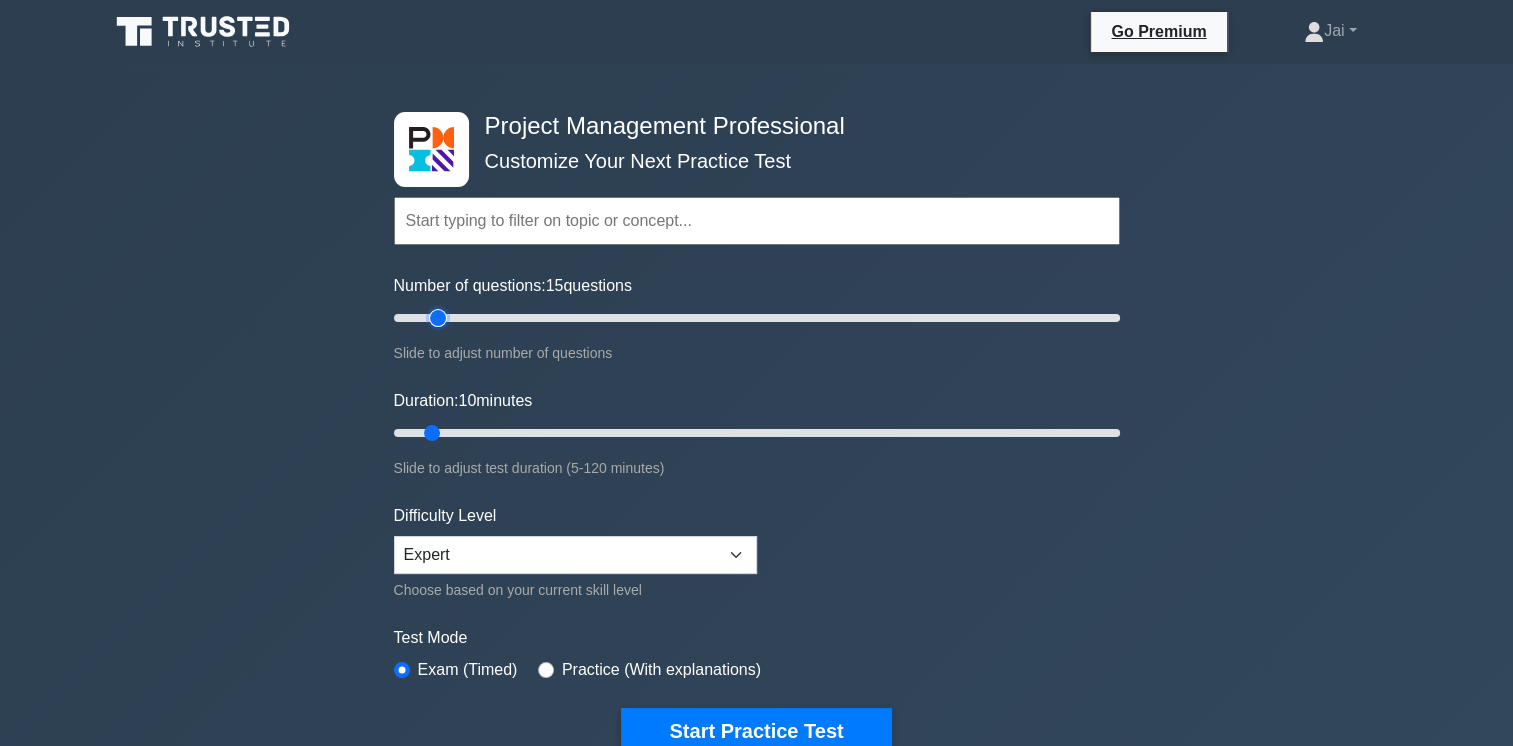 type on "15" 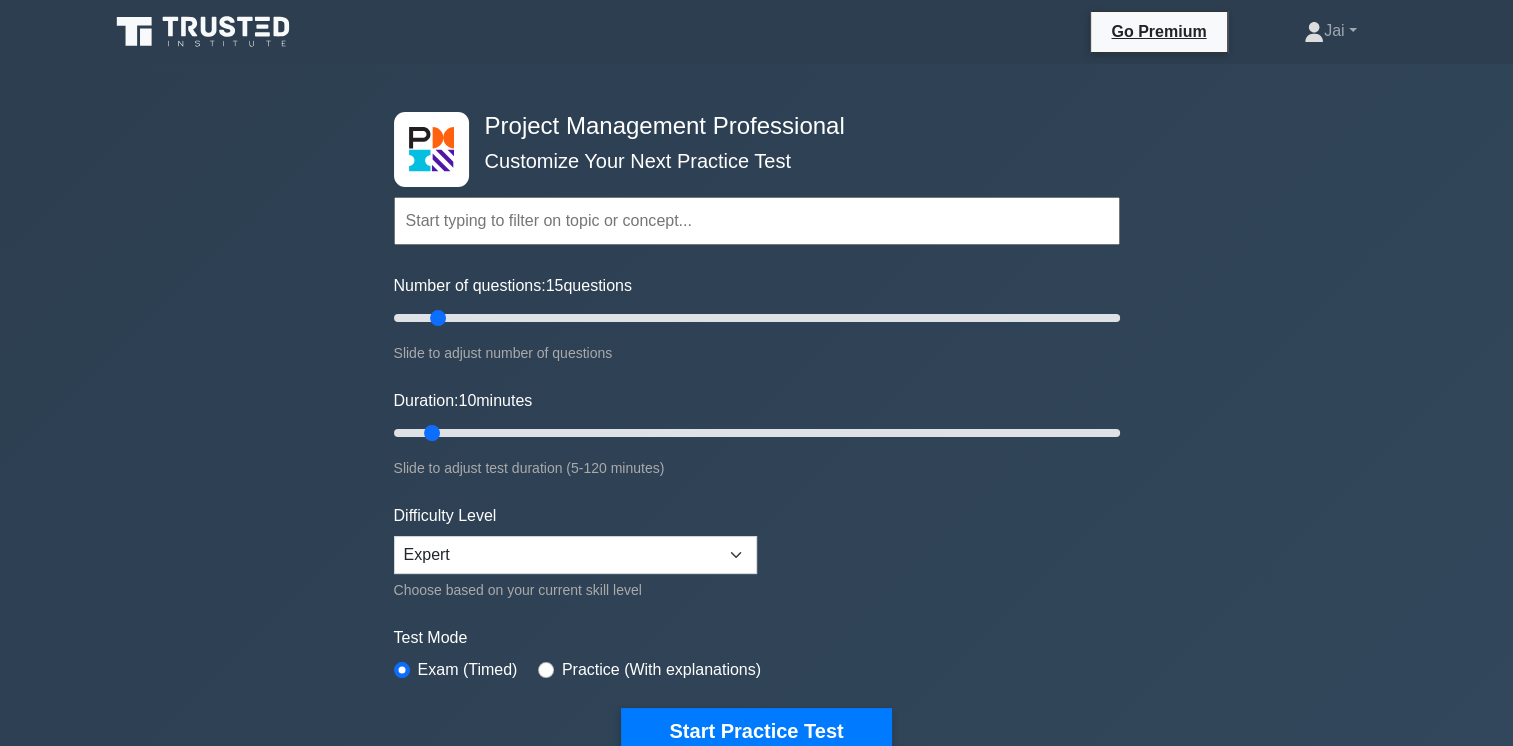 drag, startPoint x: 431, startPoint y: 427, endPoint x: 443, endPoint y: 430, distance: 12.369317 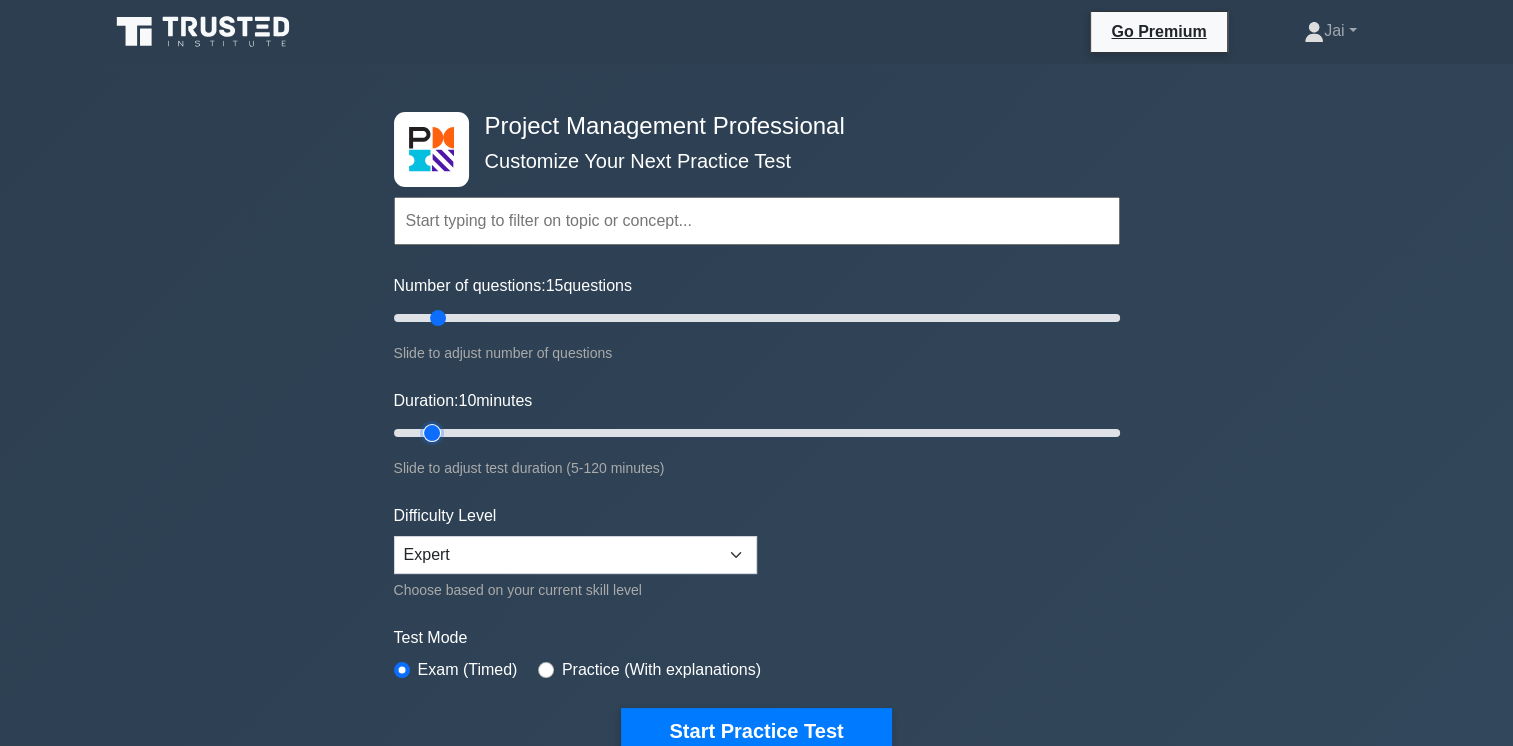 click on "Duration:  10  minutes" at bounding box center (757, 433) 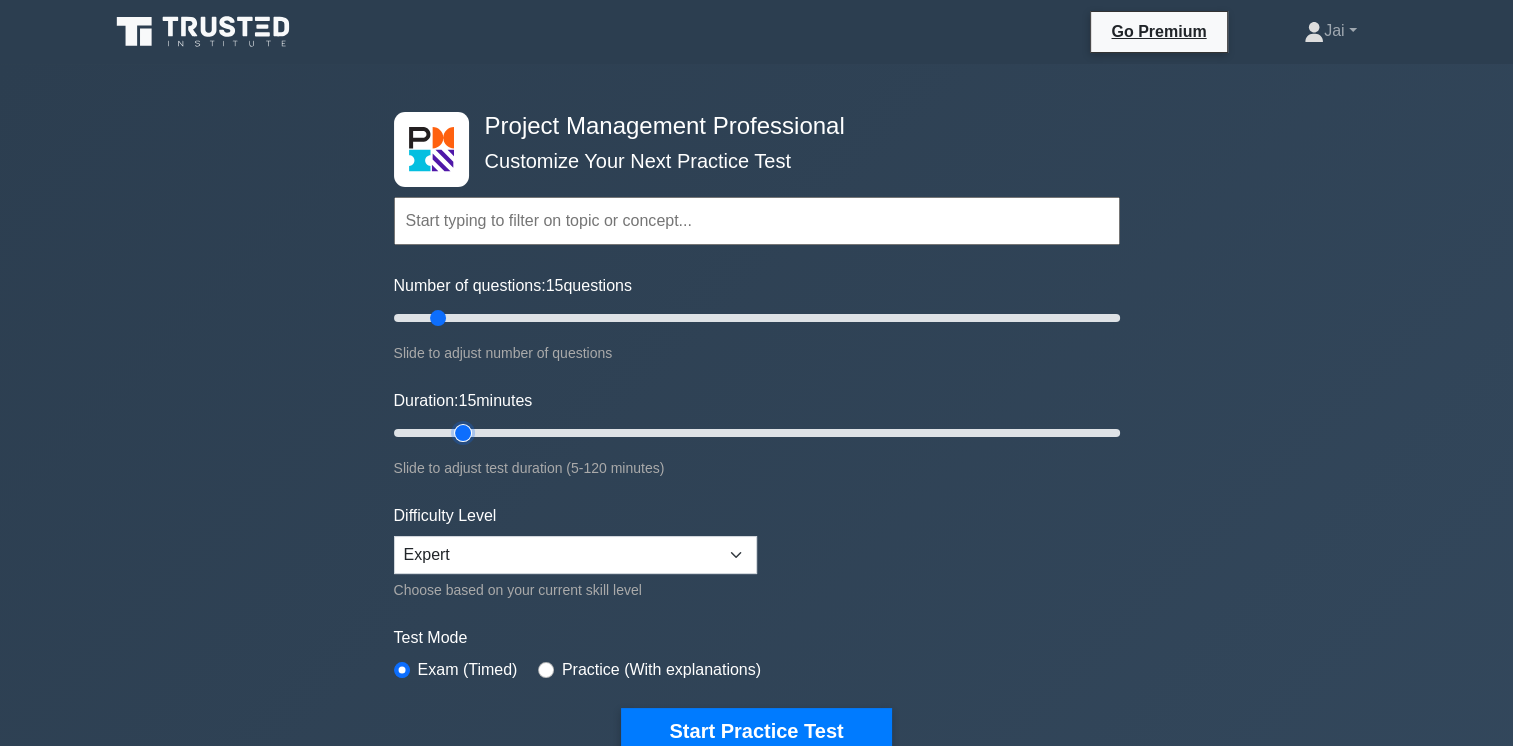 drag, startPoint x: 430, startPoint y: 434, endPoint x: 452, endPoint y: 432, distance: 22.090721 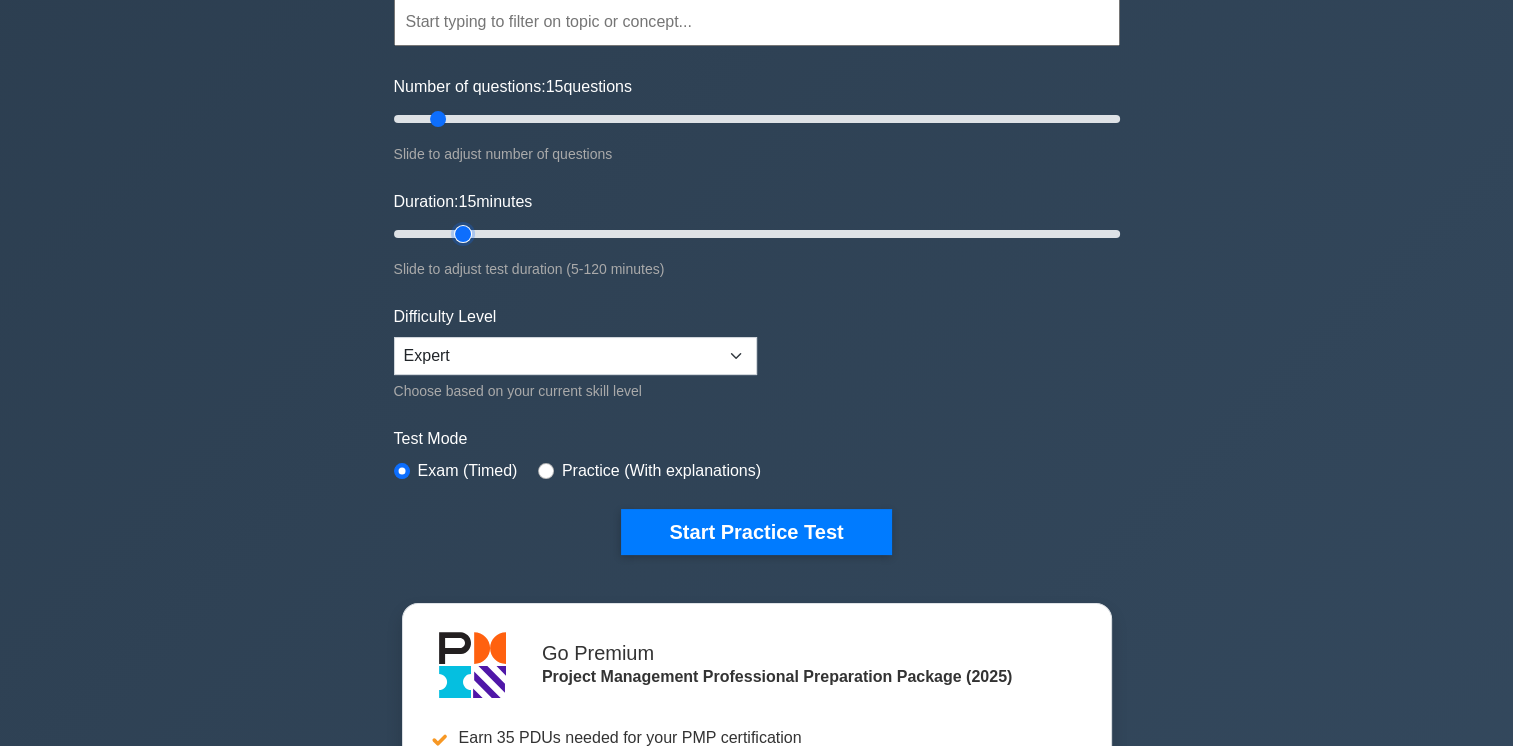 scroll, scrollTop: 100, scrollLeft: 0, axis: vertical 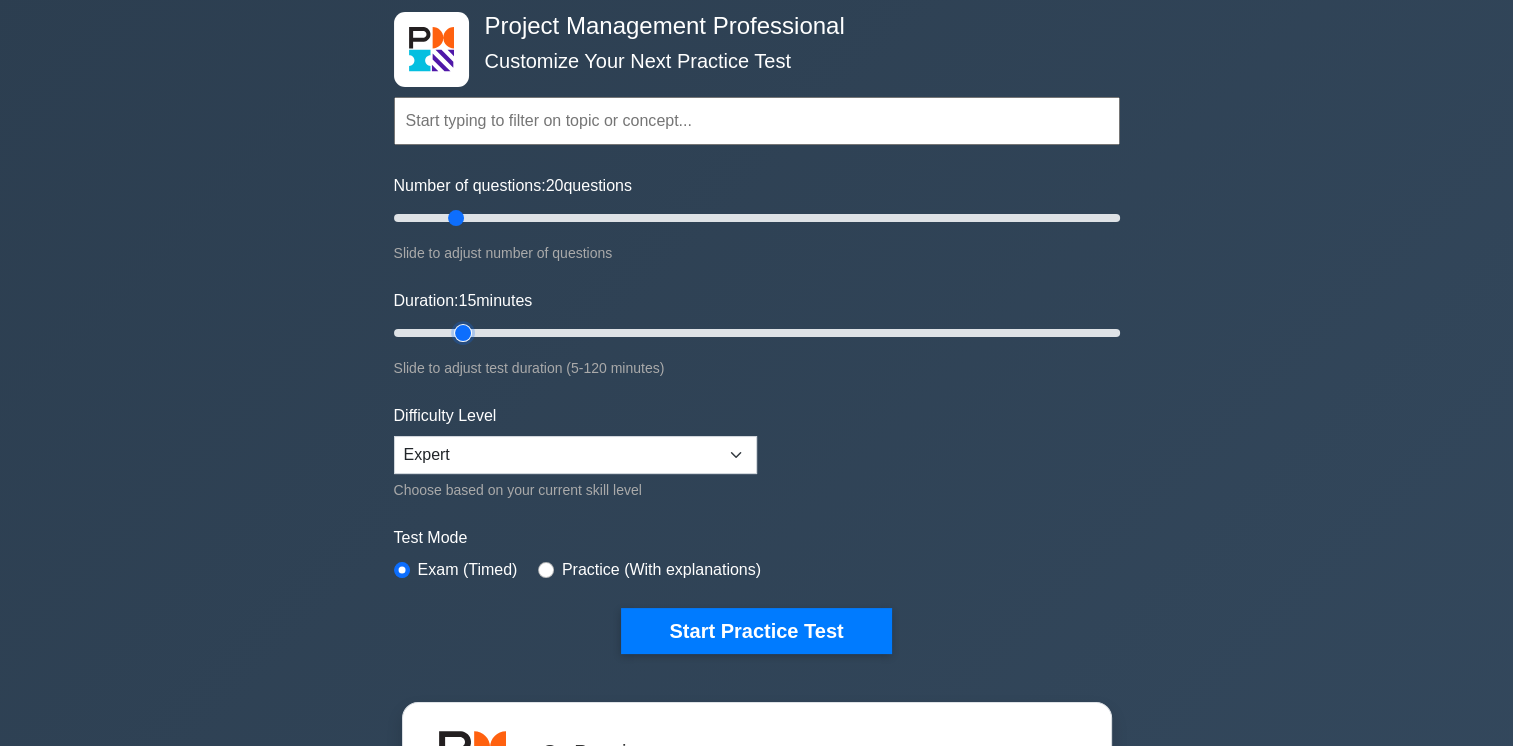 drag, startPoint x: 432, startPoint y: 220, endPoint x: 456, endPoint y: 222, distance: 24.083189 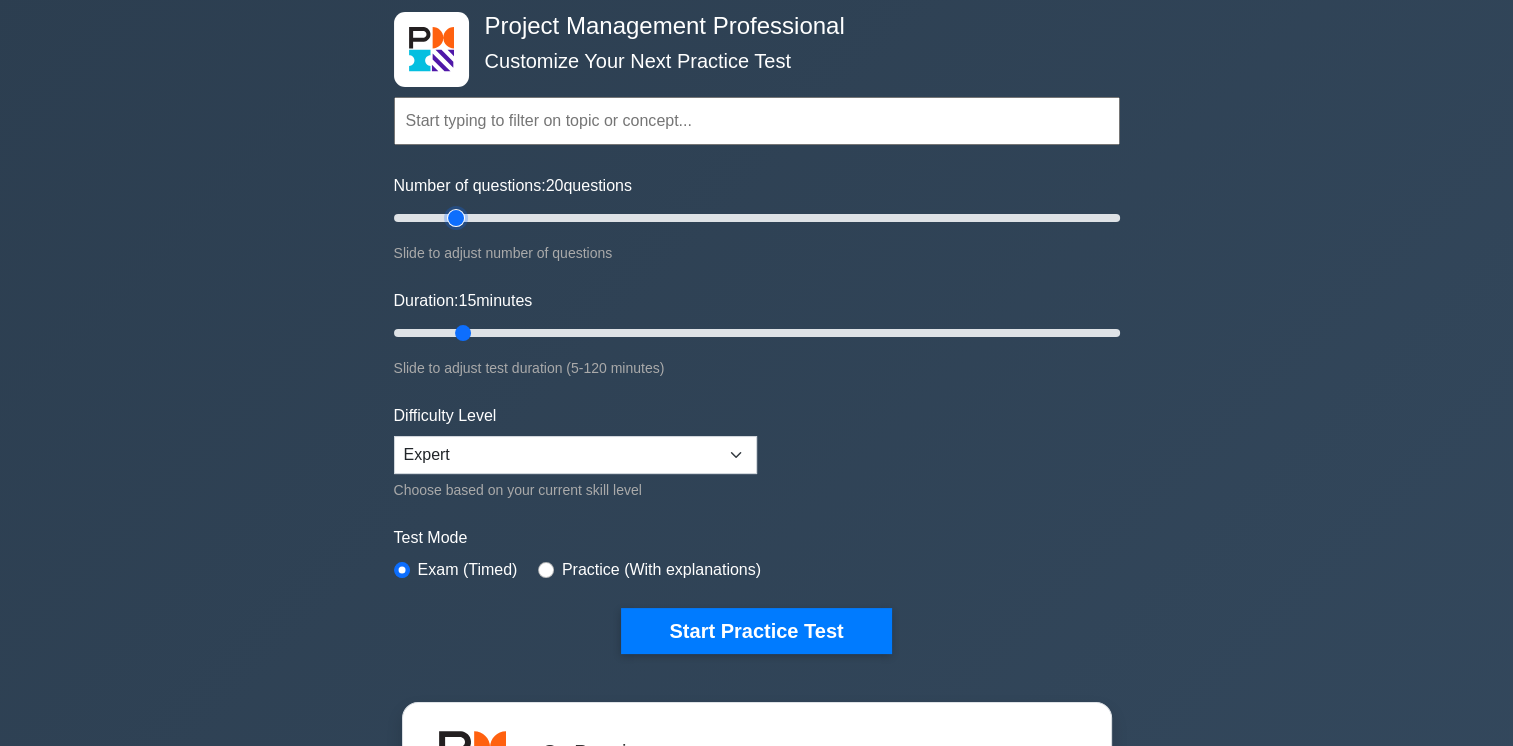 type on "20" 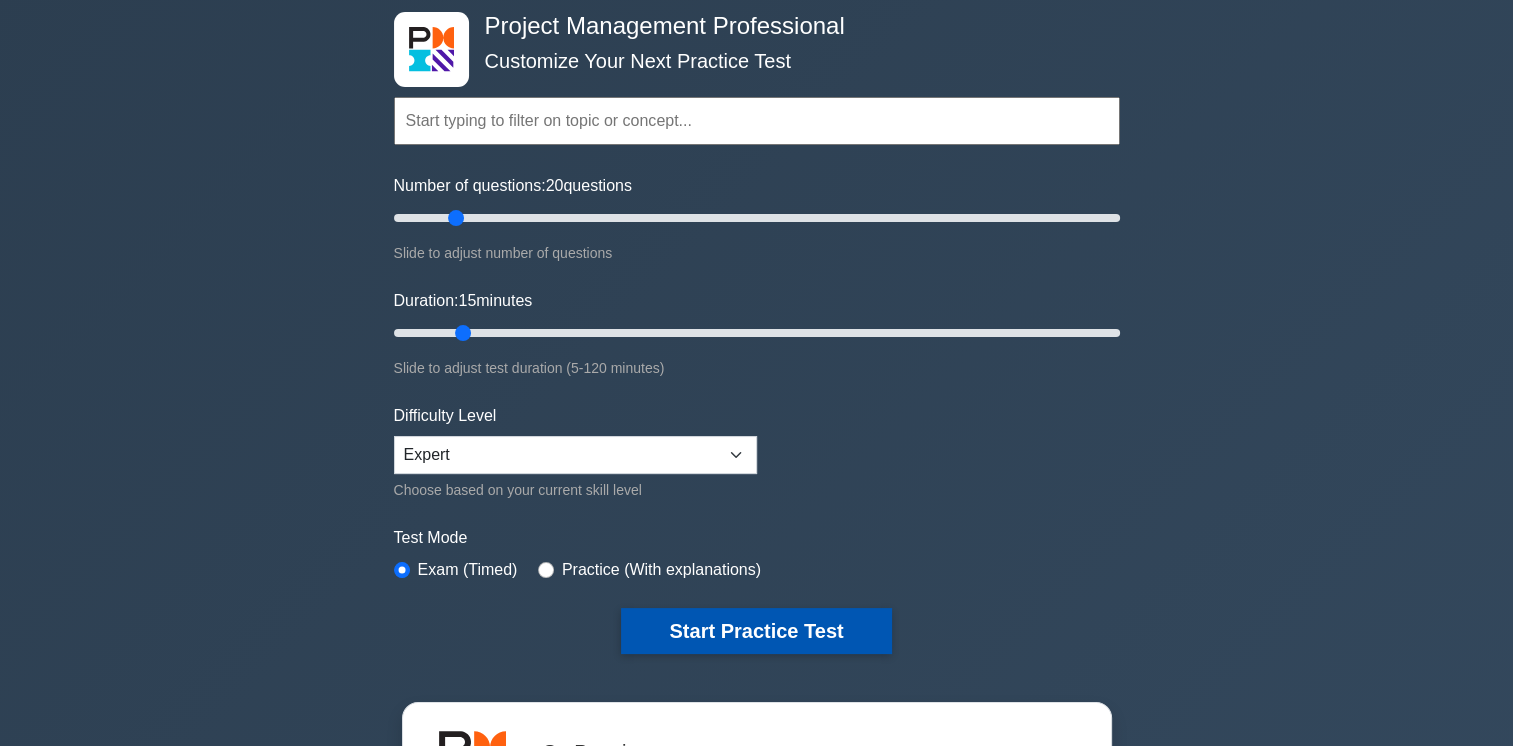 click on "Start Practice Test" at bounding box center [756, 631] 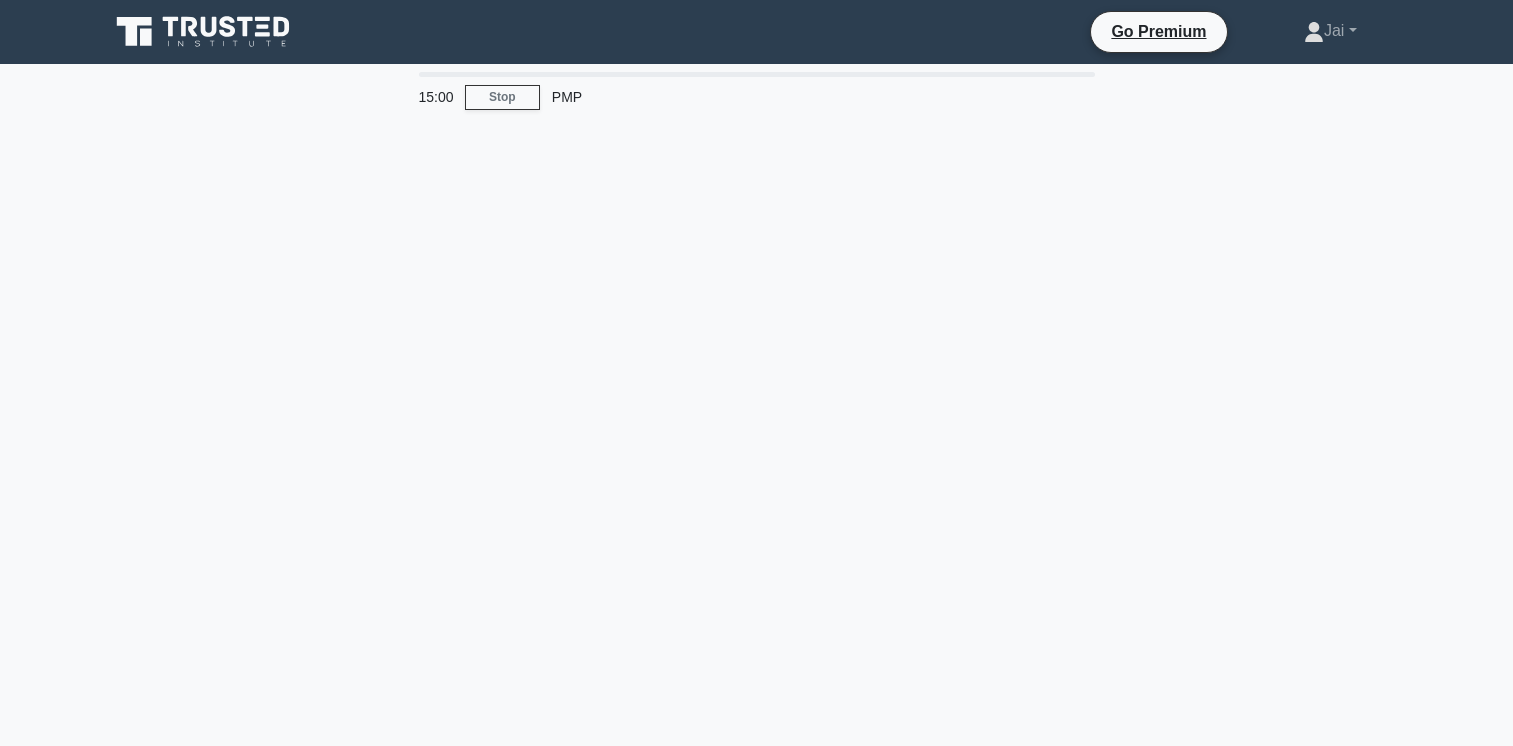 scroll, scrollTop: 0, scrollLeft: 0, axis: both 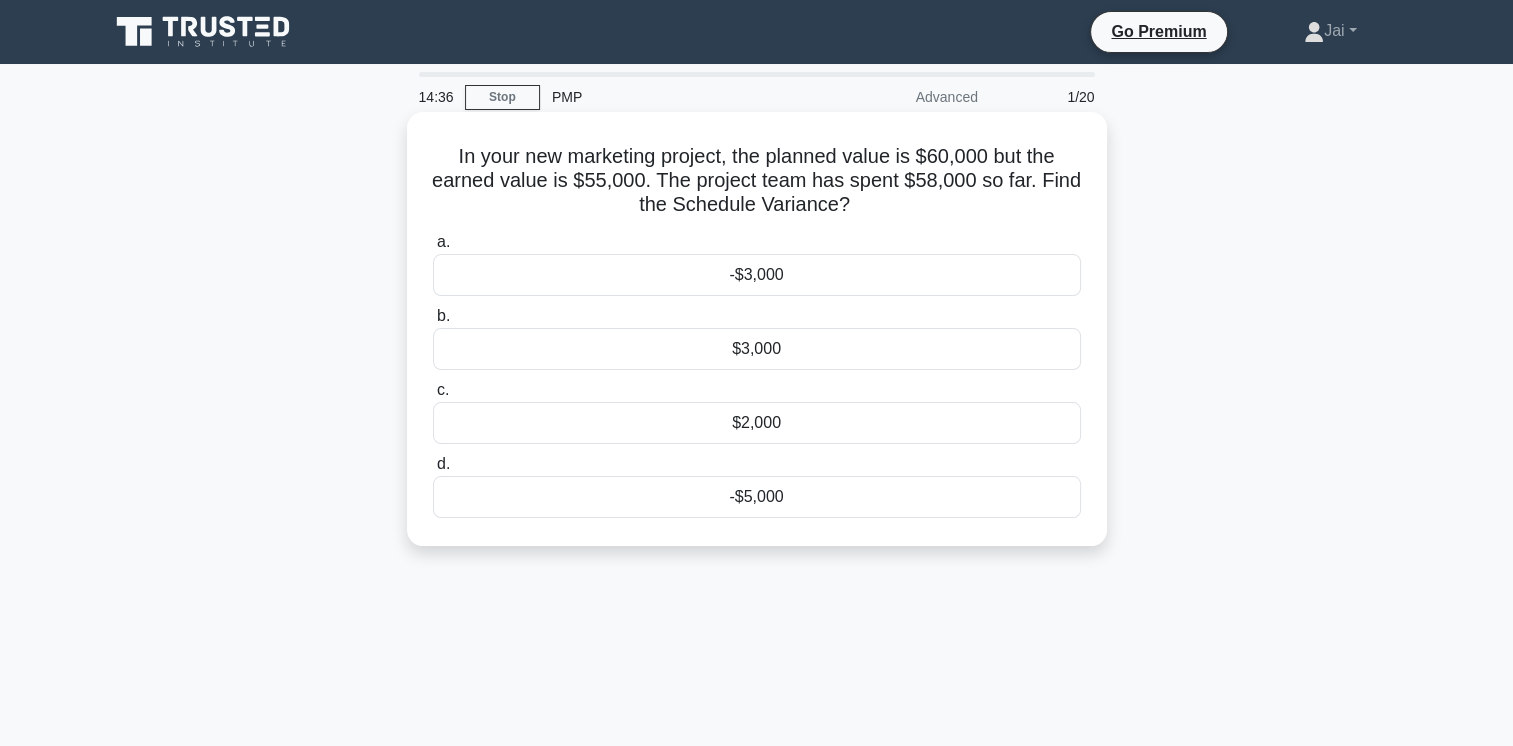 click on "-$5,000" at bounding box center (757, 497) 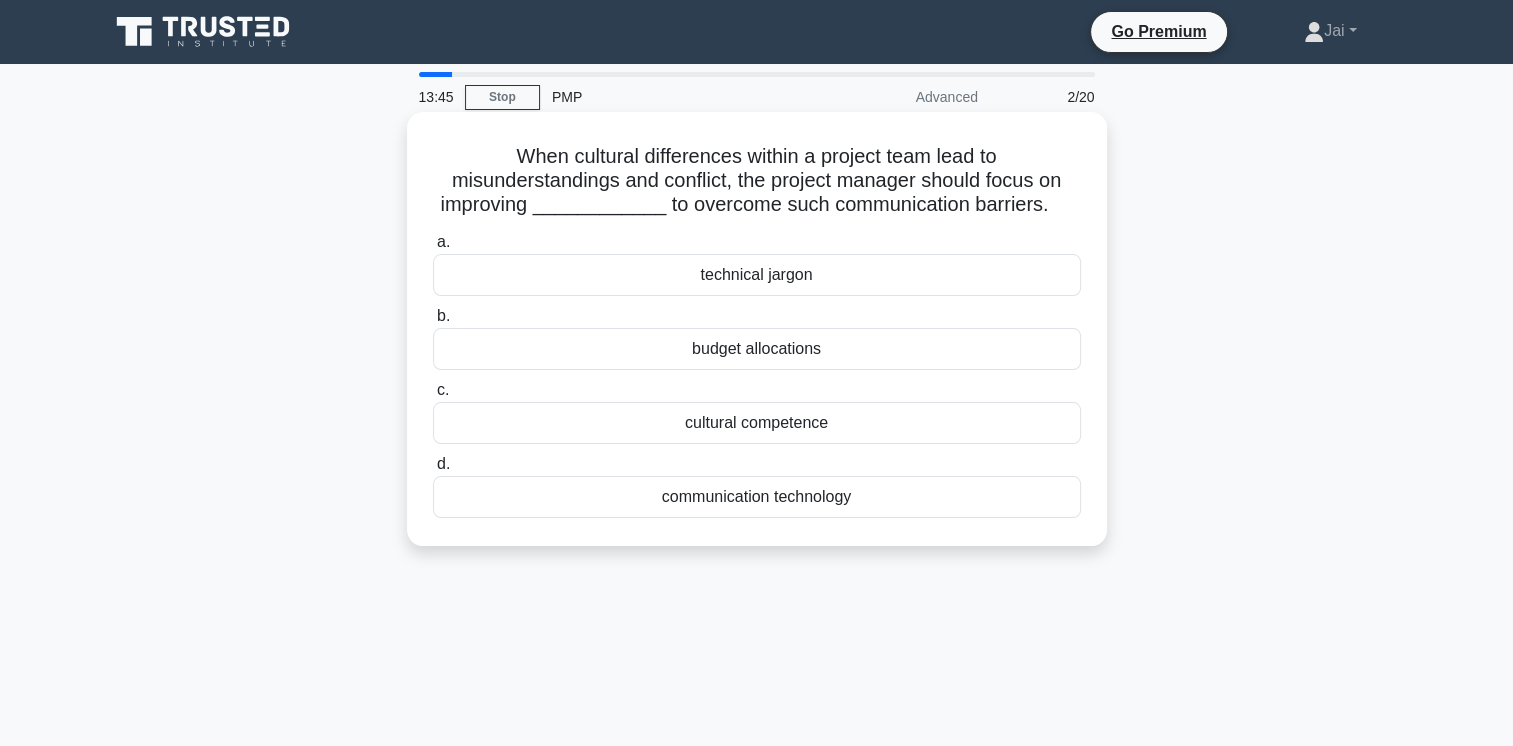 click on "cultural competence" at bounding box center (757, 423) 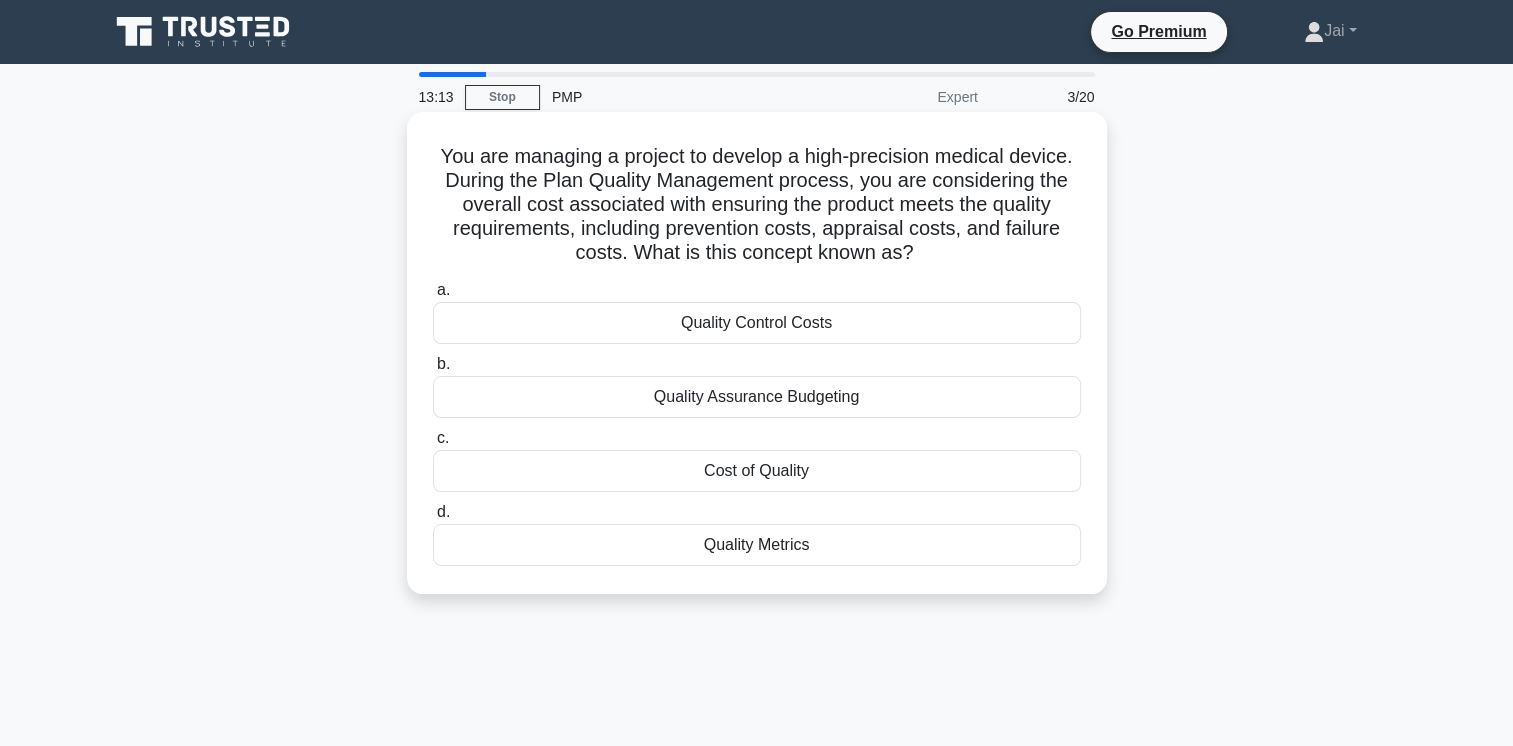 click on "Cost of Quality" at bounding box center (757, 471) 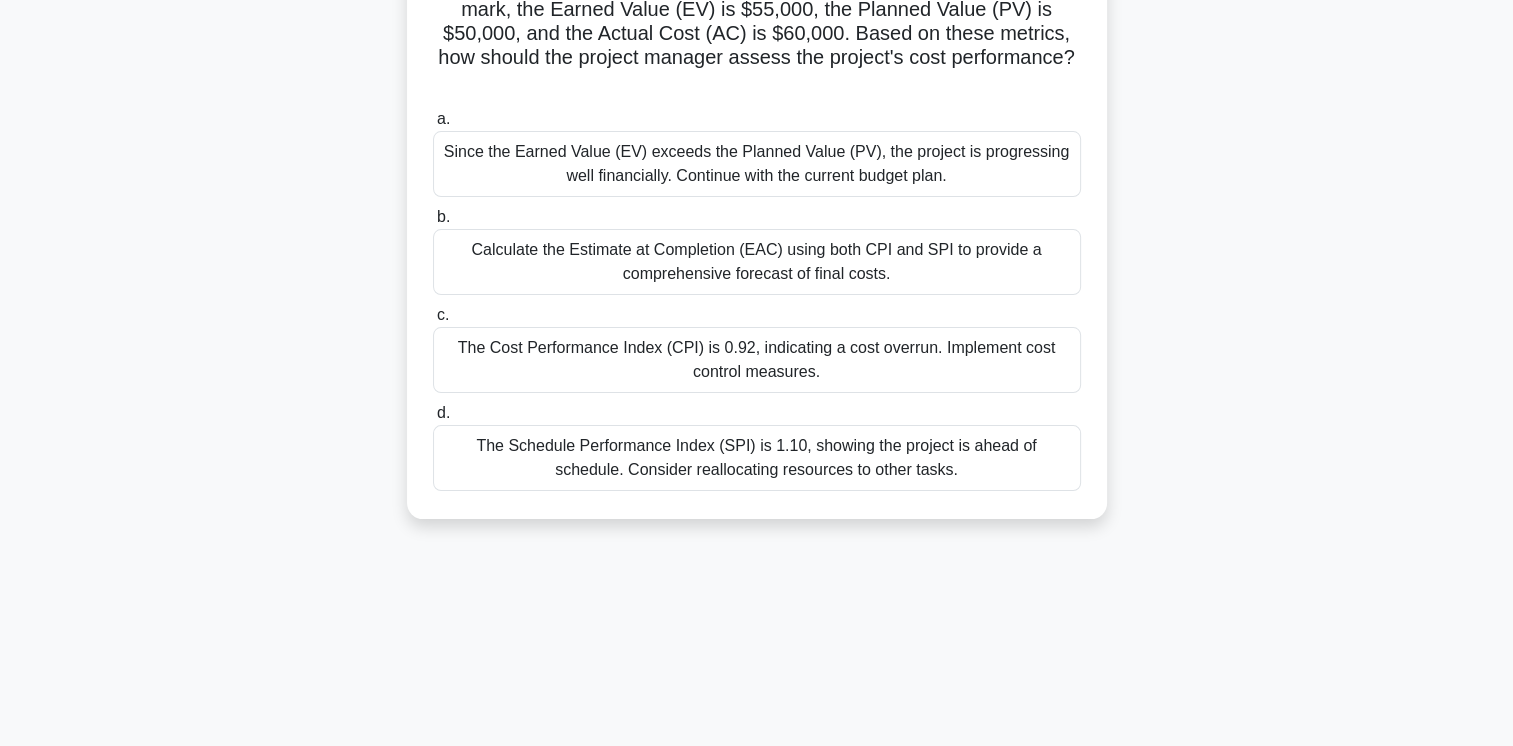 scroll, scrollTop: 100, scrollLeft: 0, axis: vertical 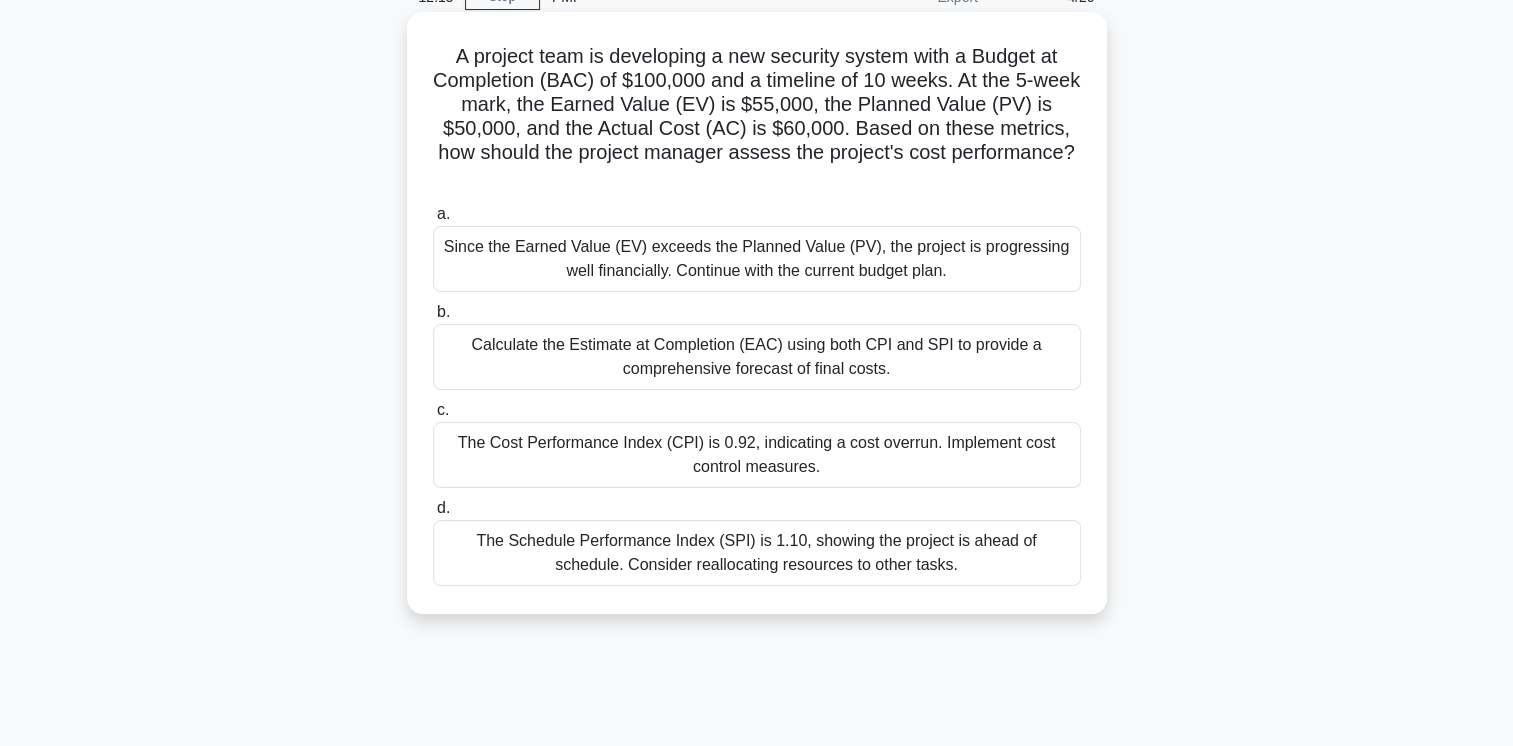click on "Calculate the Estimate at Completion (EAC) using both CPI and SPI to provide a comprehensive forecast of final costs." at bounding box center (757, 357) 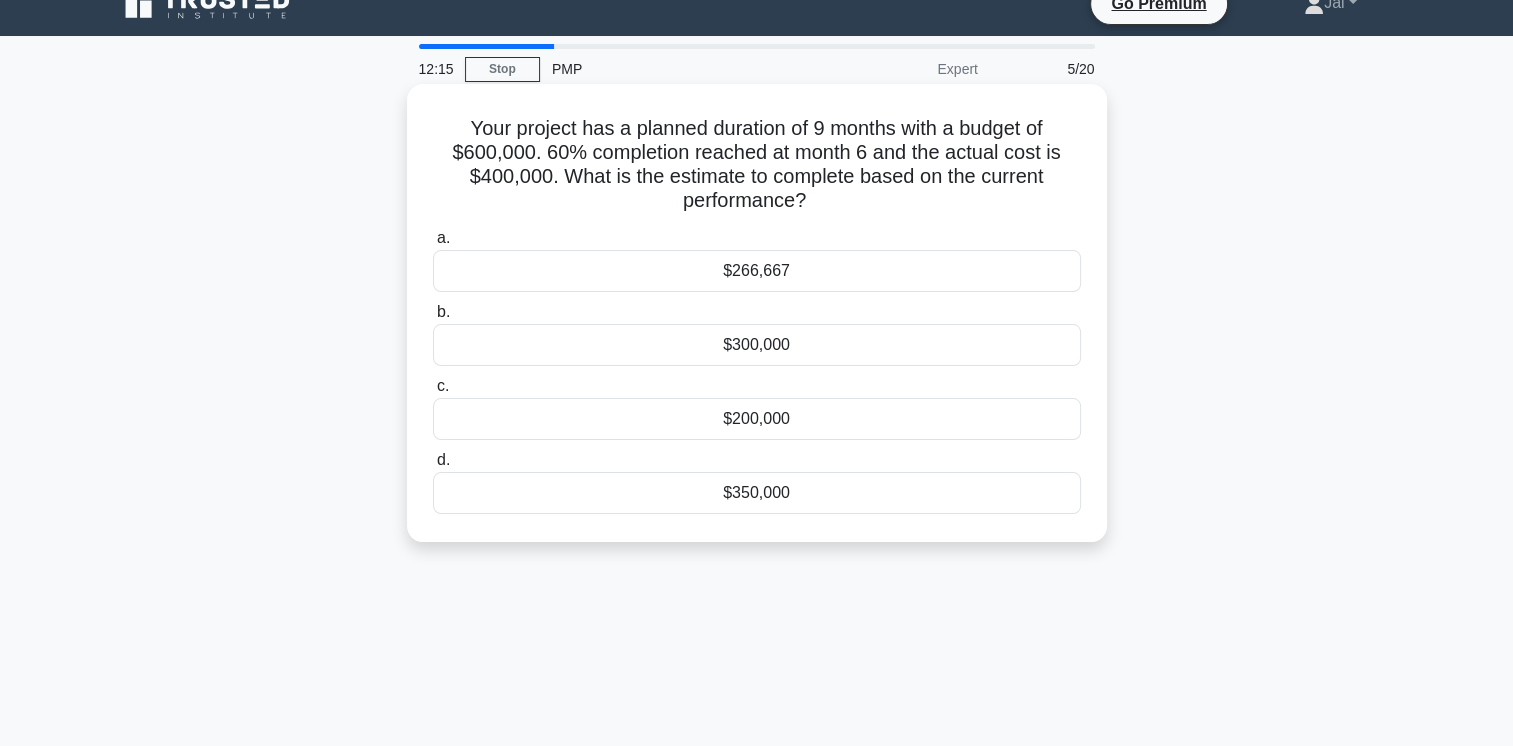 scroll, scrollTop: 0, scrollLeft: 0, axis: both 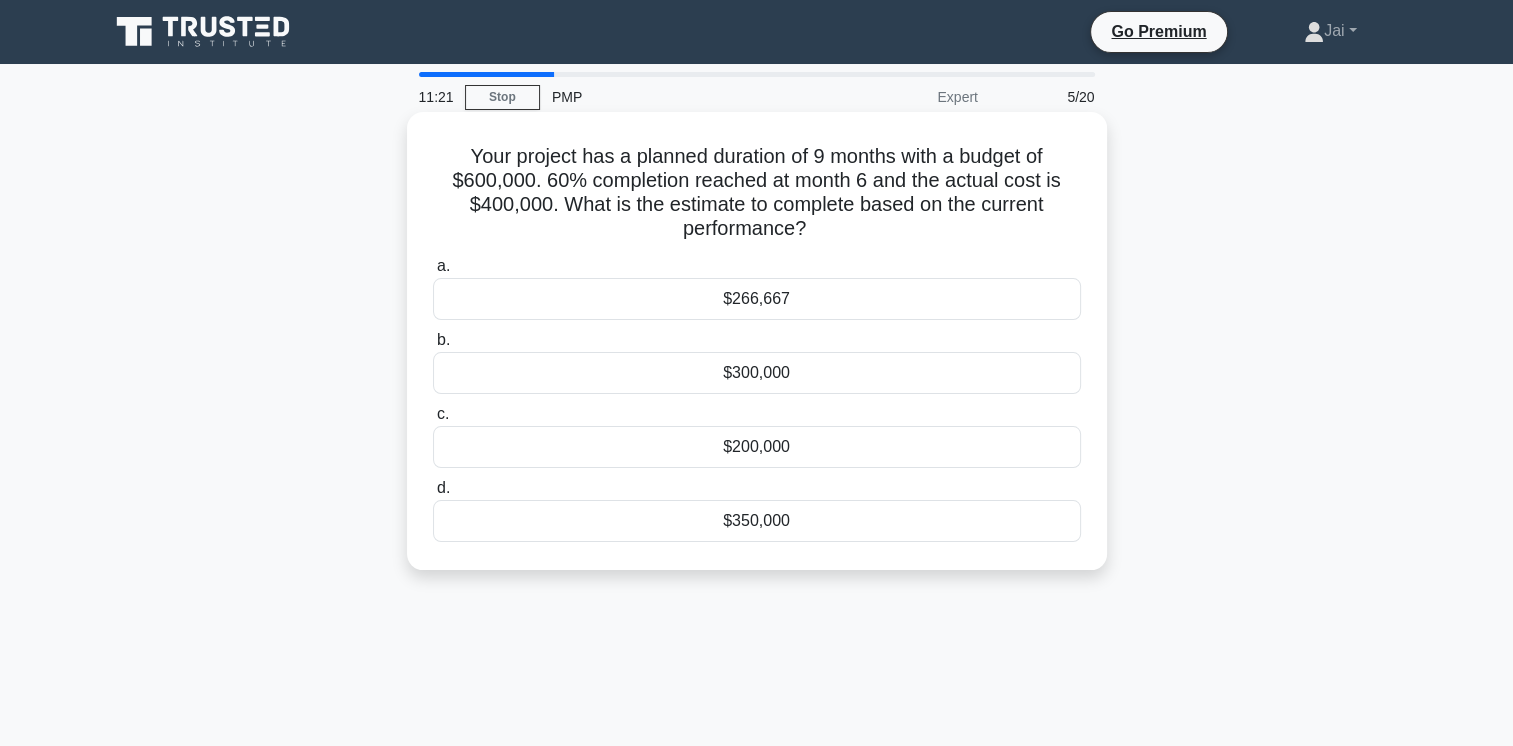 click on "$300,000" at bounding box center (757, 373) 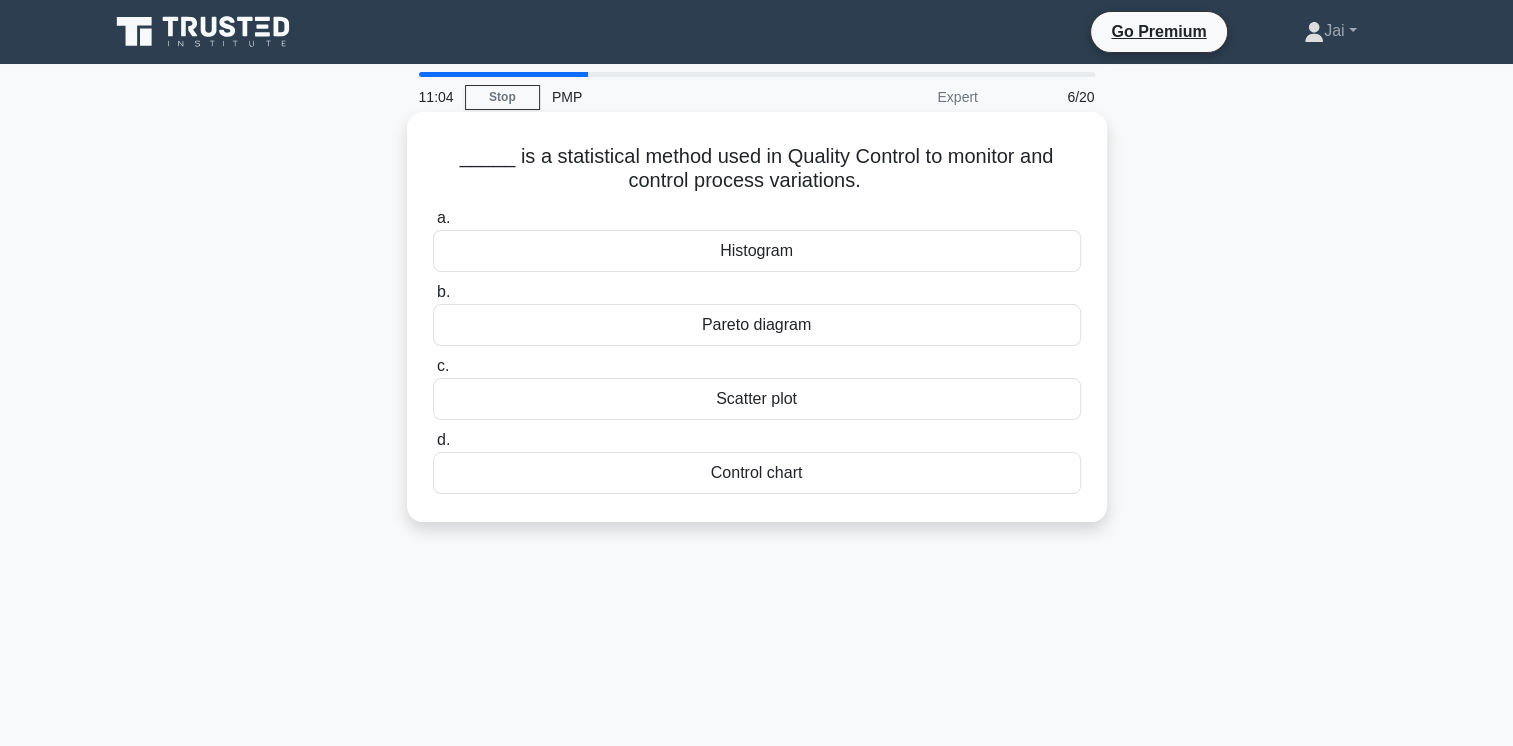 click on "Pareto diagram" at bounding box center (757, 325) 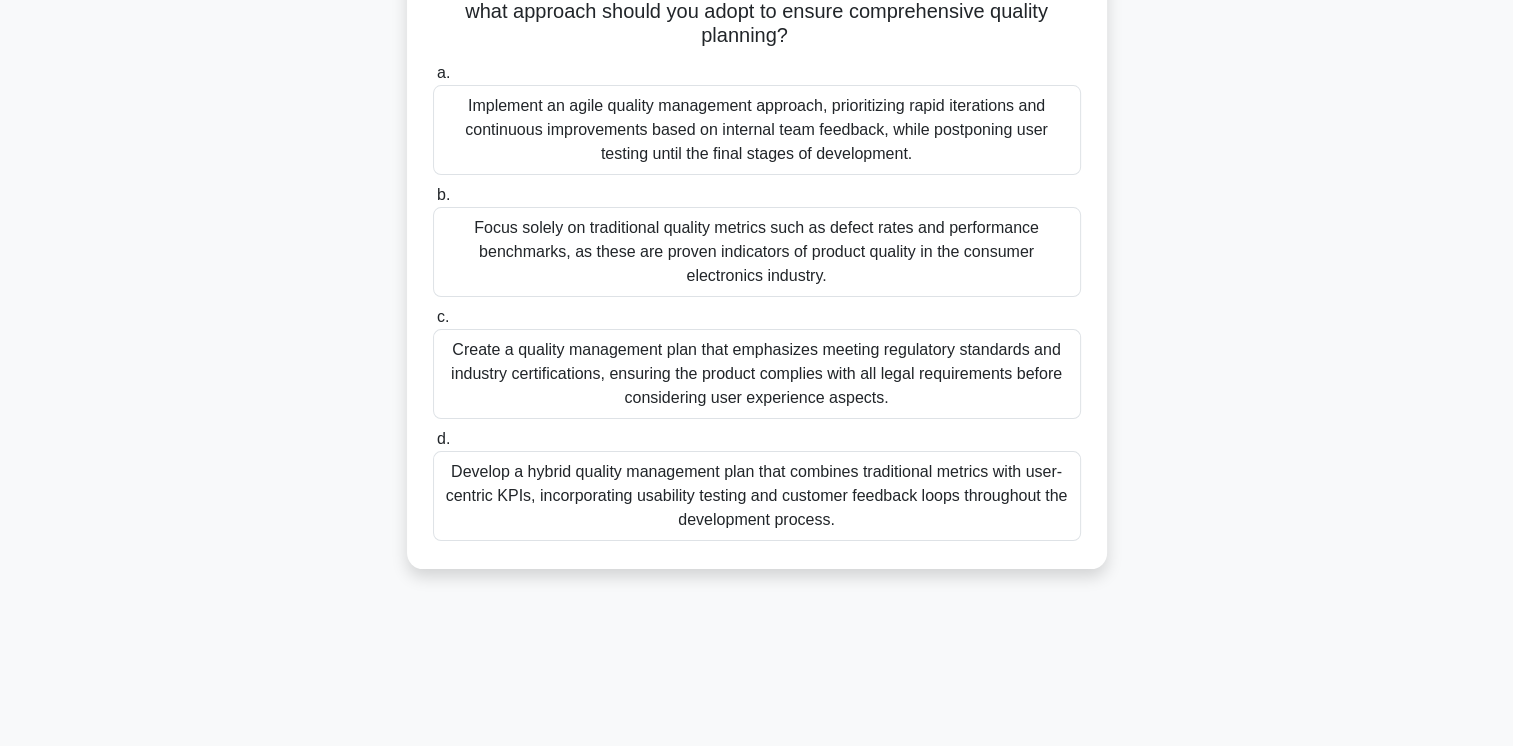 scroll, scrollTop: 300, scrollLeft: 0, axis: vertical 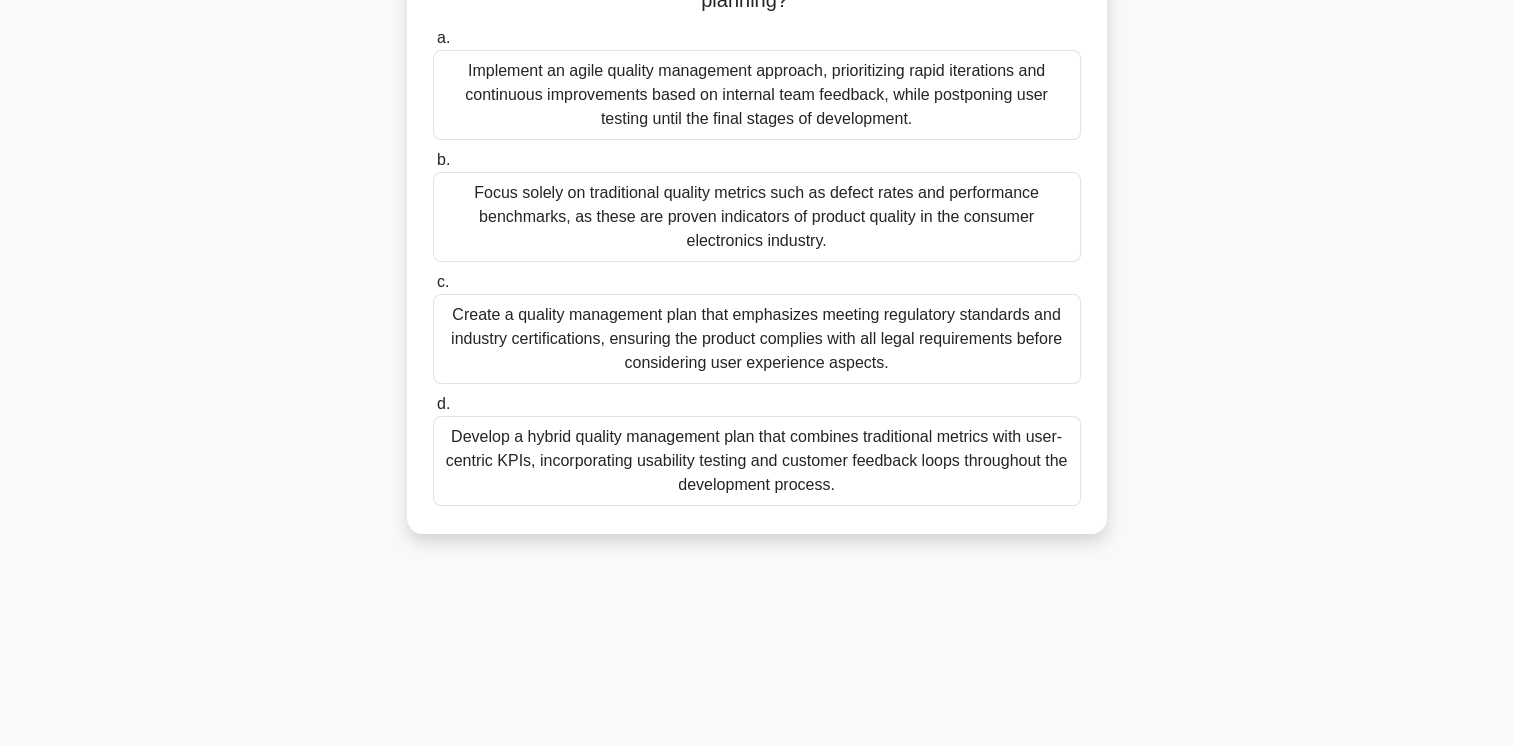 click on "Develop a hybrid quality management plan that combines traditional metrics with user-centric KPIs, incorporating usability testing and customer feedback loops throughout the development process." at bounding box center [757, 461] 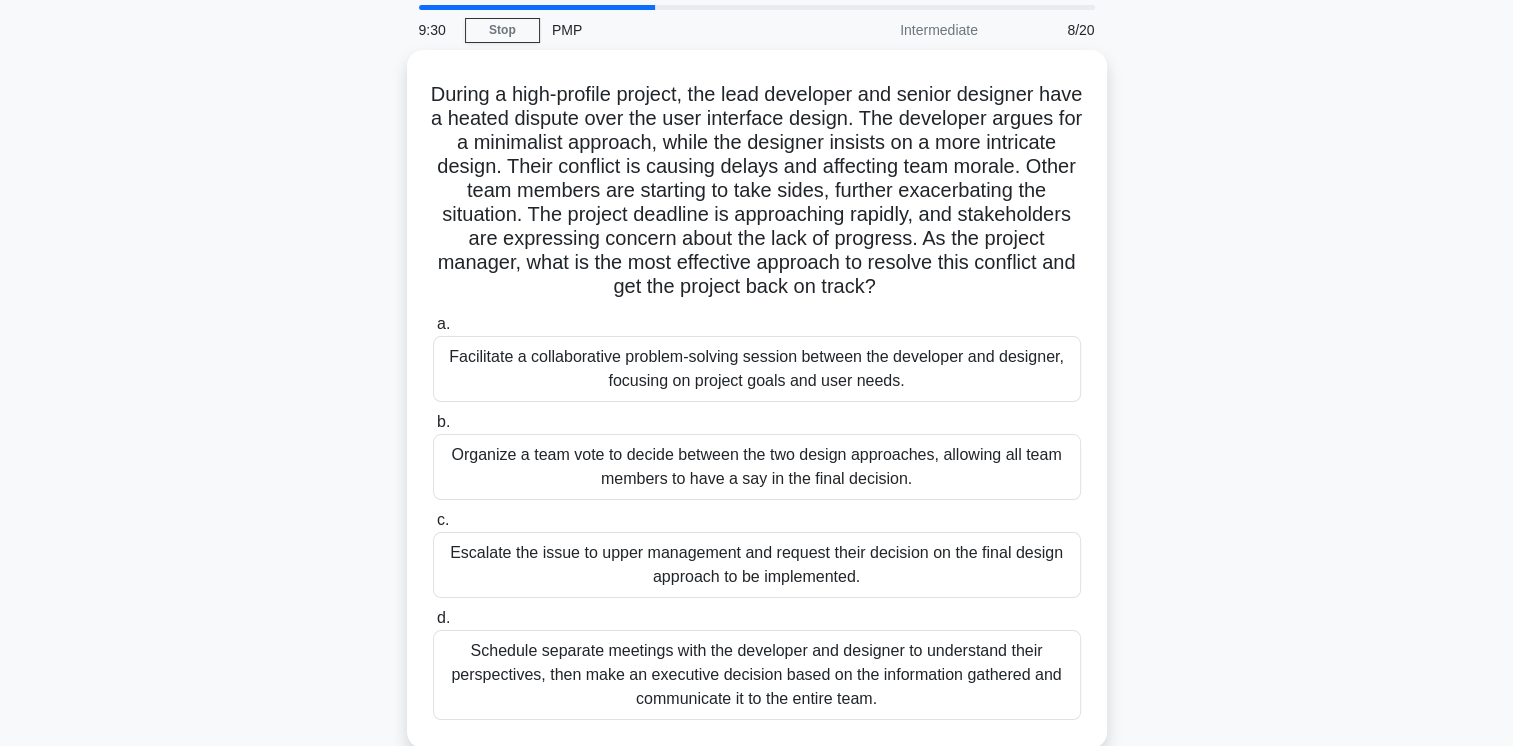 scroll, scrollTop: 100, scrollLeft: 0, axis: vertical 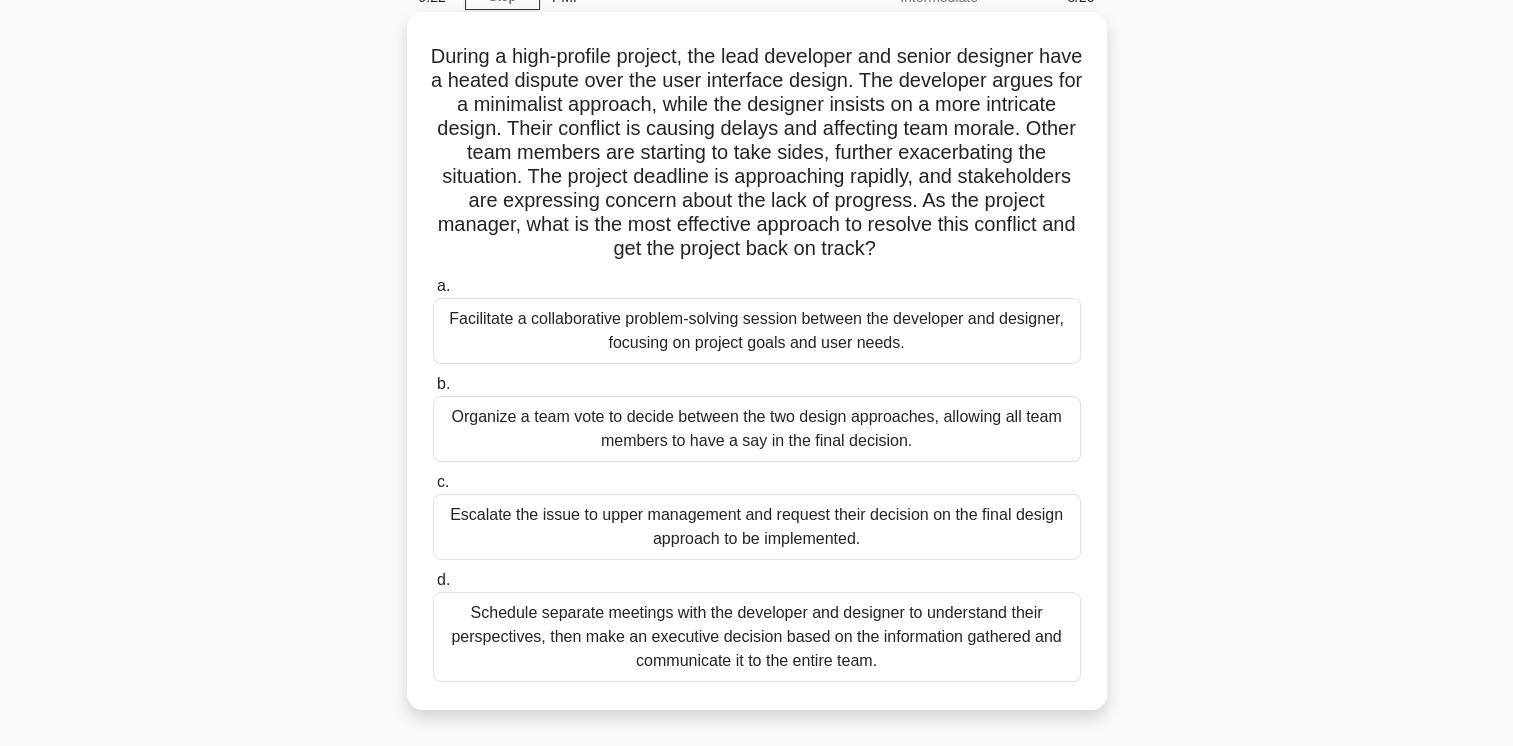 click on "Facilitate a collaborative problem-solving session between the developer and designer, focusing on project goals and user needs." at bounding box center (757, 331) 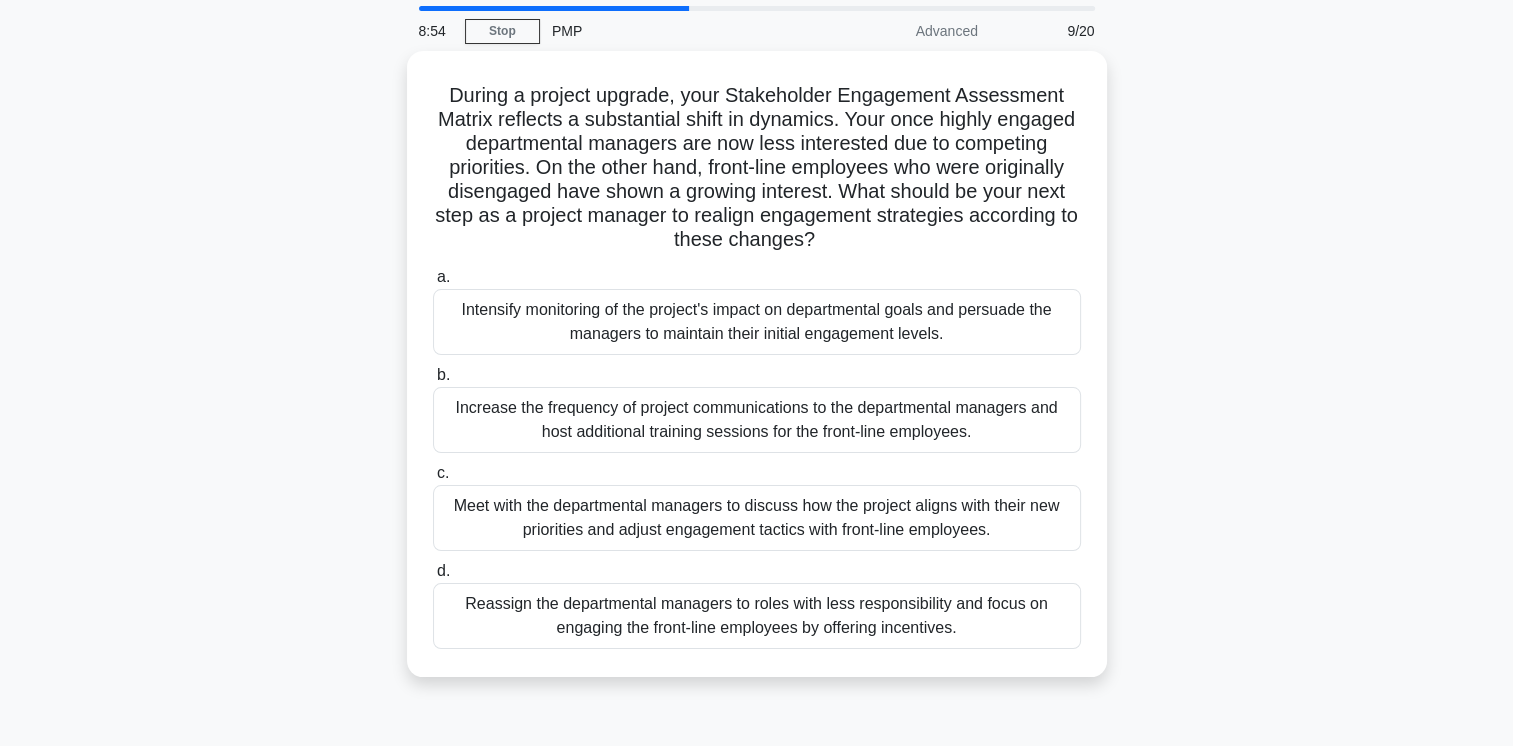 scroll, scrollTop: 100, scrollLeft: 0, axis: vertical 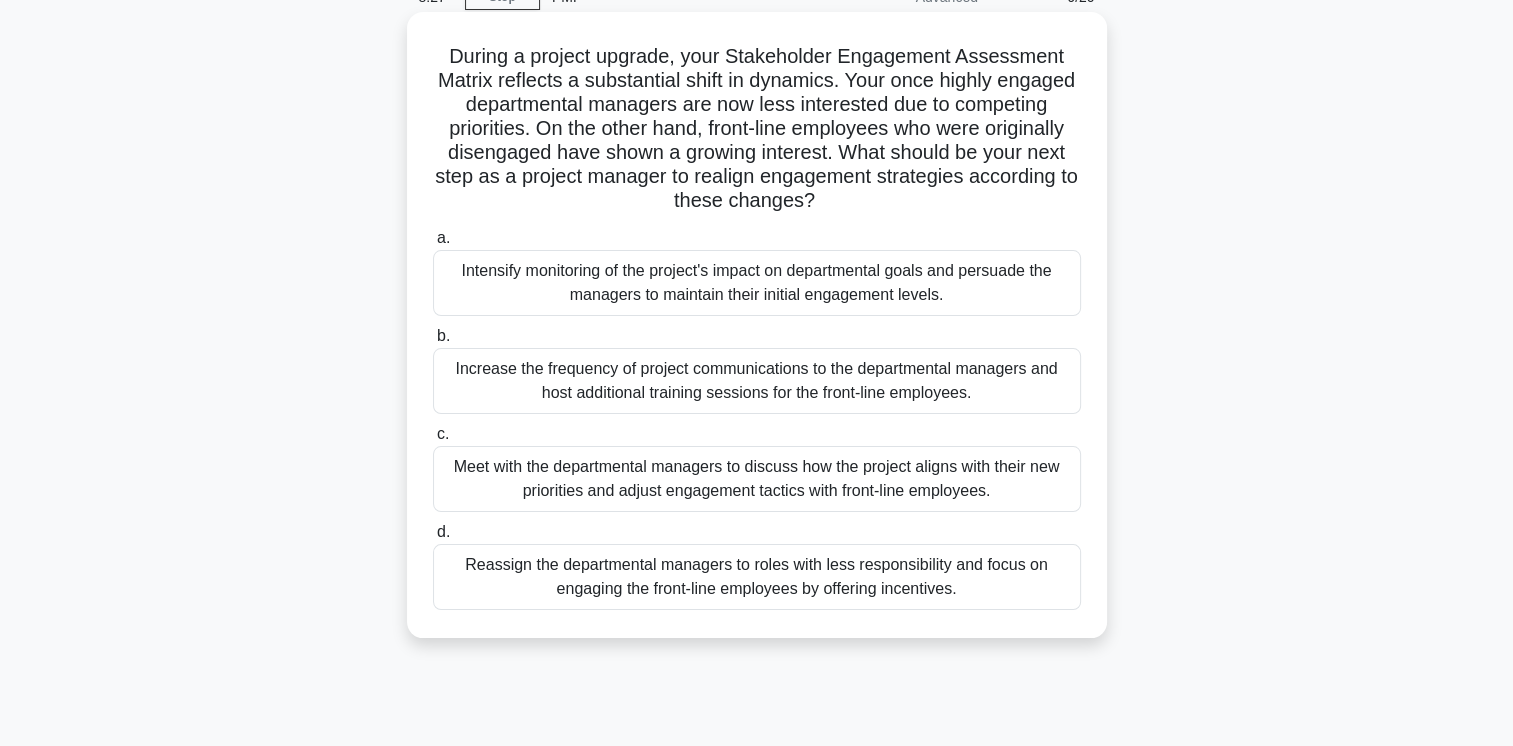 click on "Meet with the departmental managers to discuss how the project aligns with their new priorities and adjust engagement tactics with front-line employees." at bounding box center [757, 479] 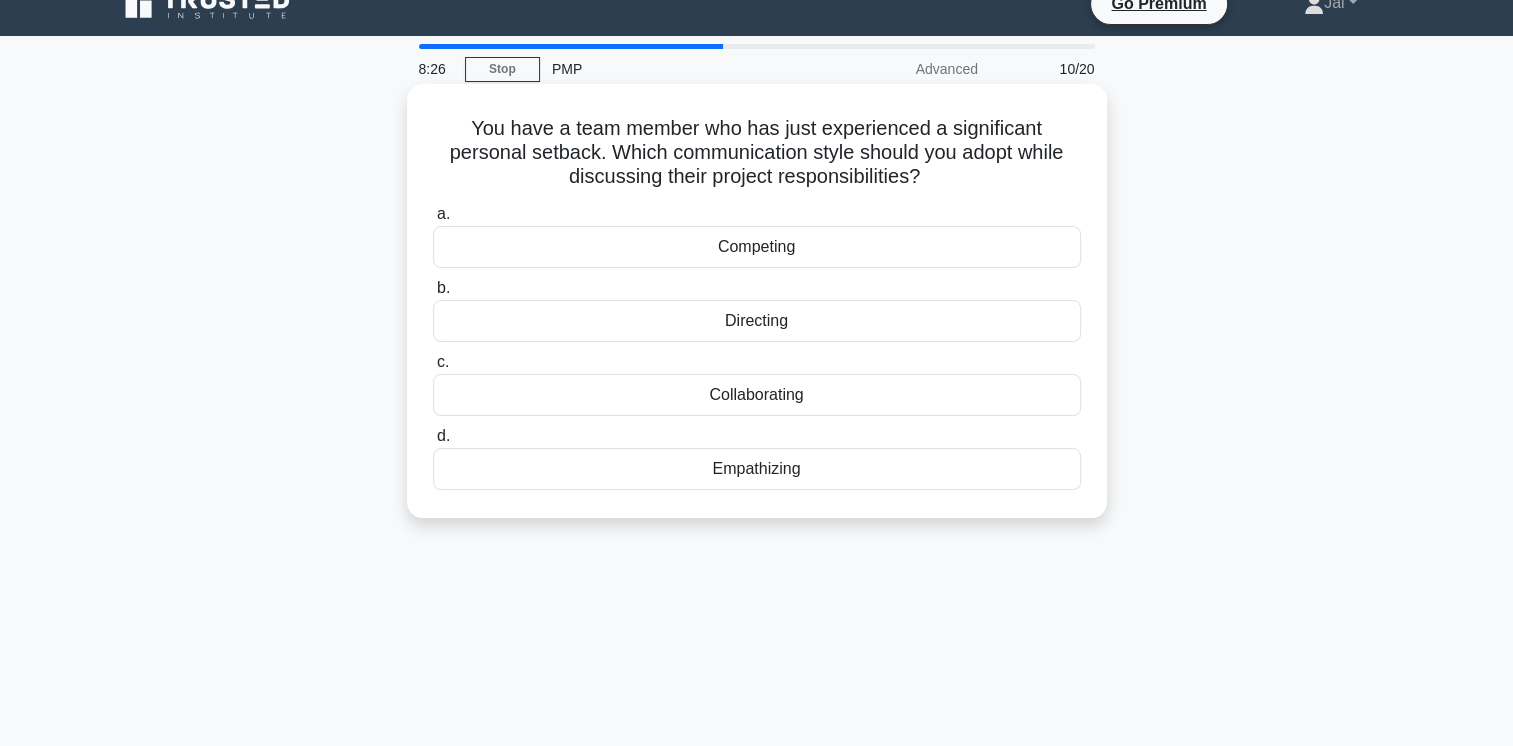 scroll, scrollTop: 0, scrollLeft: 0, axis: both 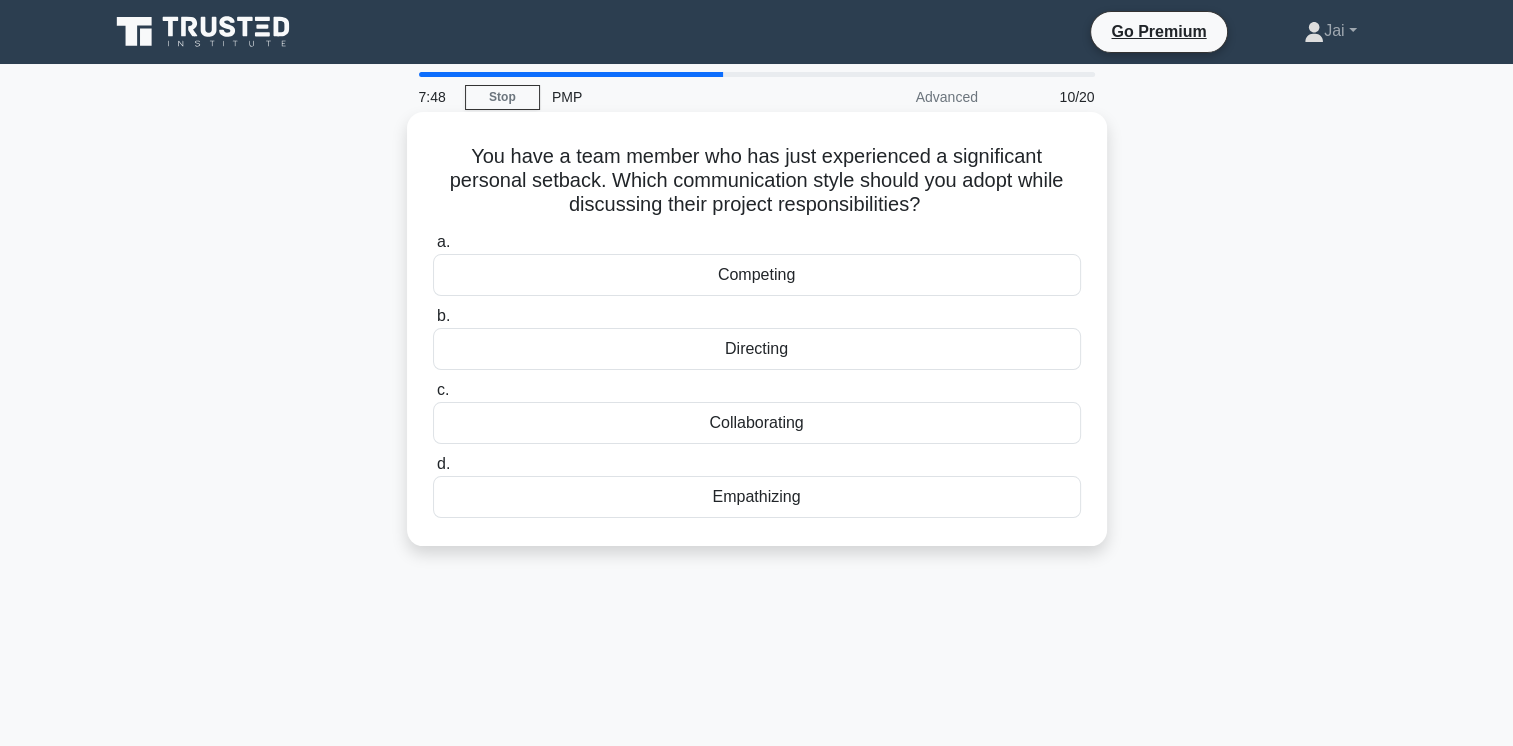 click on "Empathizing" at bounding box center (757, 497) 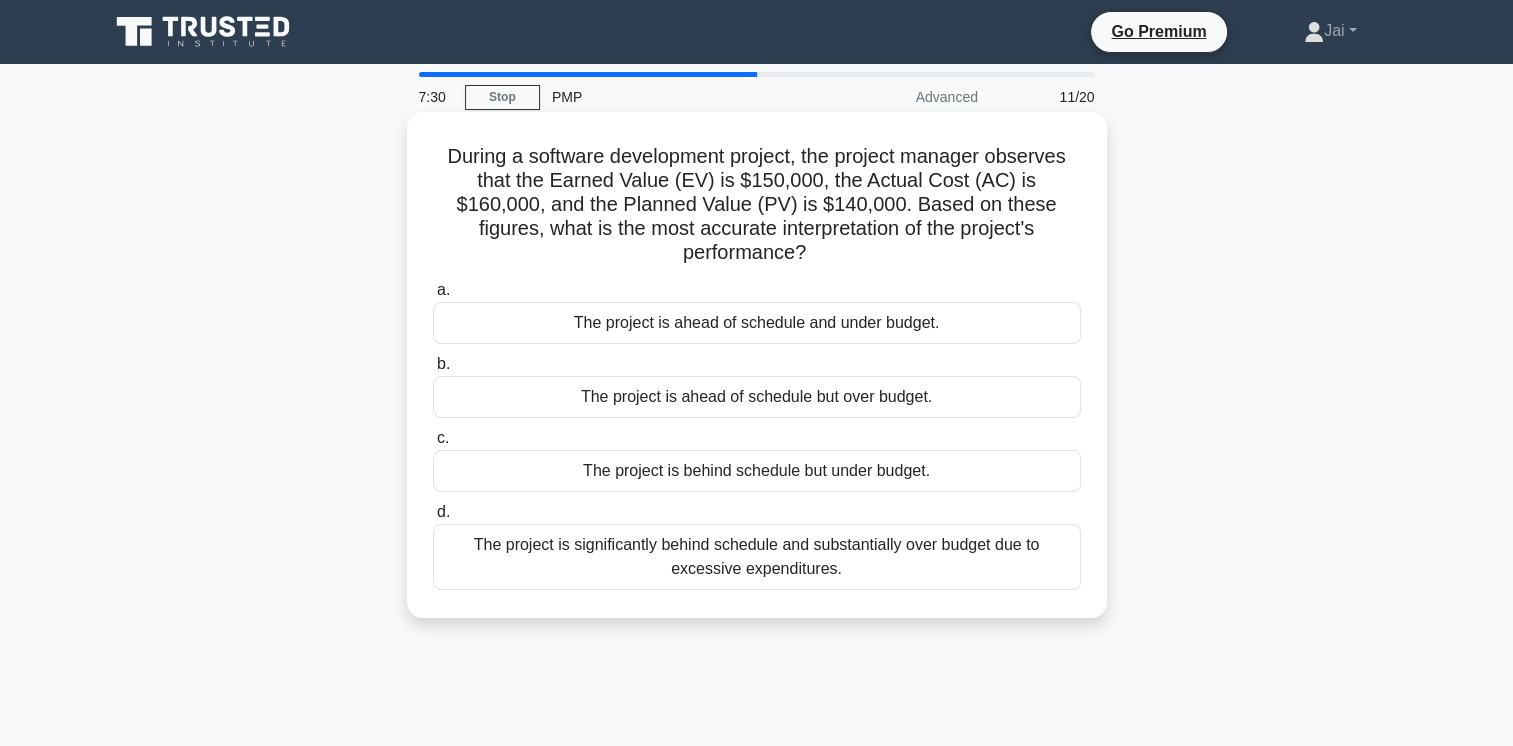 click on "The project is ahead of schedule but over budget." at bounding box center [757, 397] 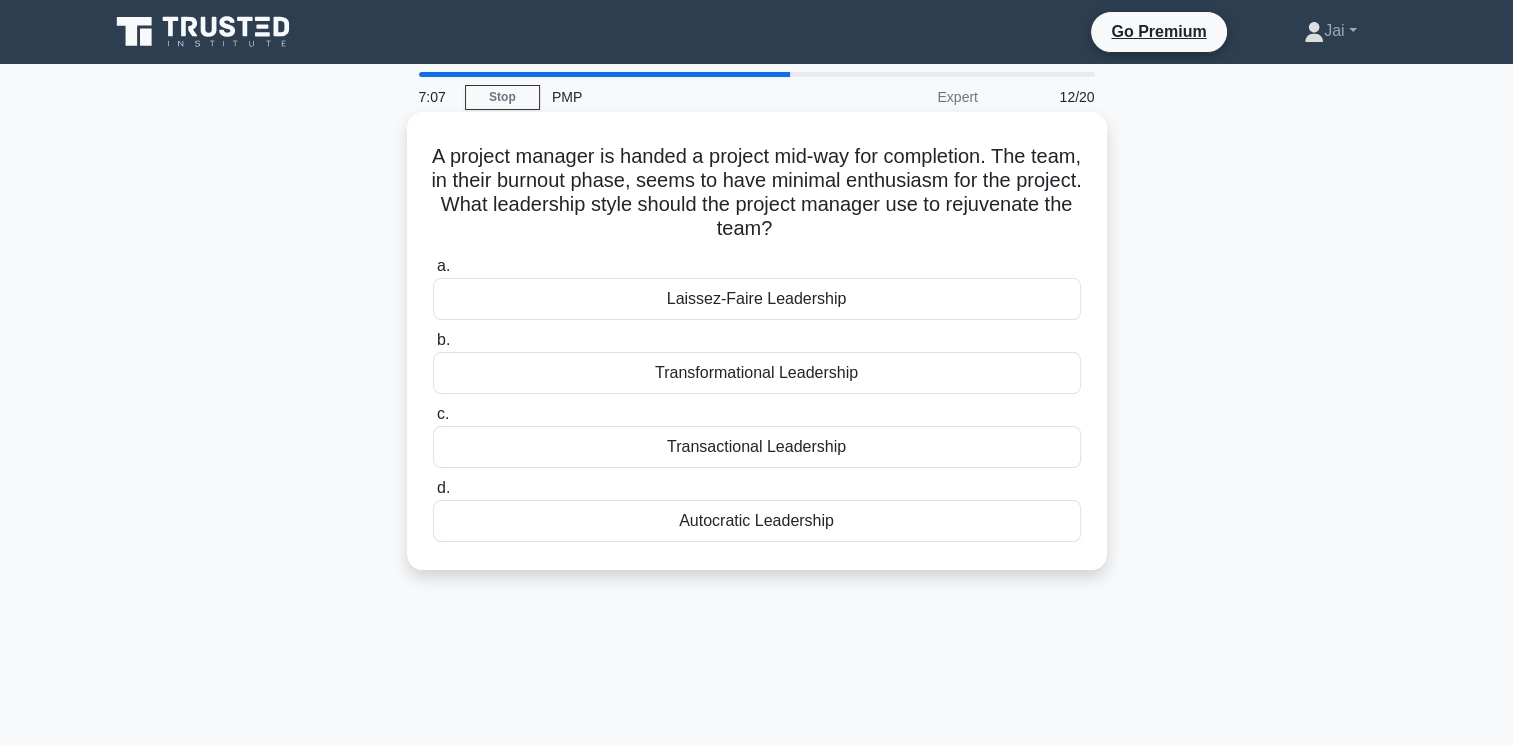 click on "Transformational Leadership" at bounding box center (757, 373) 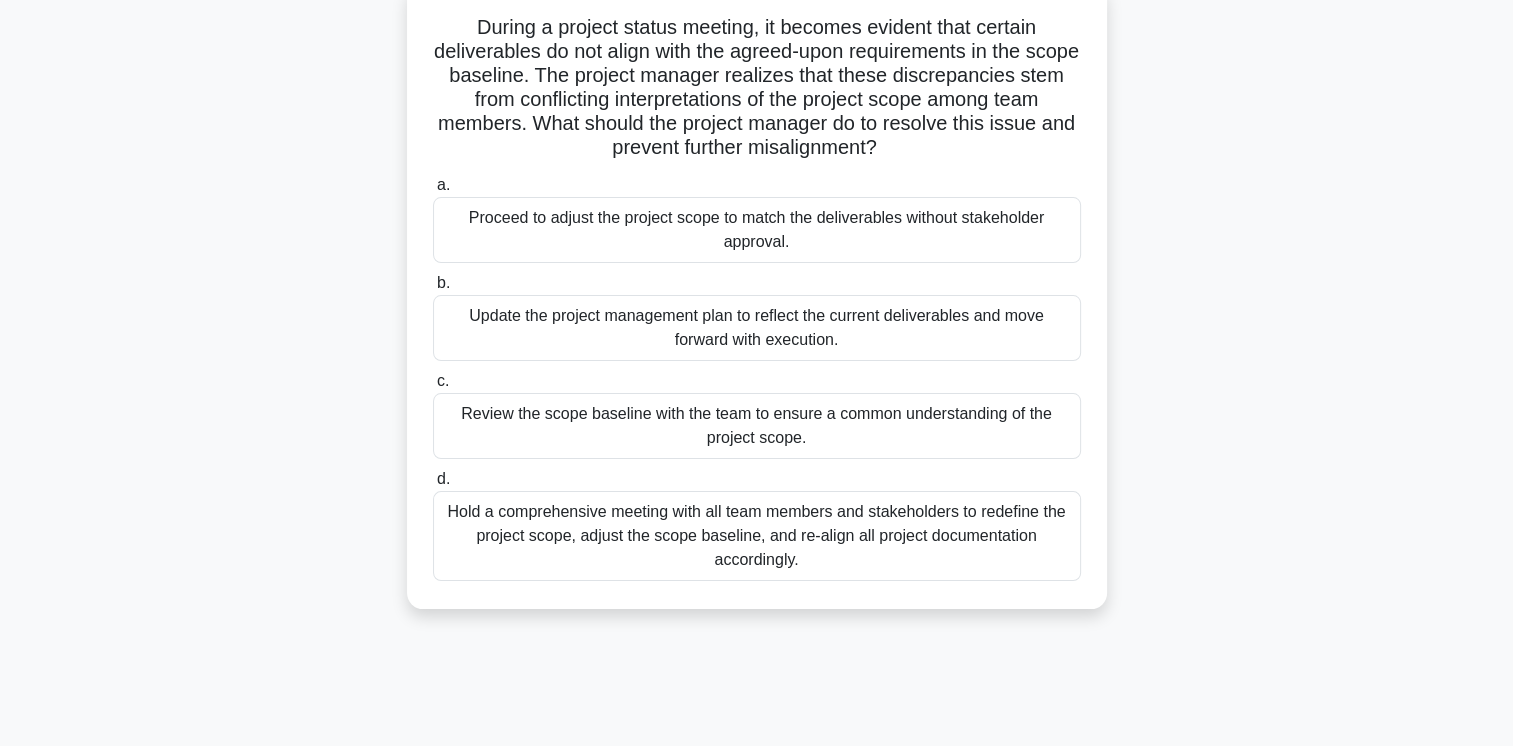 scroll, scrollTop: 100, scrollLeft: 0, axis: vertical 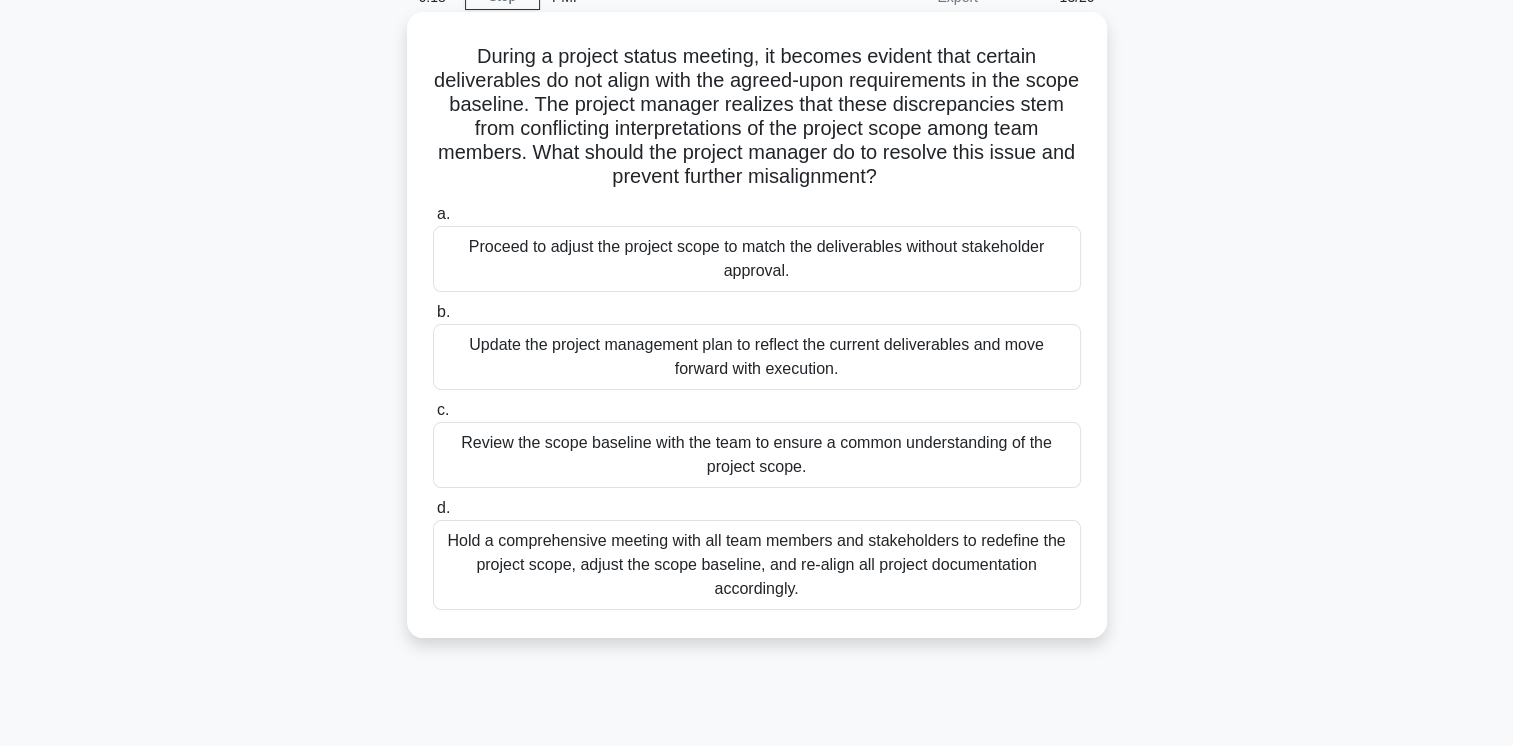 click on "Hold a comprehensive meeting with all team members and stakeholders to redefine the project scope, adjust the scope baseline, and re-align all project documentation accordingly." at bounding box center [757, 565] 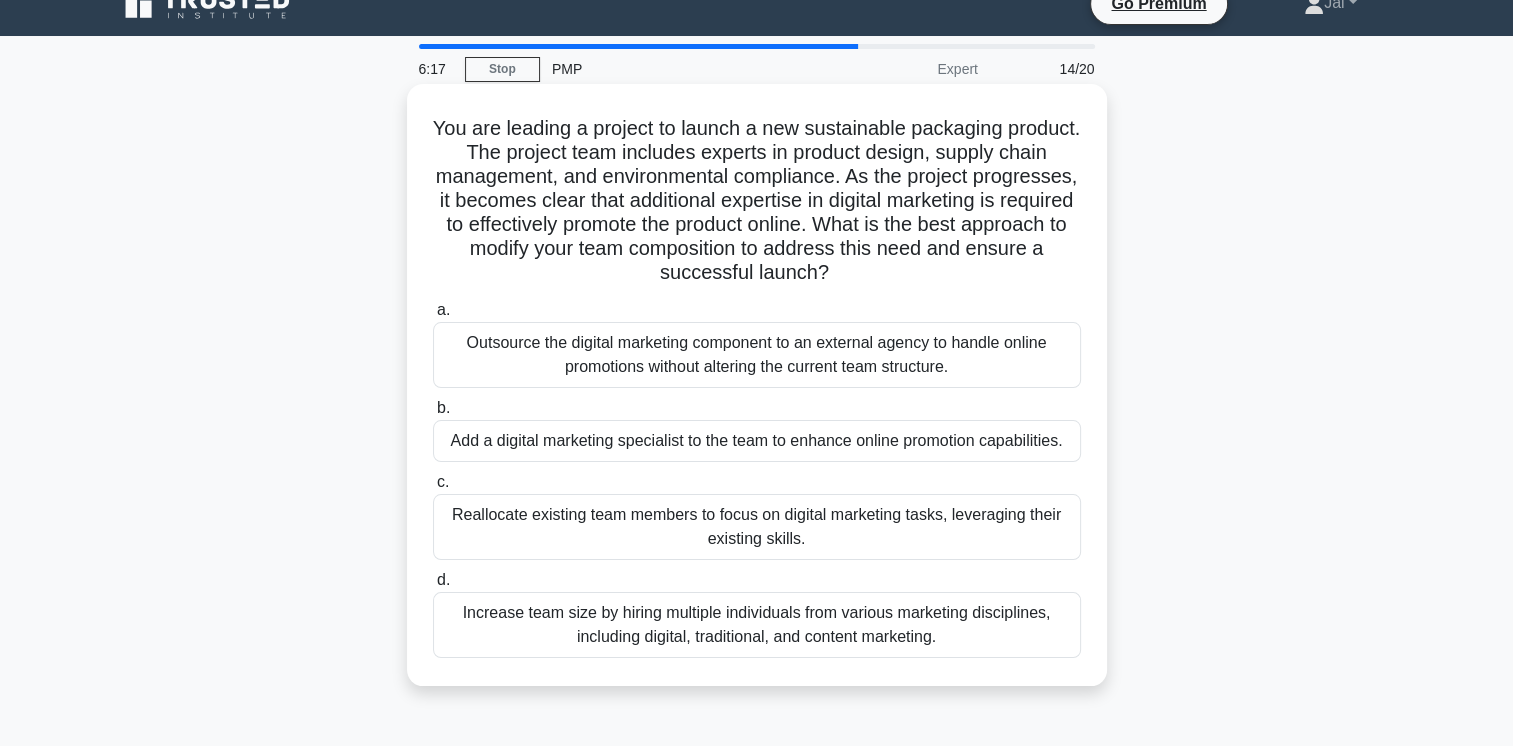 scroll, scrollTop: 0, scrollLeft: 0, axis: both 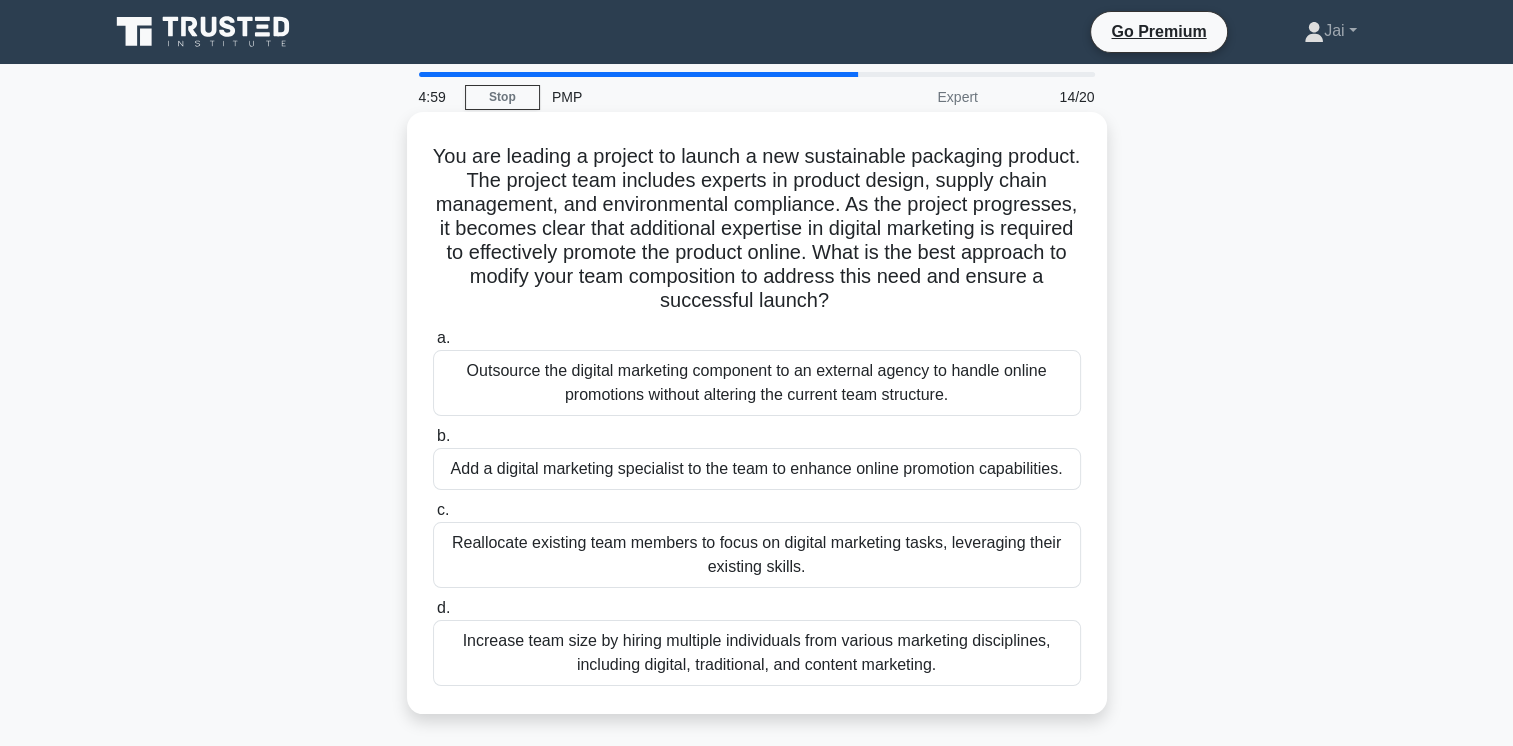click on "Add a digital marketing specialist to the team to enhance online promotion capabilities." at bounding box center (757, 469) 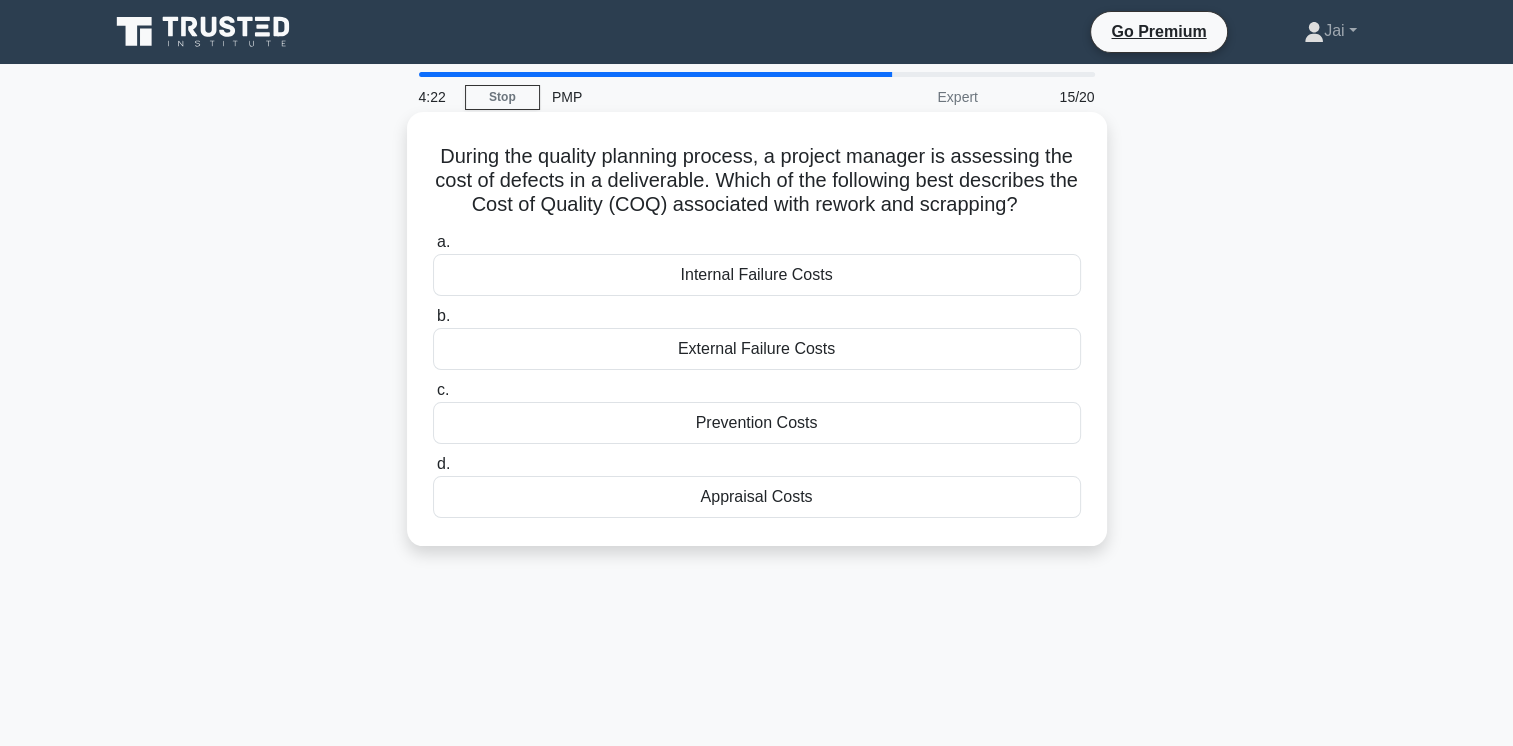 click on "Prevention Costs" at bounding box center [757, 423] 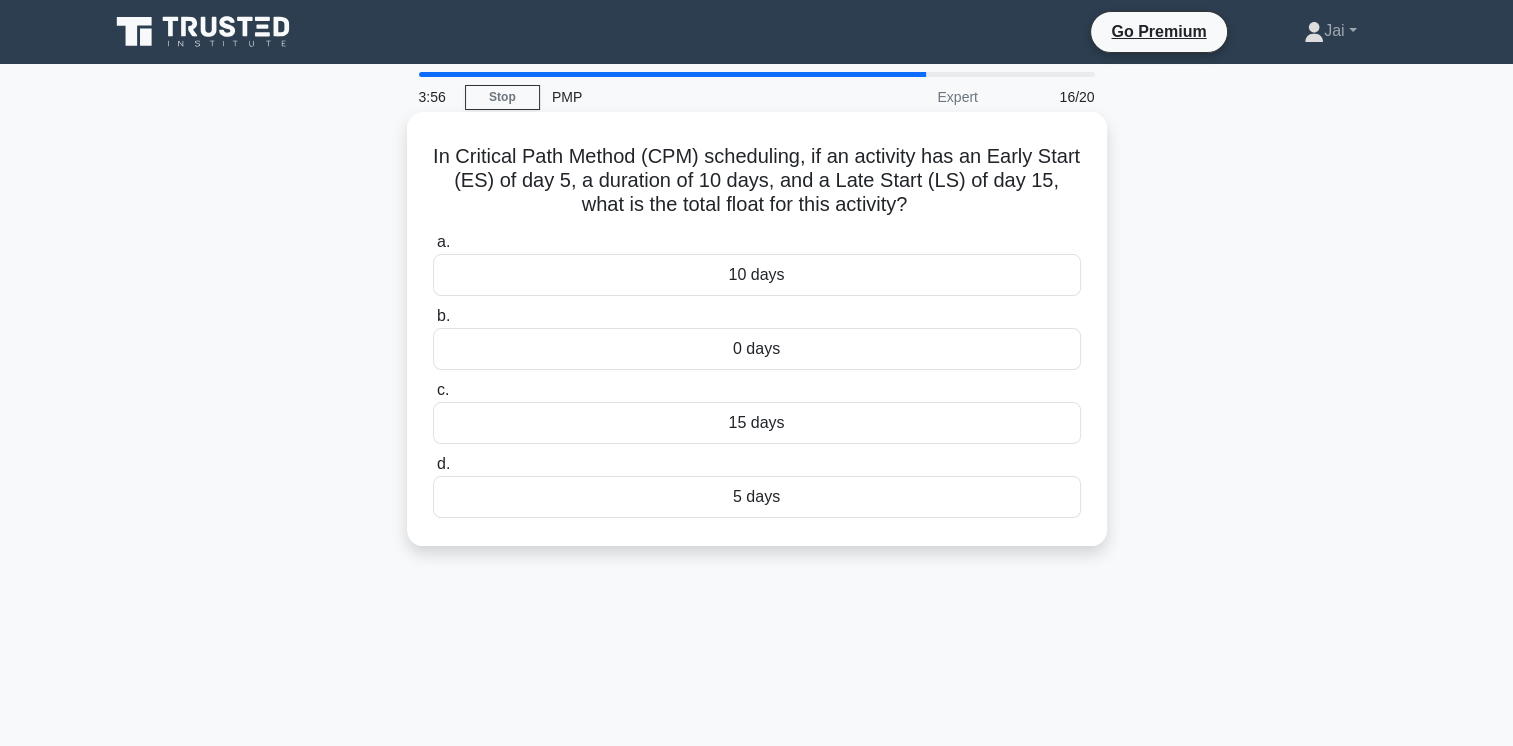 click on "10 days" at bounding box center (757, 275) 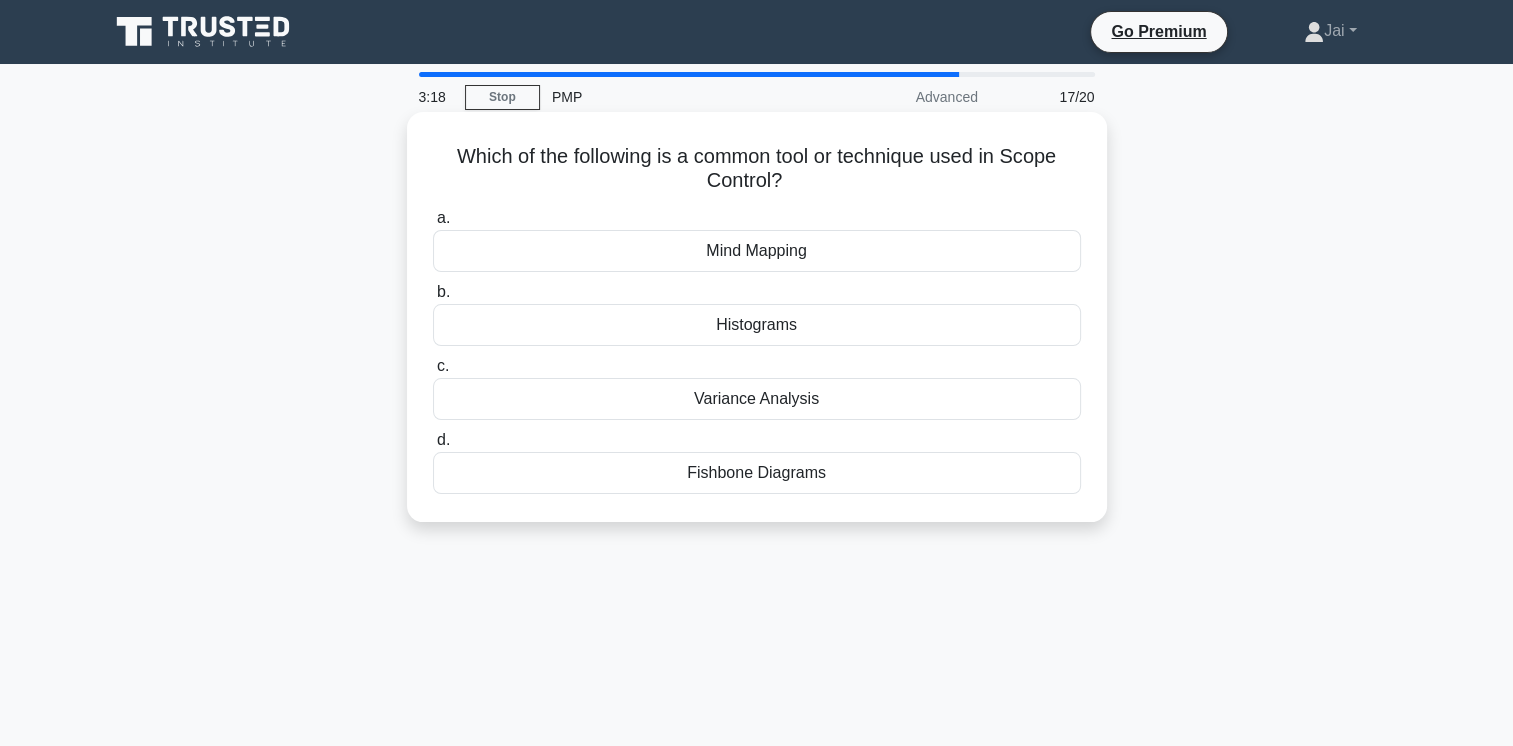 click on "Mind Mapping" at bounding box center [757, 251] 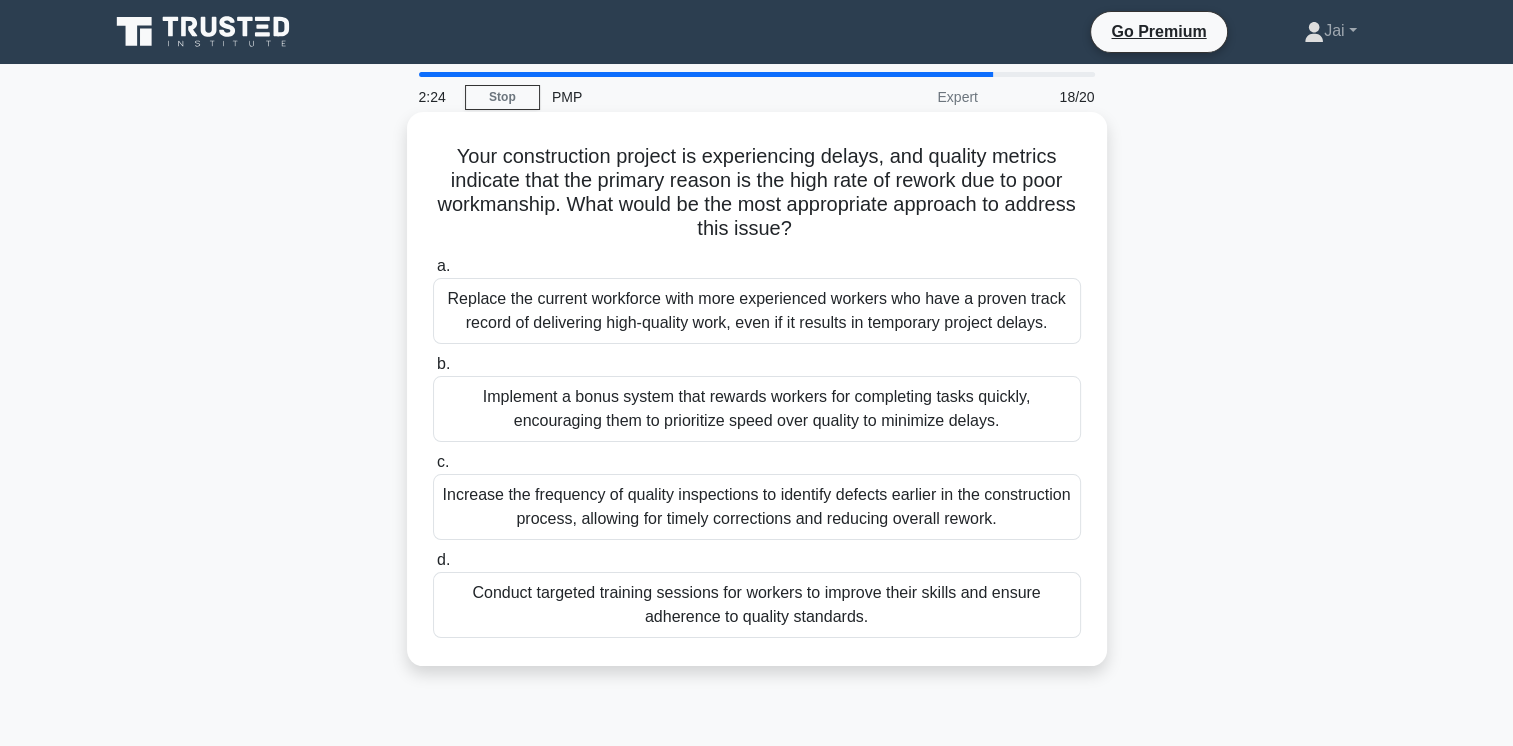 click on "Conduct targeted training sessions for workers to improve their skills and ensure adherence to quality standards." at bounding box center [757, 605] 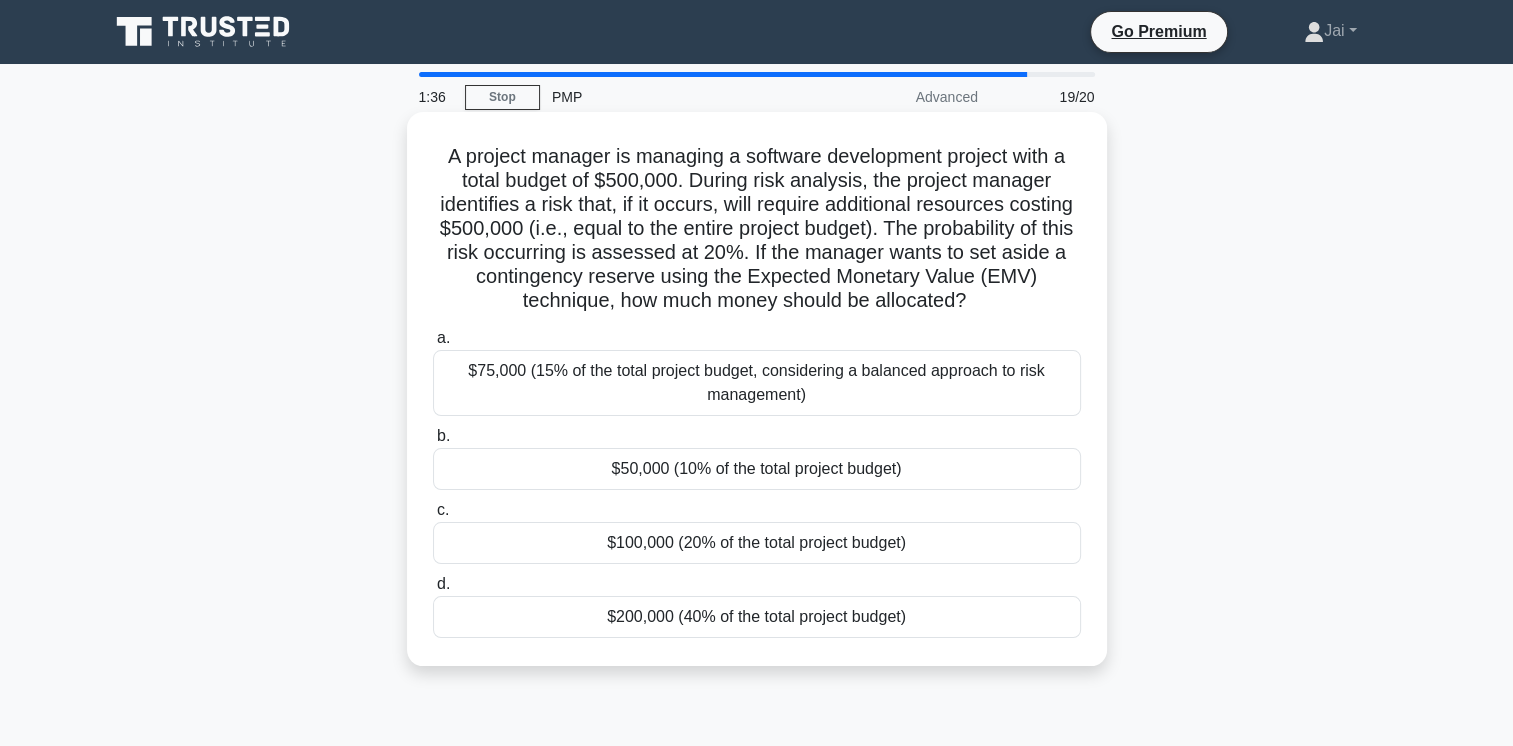 click on "$75,000 (15% of the total project budget, considering a balanced approach to risk management)" at bounding box center (757, 383) 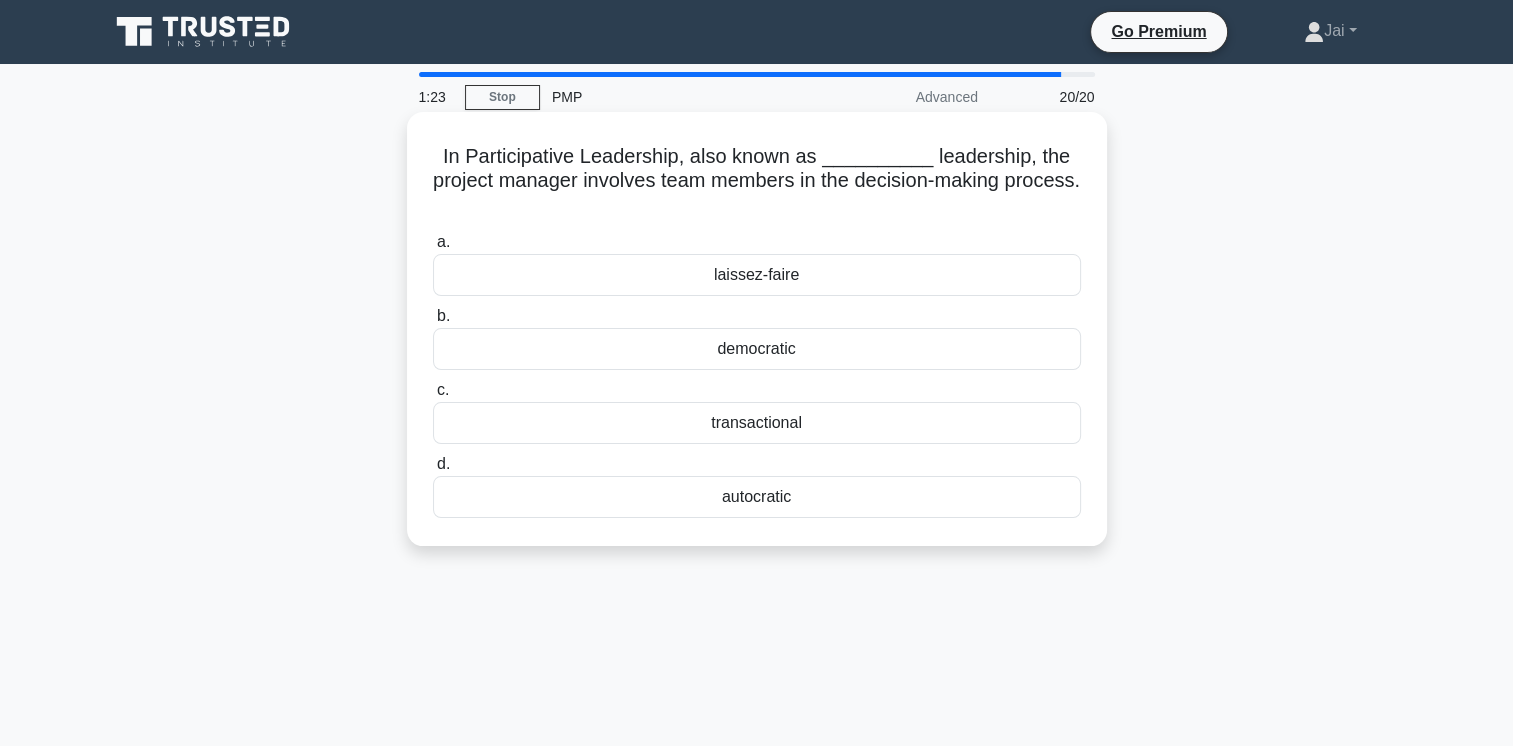 click on "democratic" at bounding box center (757, 349) 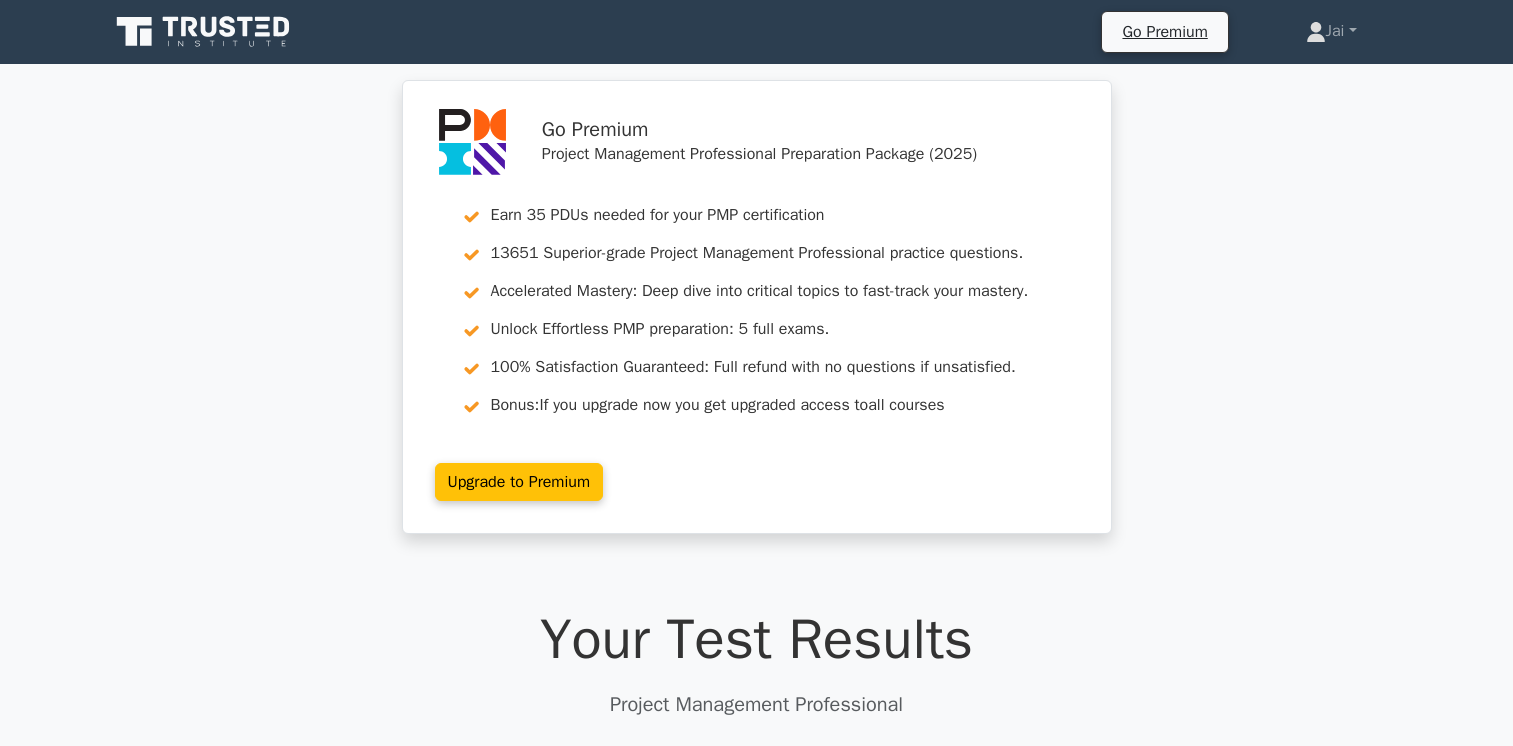 scroll, scrollTop: 0, scrollLeft: 0, axis: both 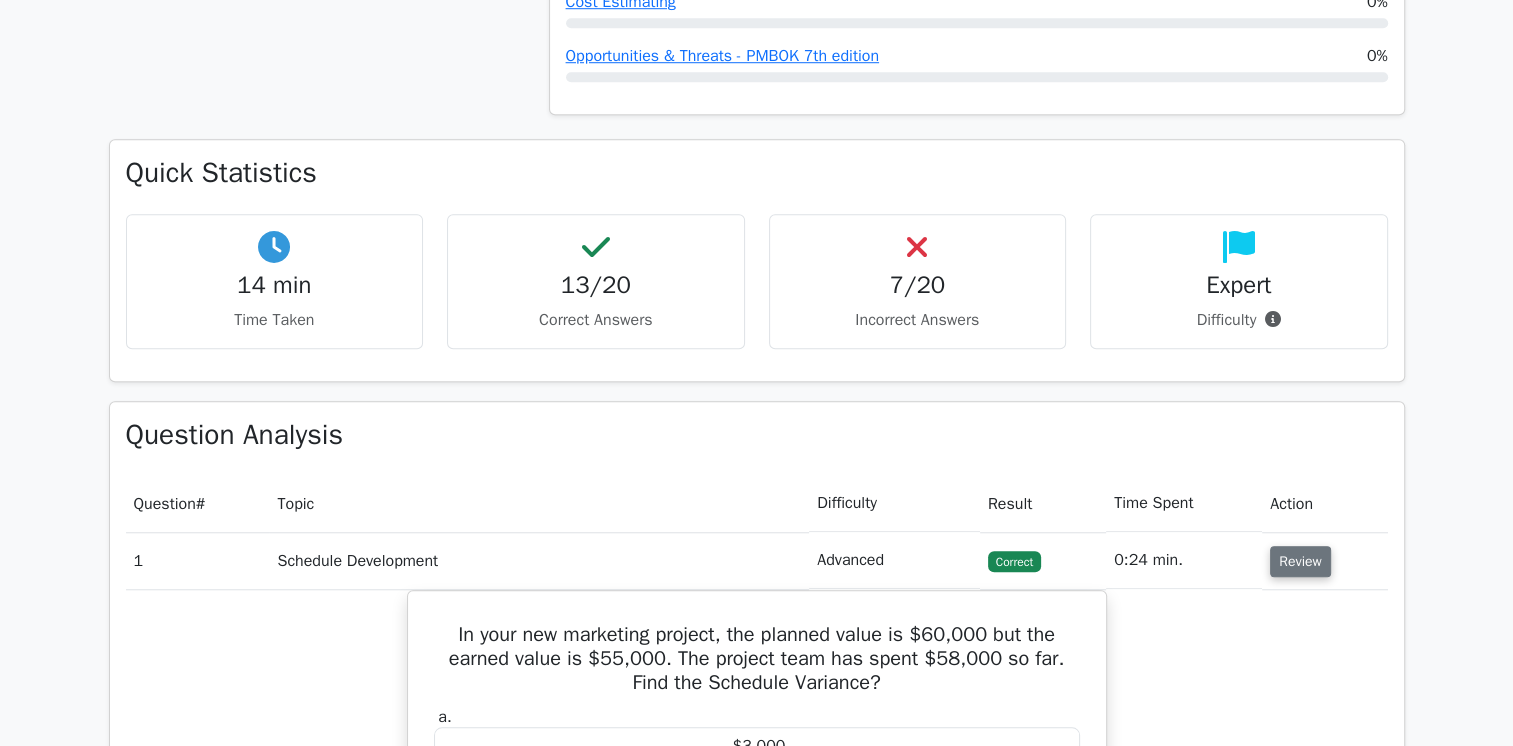 click on "Review" at bounding box center [1300, 561] 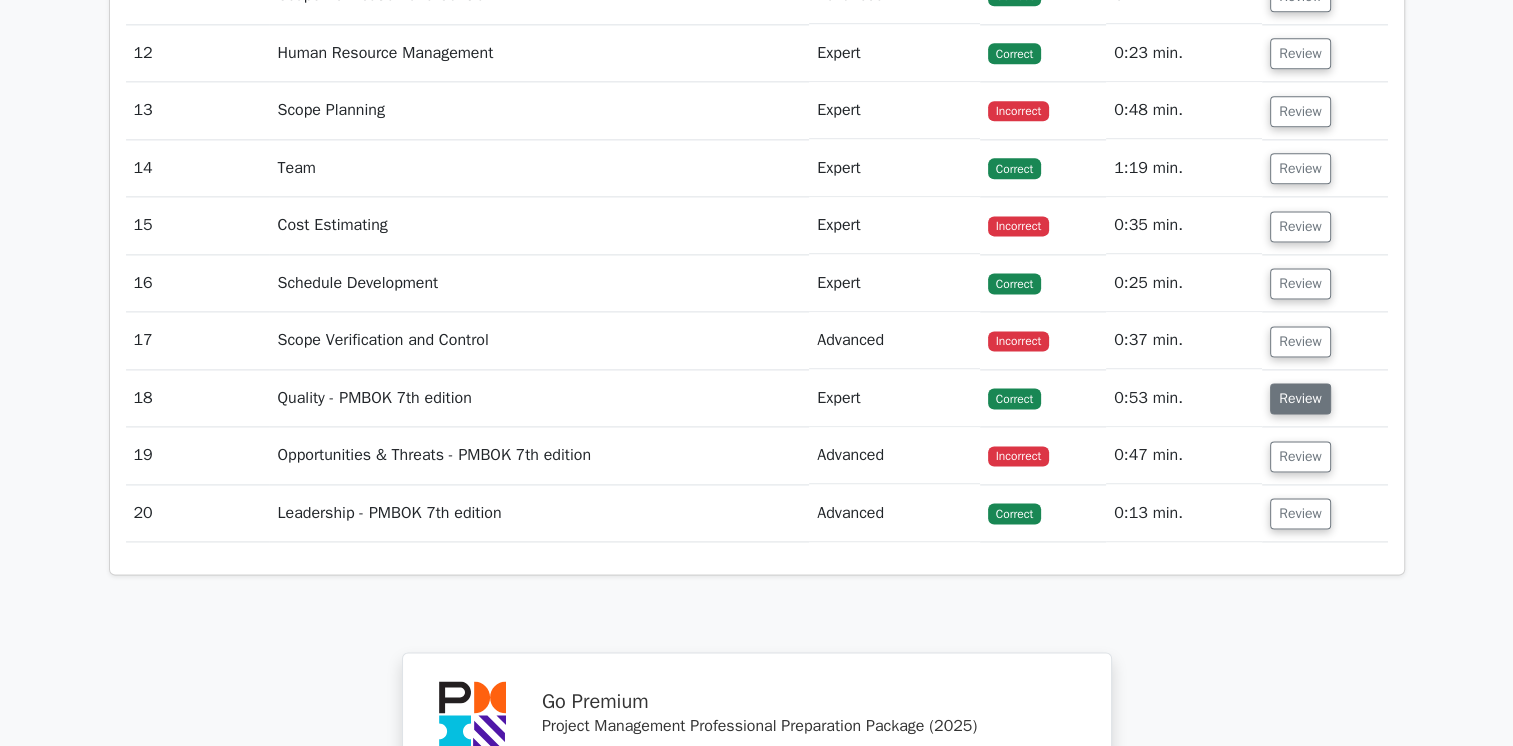 scroll, scrollTop: 2600, scrollLeft: 0, axis: vertical 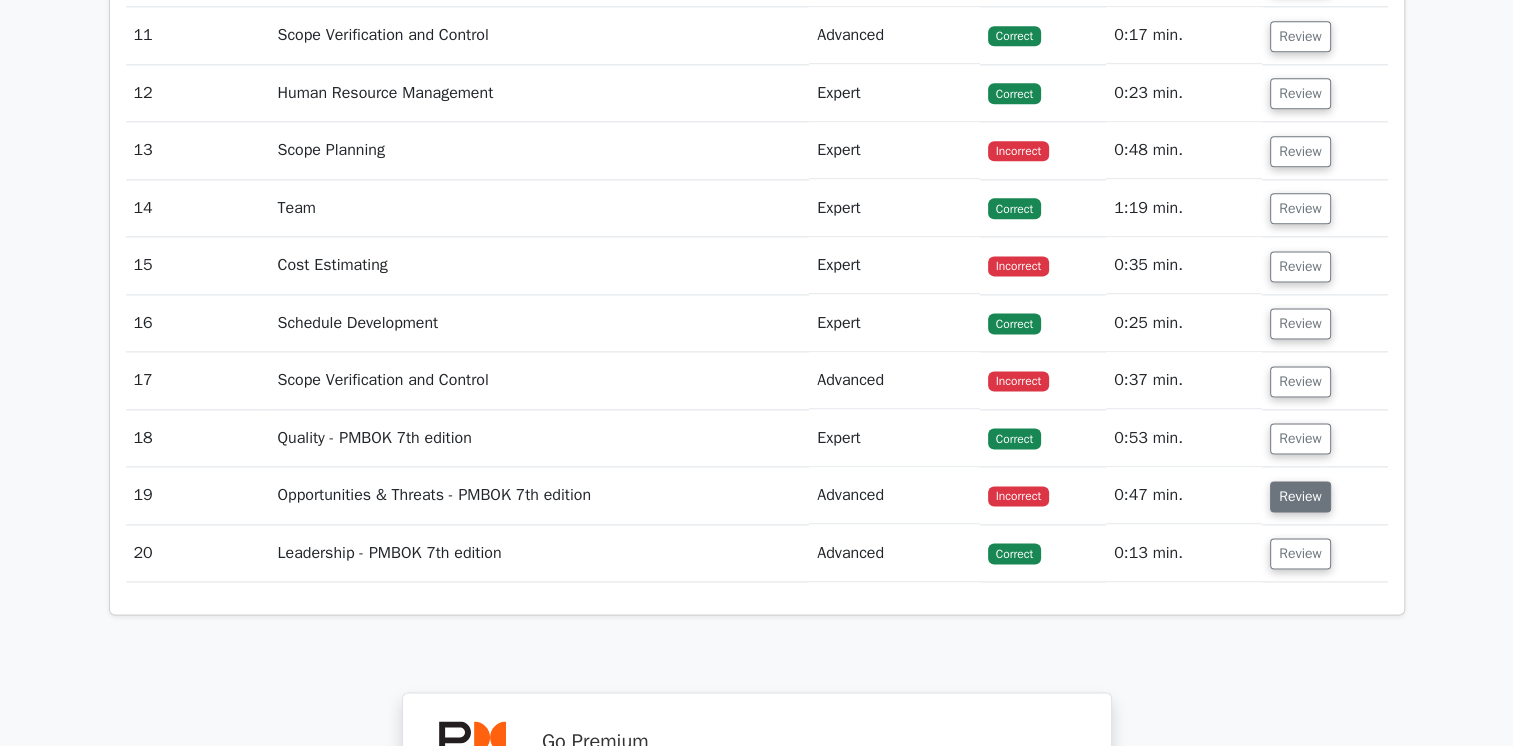 click on "Review" at bounding box center [1300, 496] 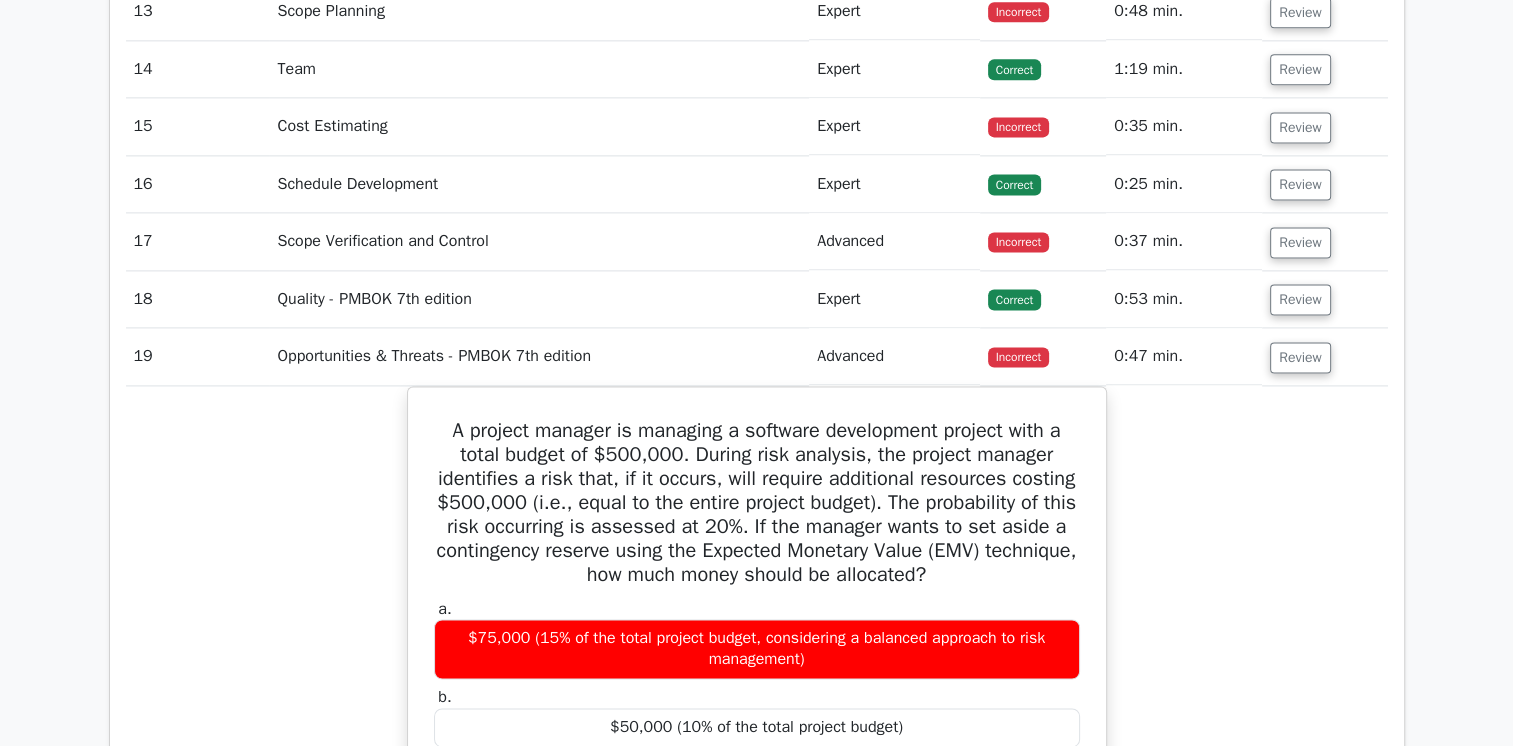 scroll, scrollTop: 2700, scrollLeft: 0, axis: vertical 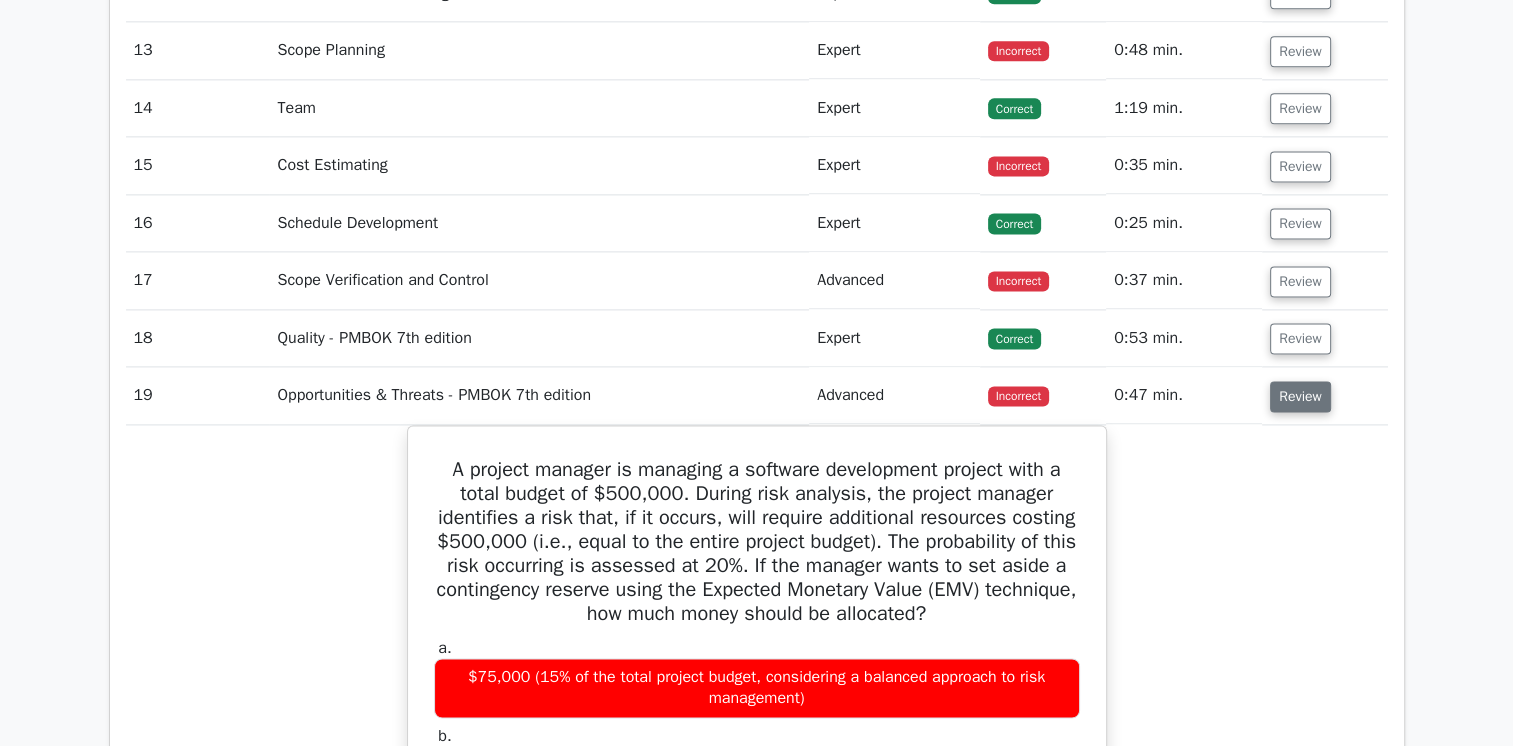 click on "Review" at bounding box center (1300, 396) 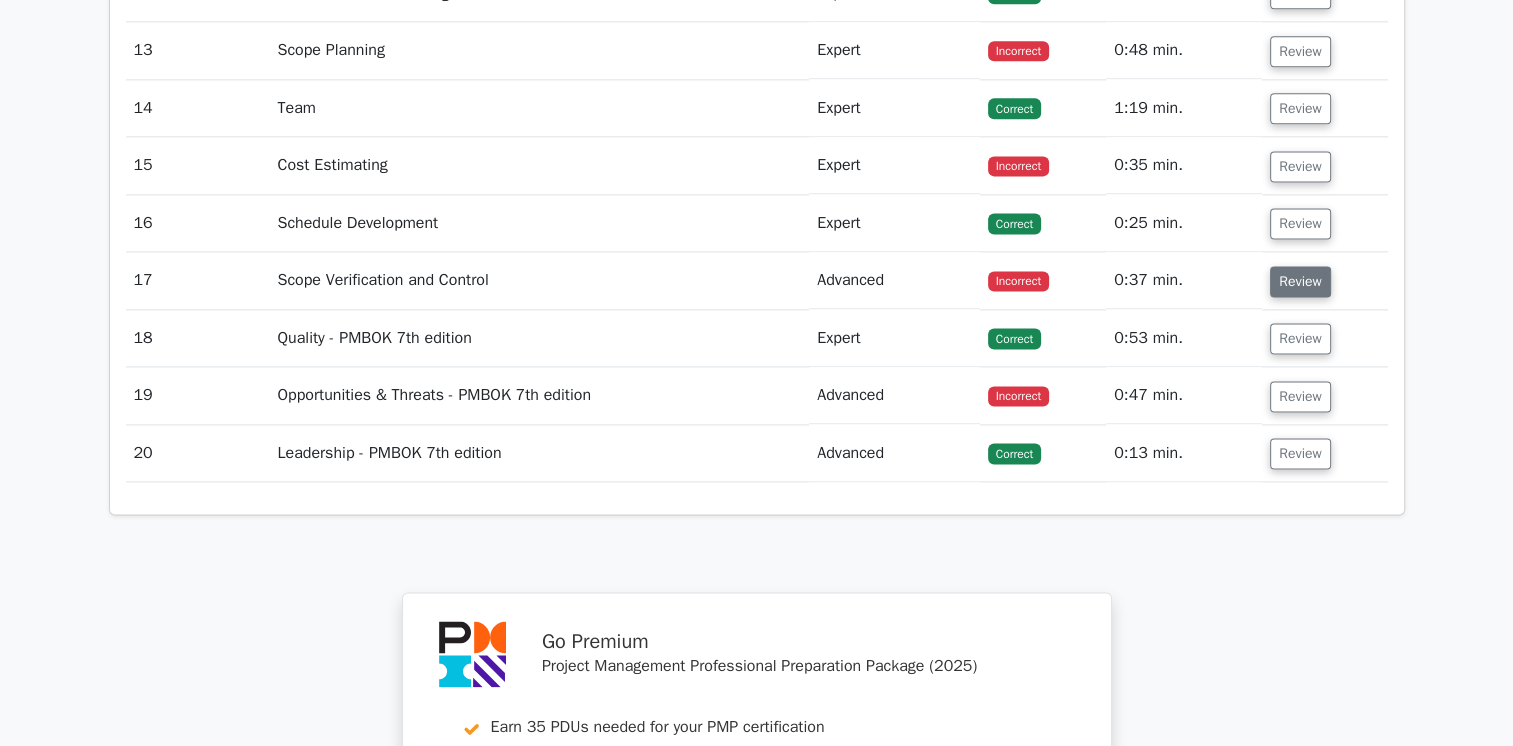 click on "Review" at bounding box center [1300, 281] 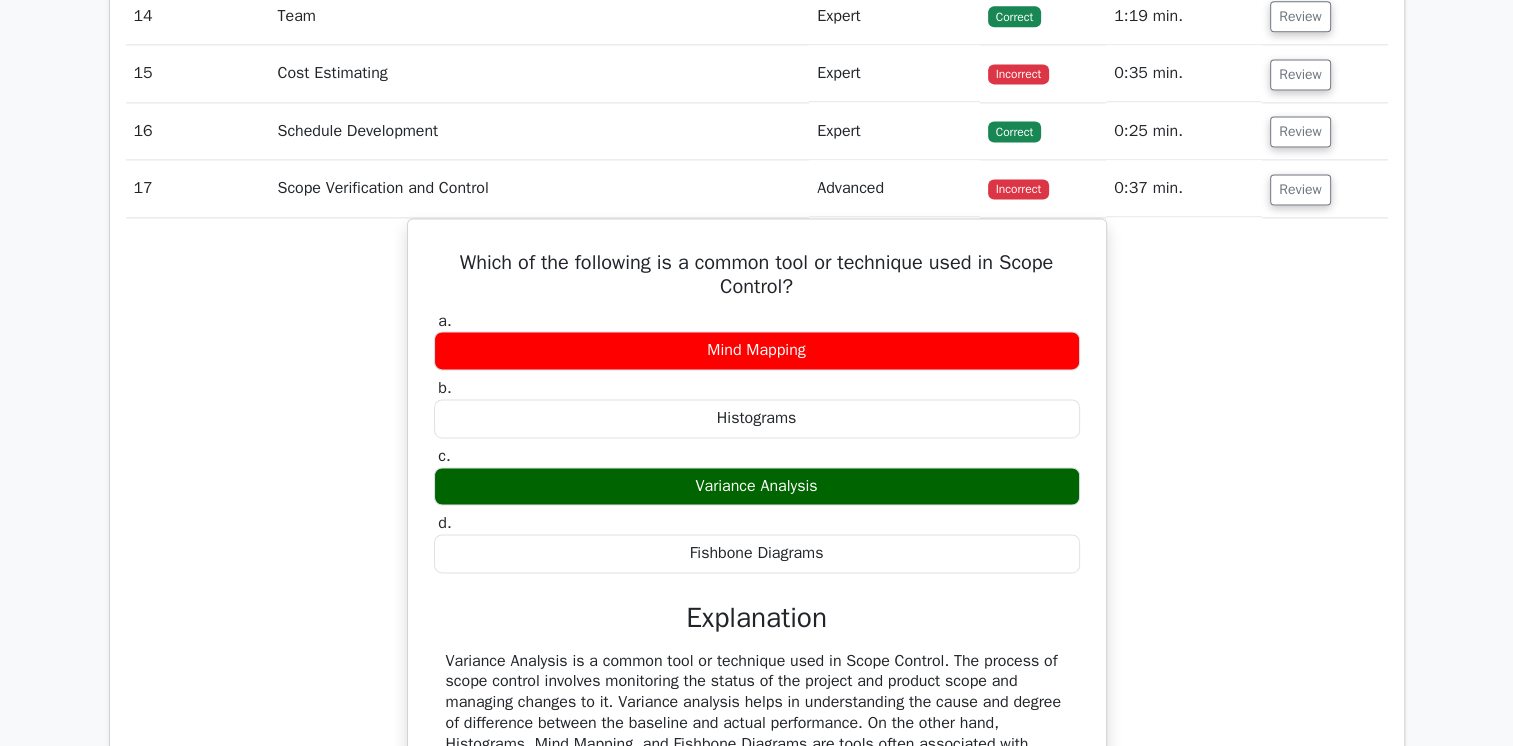 scroll, scrollTop: 2900, scrollLeft: 0, axis: vertical 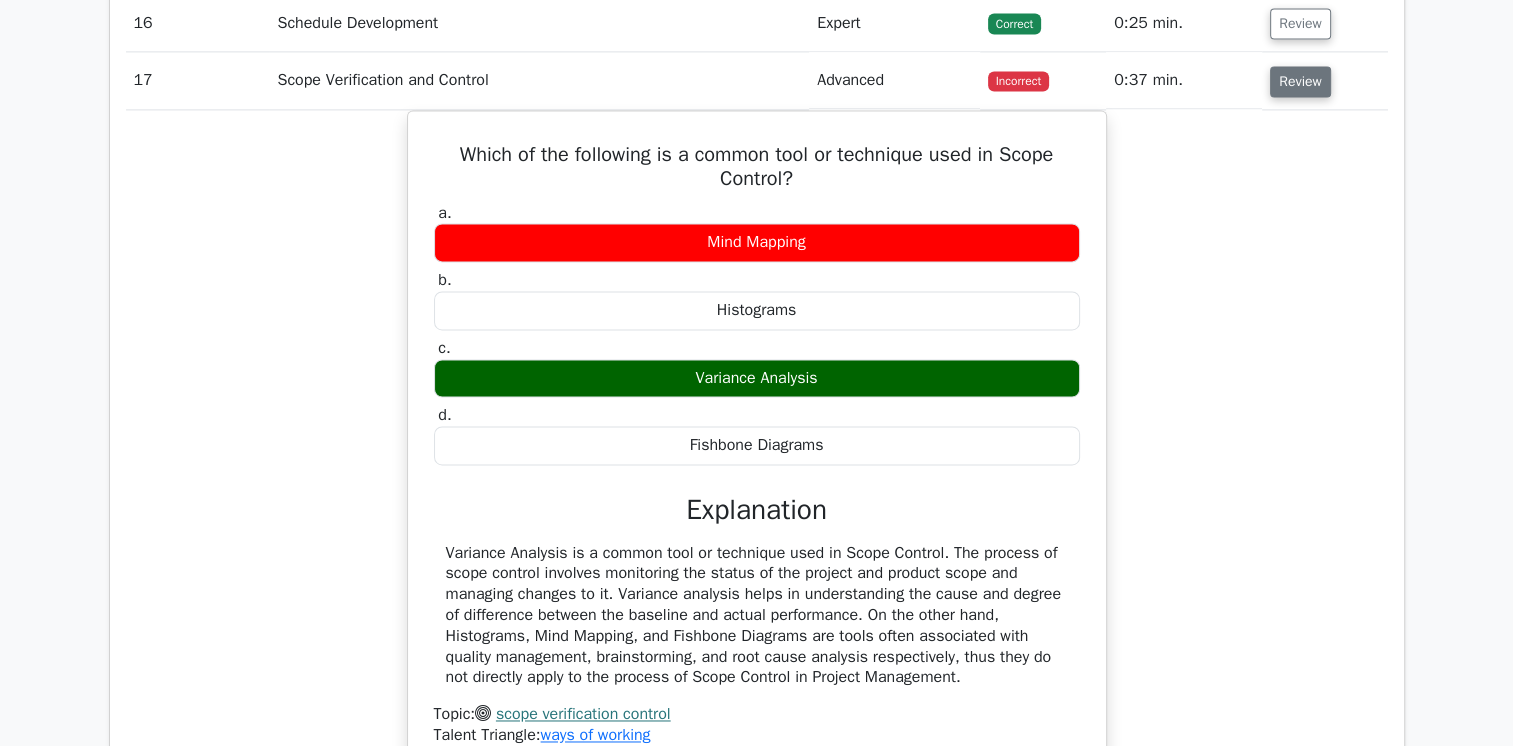 click on "Review" at bounding box center [1300, 81] 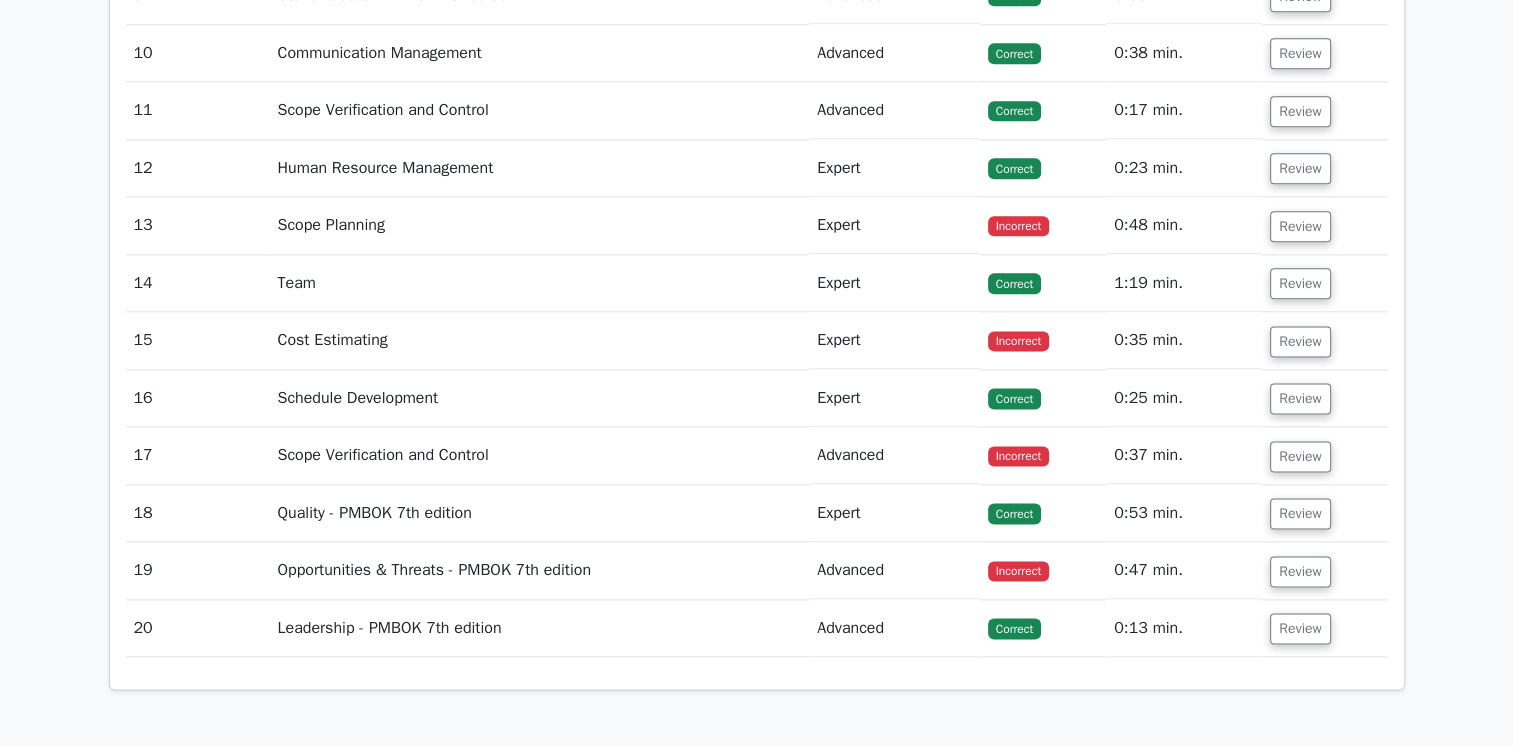 scroll, scrollTop: 2600, scrollLeft: 0, axis: vertical 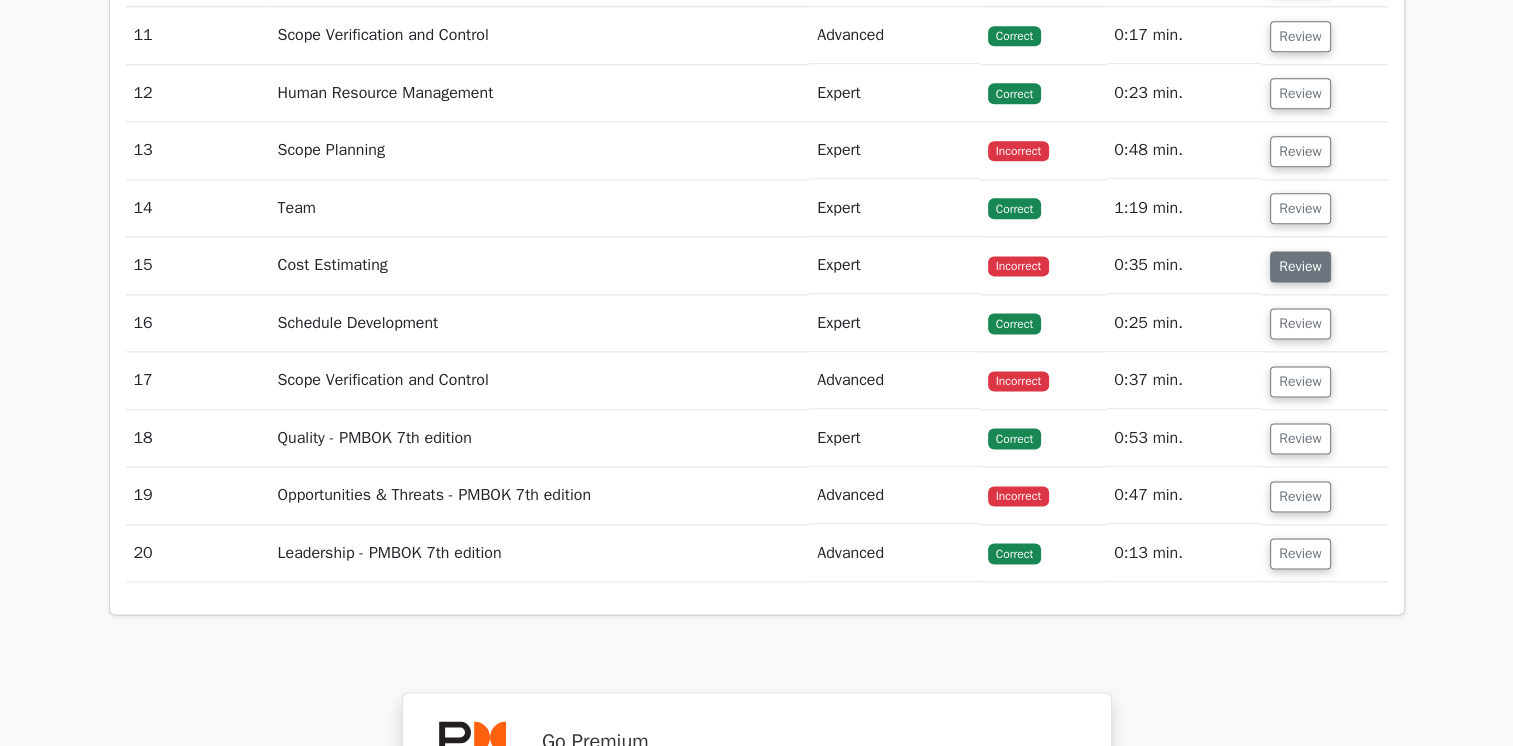 click on "Review" at bounding box center (1300, 266) 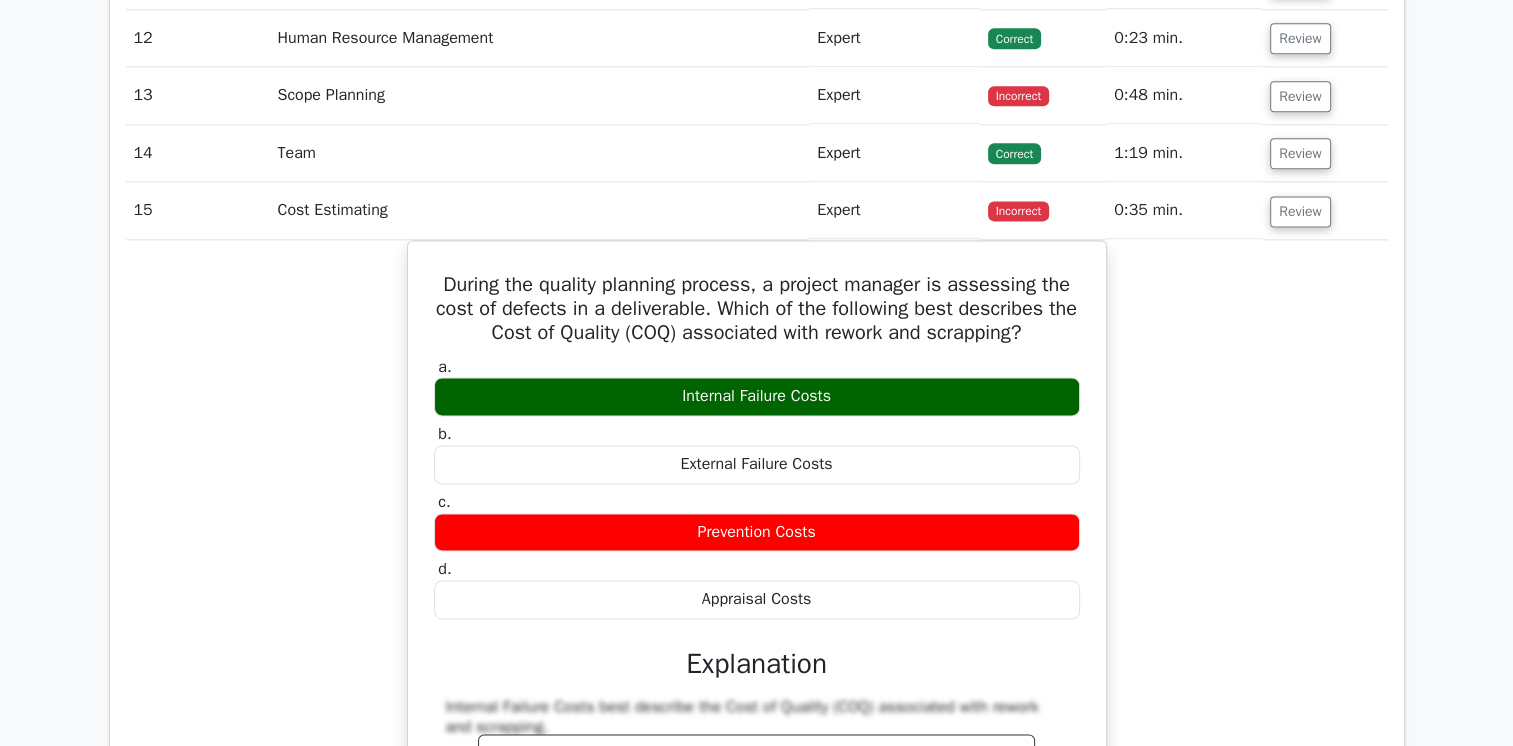 scroll, scrollTop: 2700, scrollLeft: 0, axis: vertical 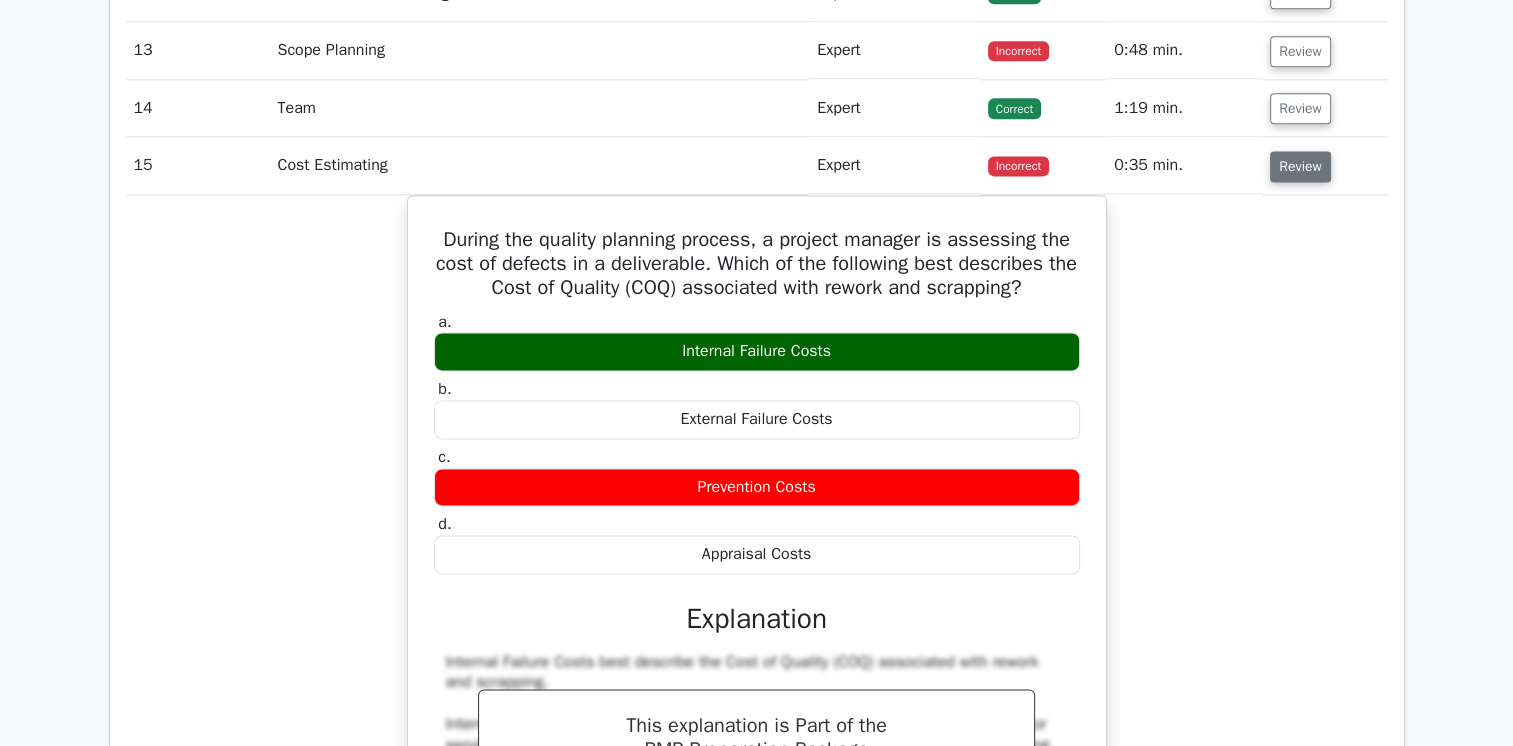 click on "Review" at bounding box center (1300, 166) 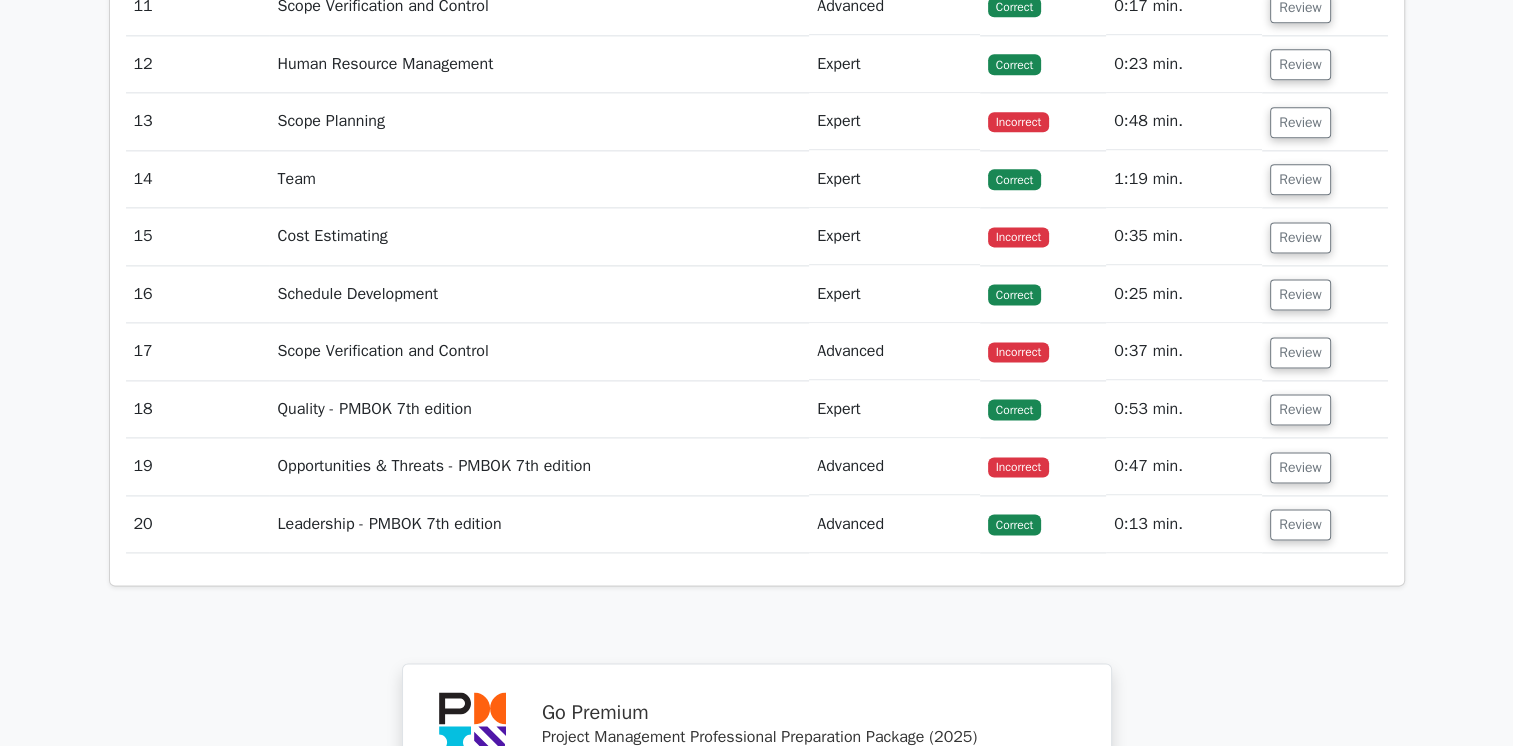 scroll, scrollTop: 2600, scrollLeft: 0, axis: vertical 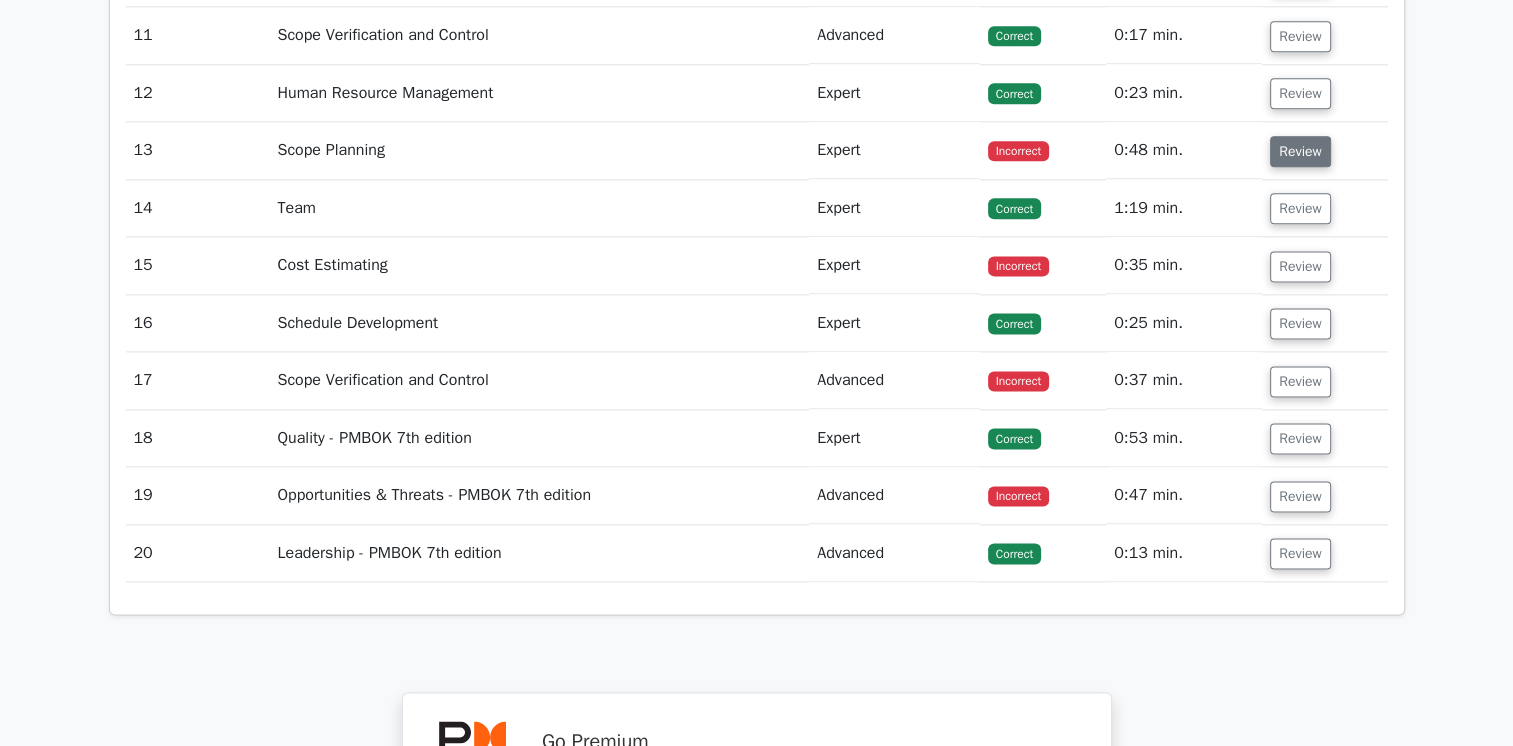 click on "Review" at bounding box center [1300, 151] 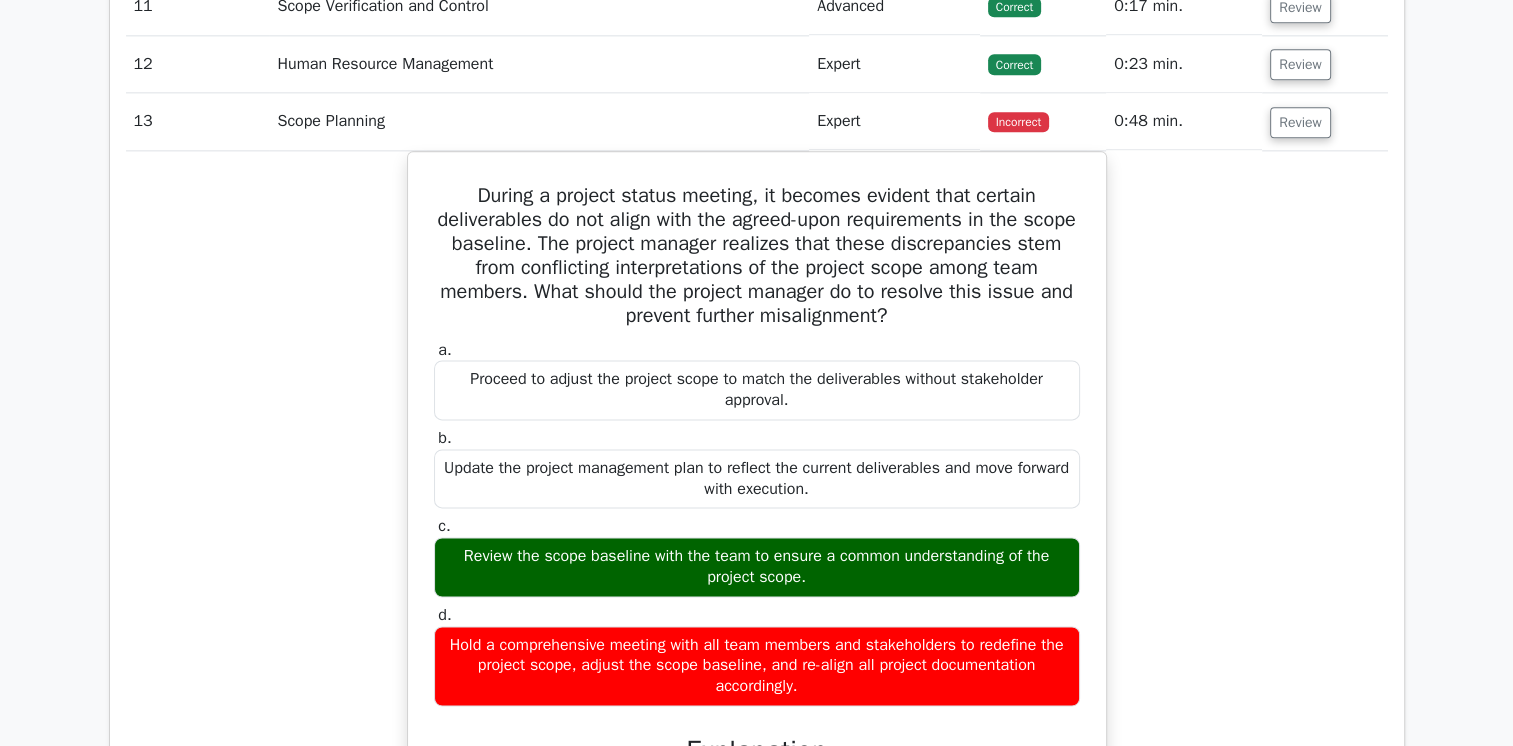 scroll, scrollTop: 2600, scrollLeft: 0, axis: vertical 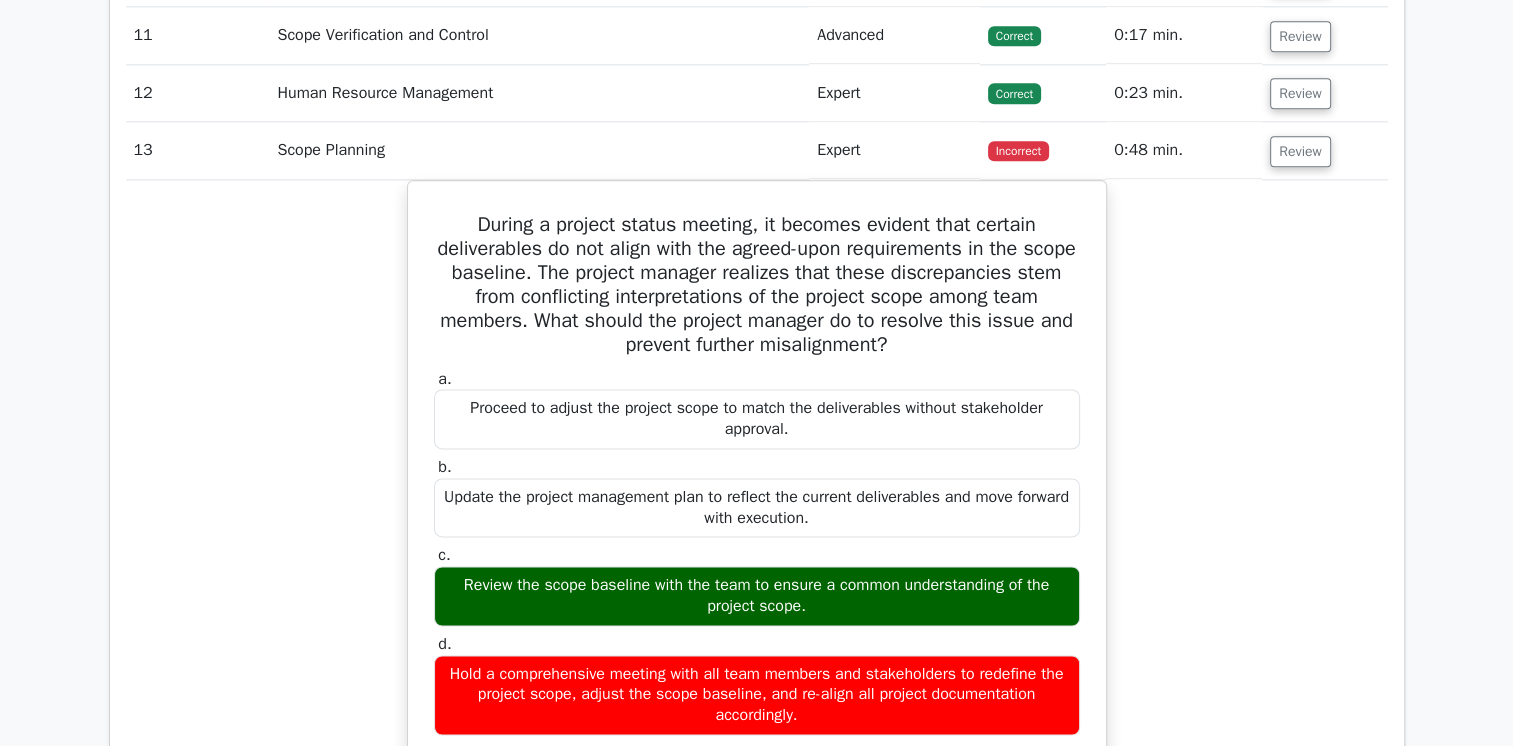 click on "Review" at bounding box center [1324, 150] 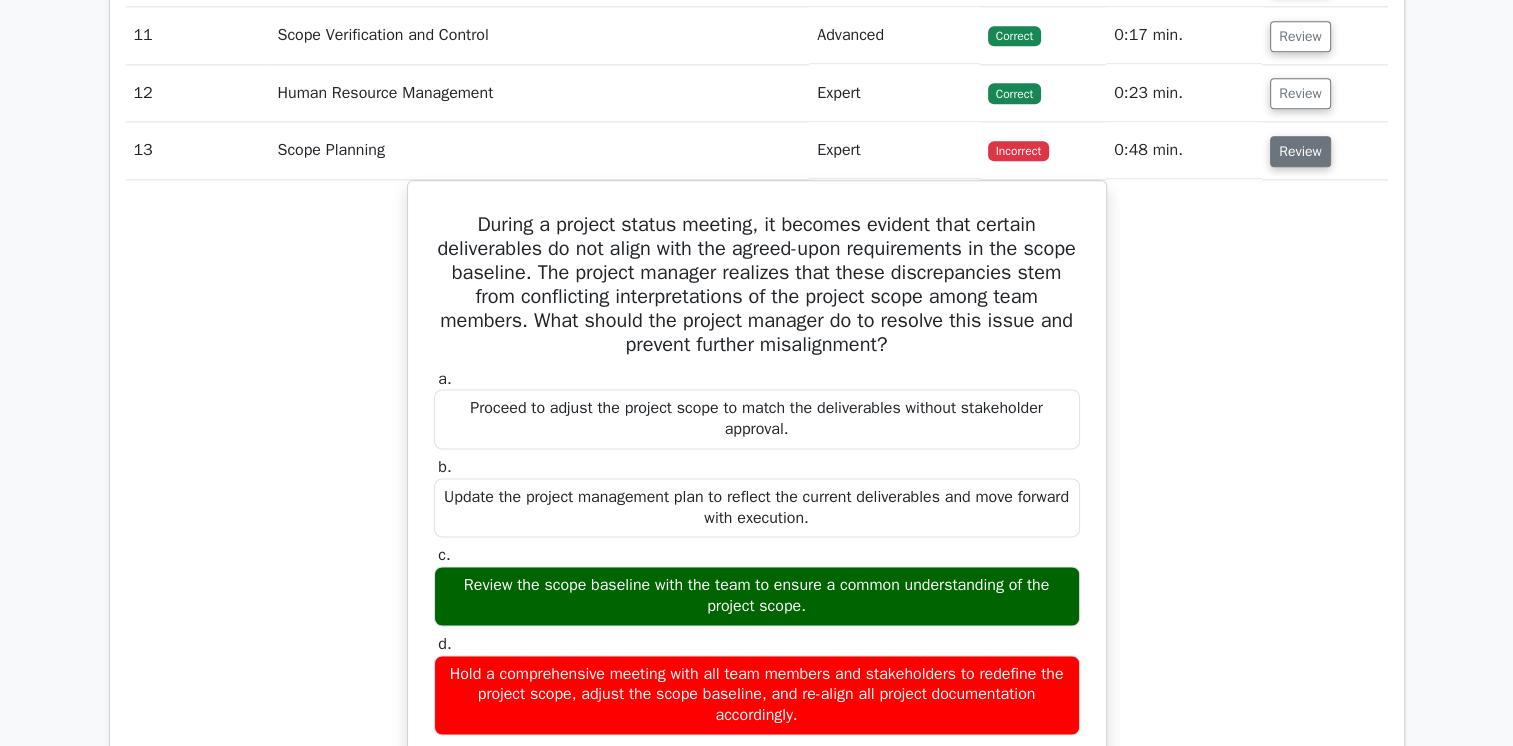 click on "Review" at bounding box center [1300, 151] 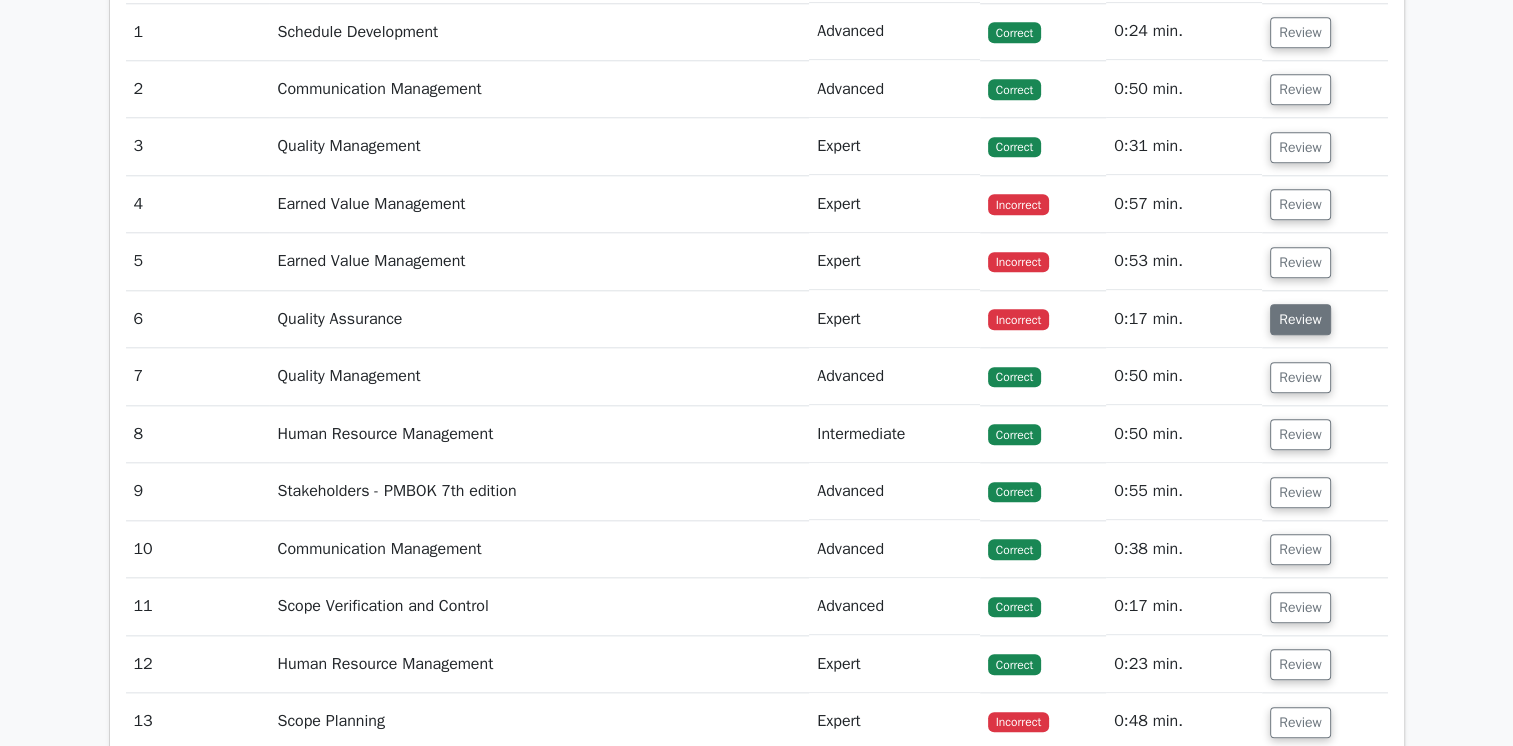 scroll, scrollTop: 2000, scrollLeft: 0, axis: vertical 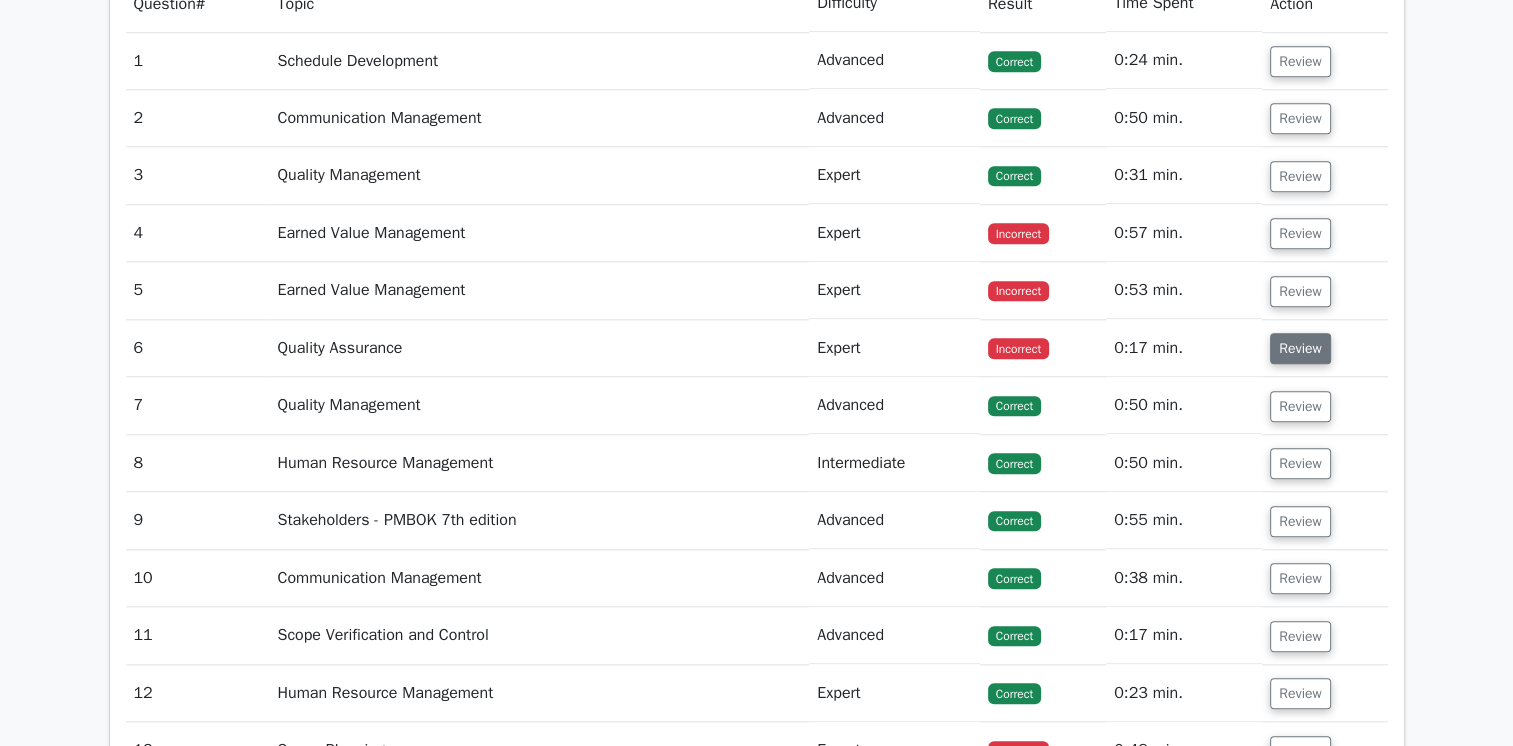 click on "Review" at bounding box center (1300, 348) 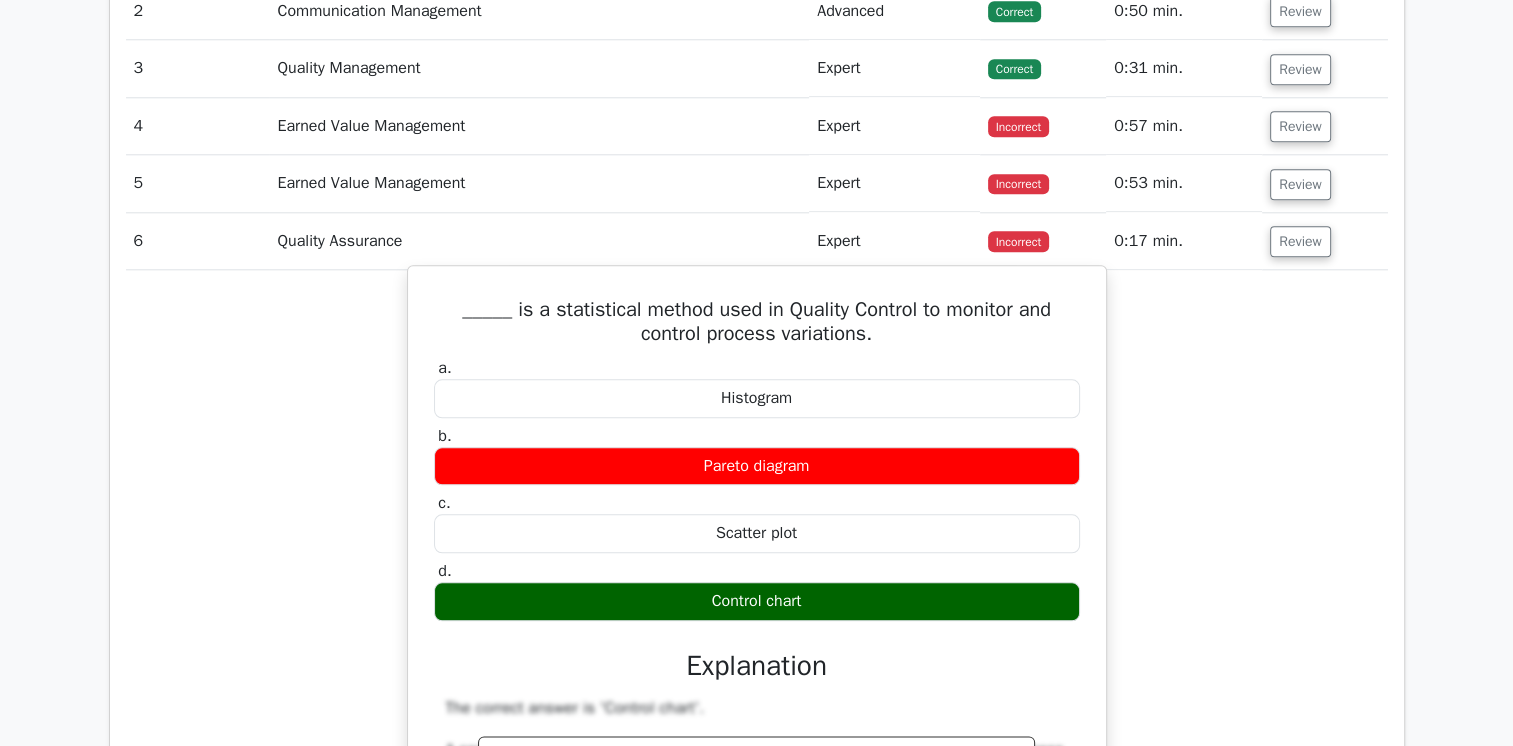 scroll, scrollTop: 2100, scrollLeft: 0, axis: vertical 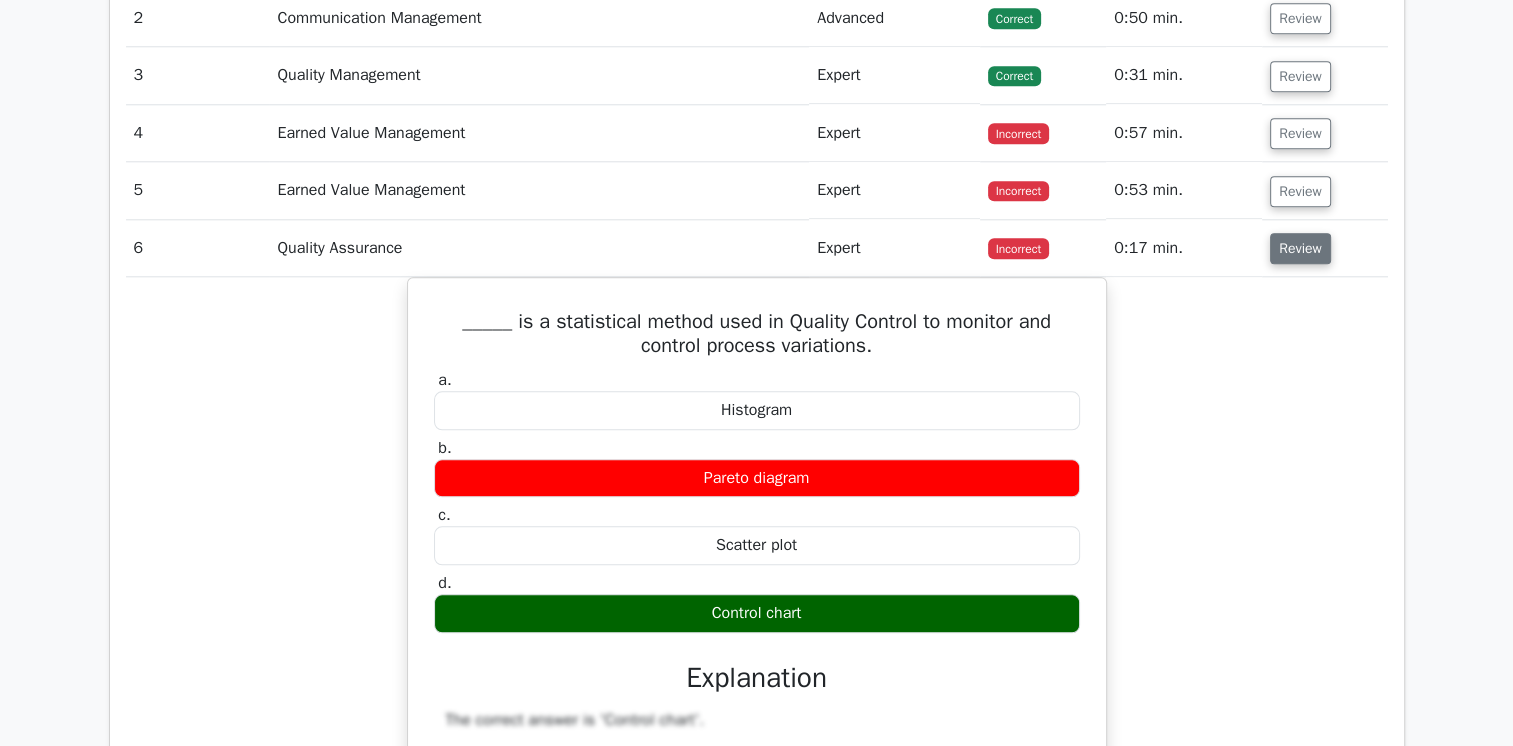 click on "Review" at bounding box center (1300, 248) 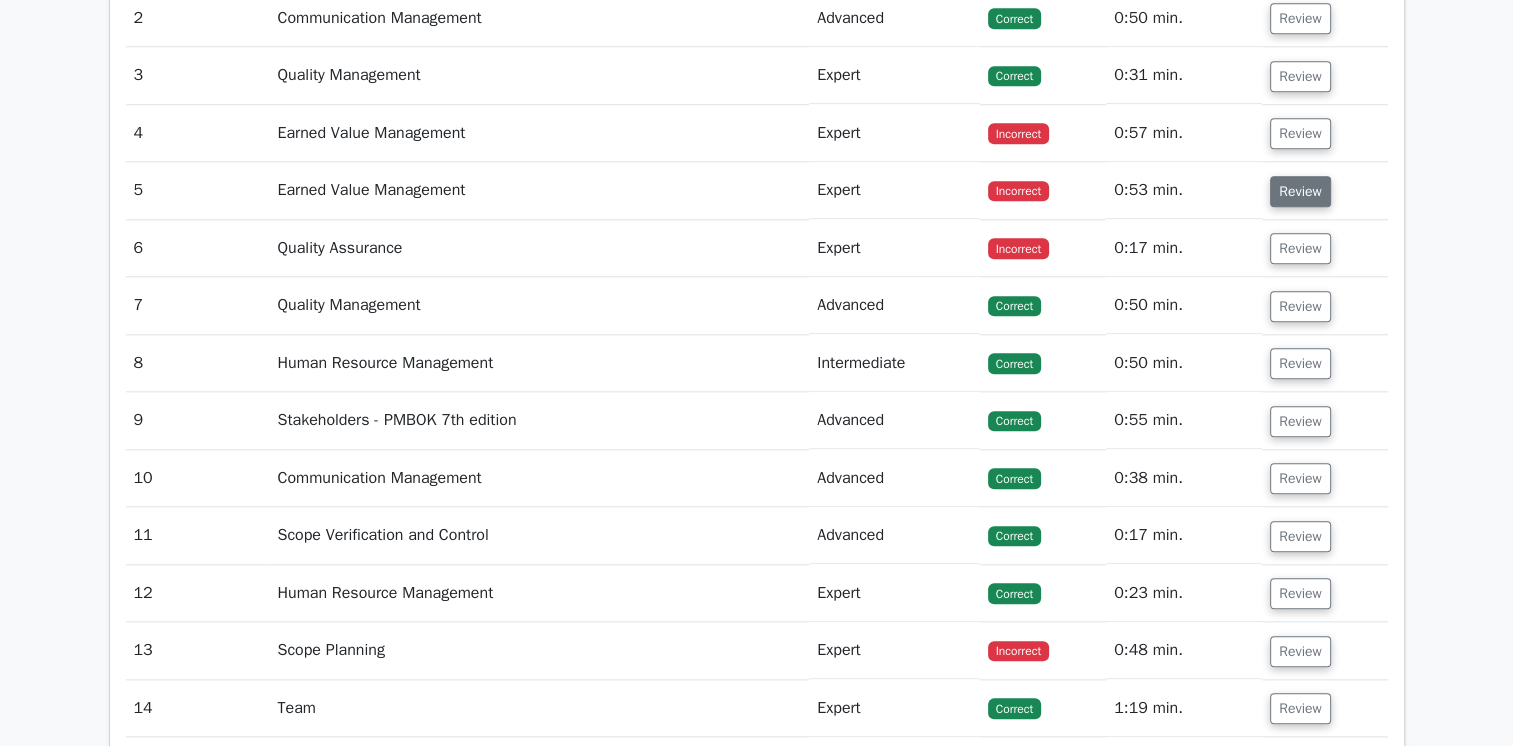 click on "Review" at bounding box center (1300, 191) 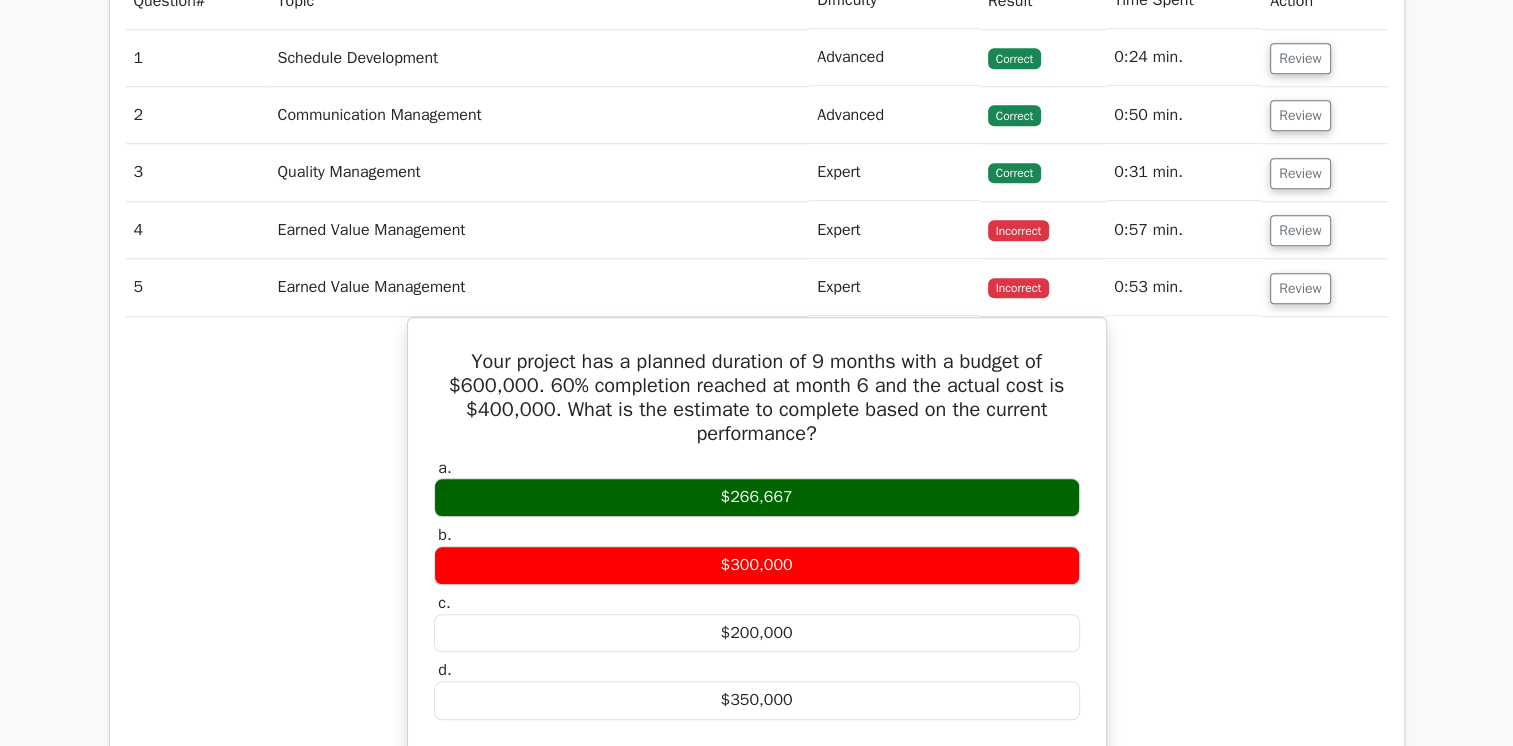 scroll, scrollTop: 2000, scrollLeft: 0, axis: vertical 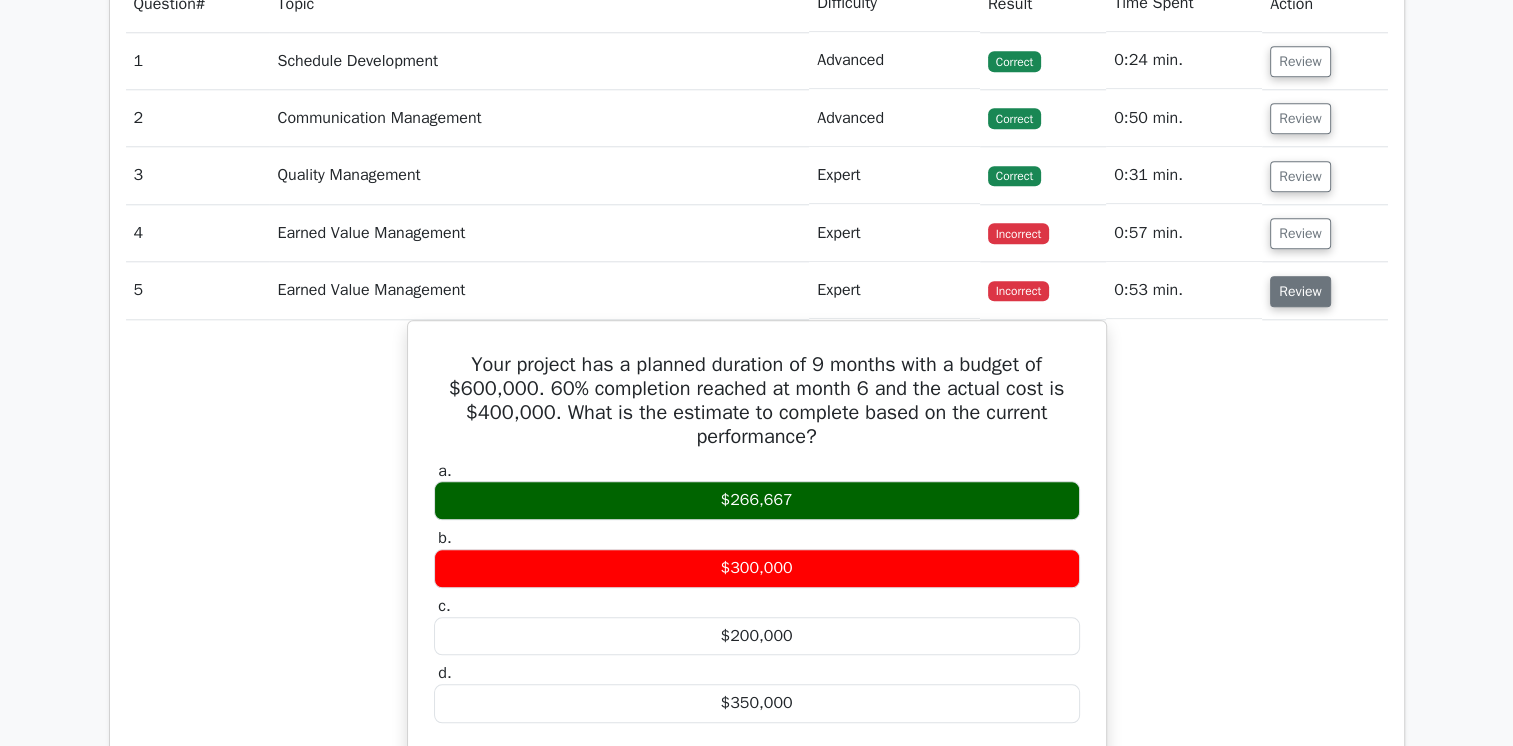 click on "Review" at bounding box center [1300, 291] 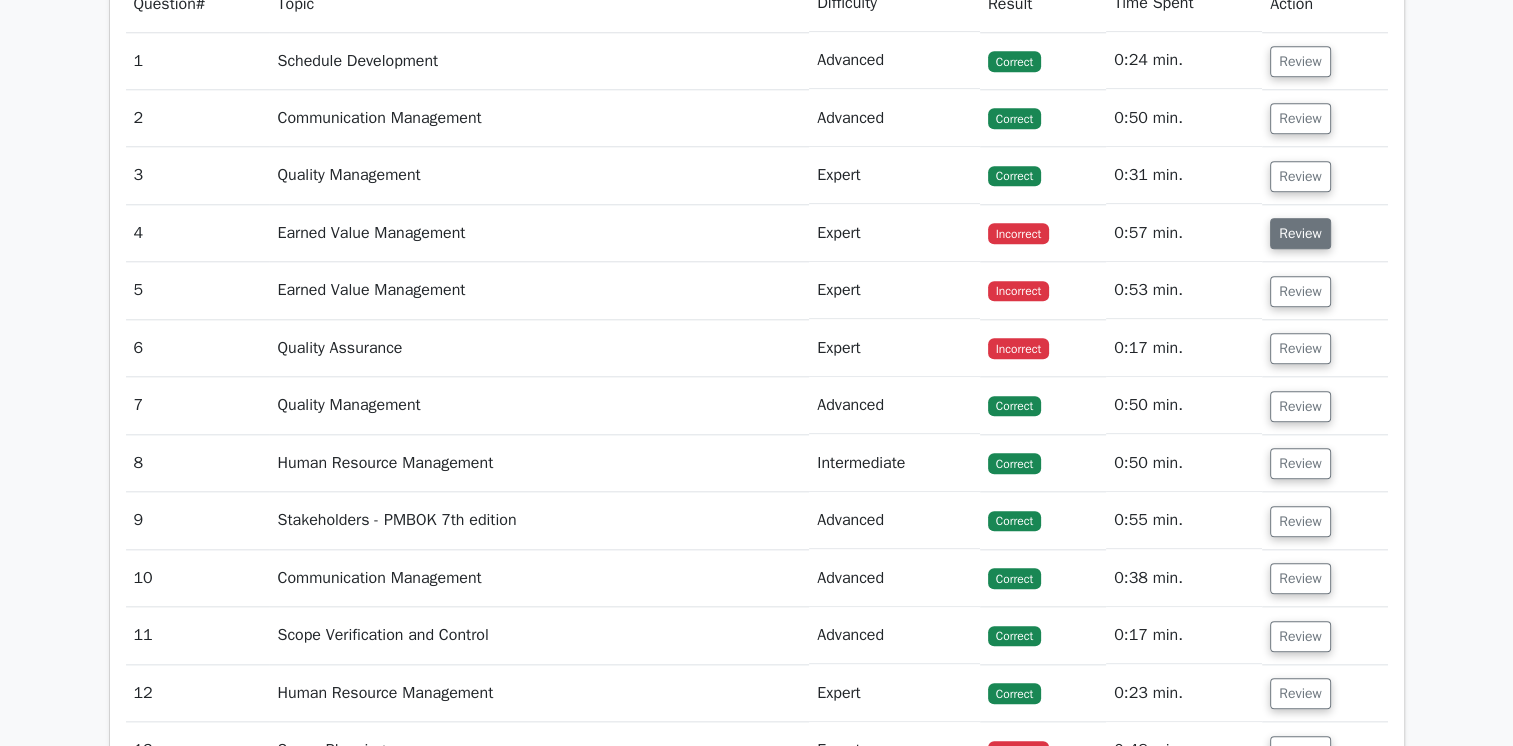 click on "Review" at bounding box center [1300, 233] 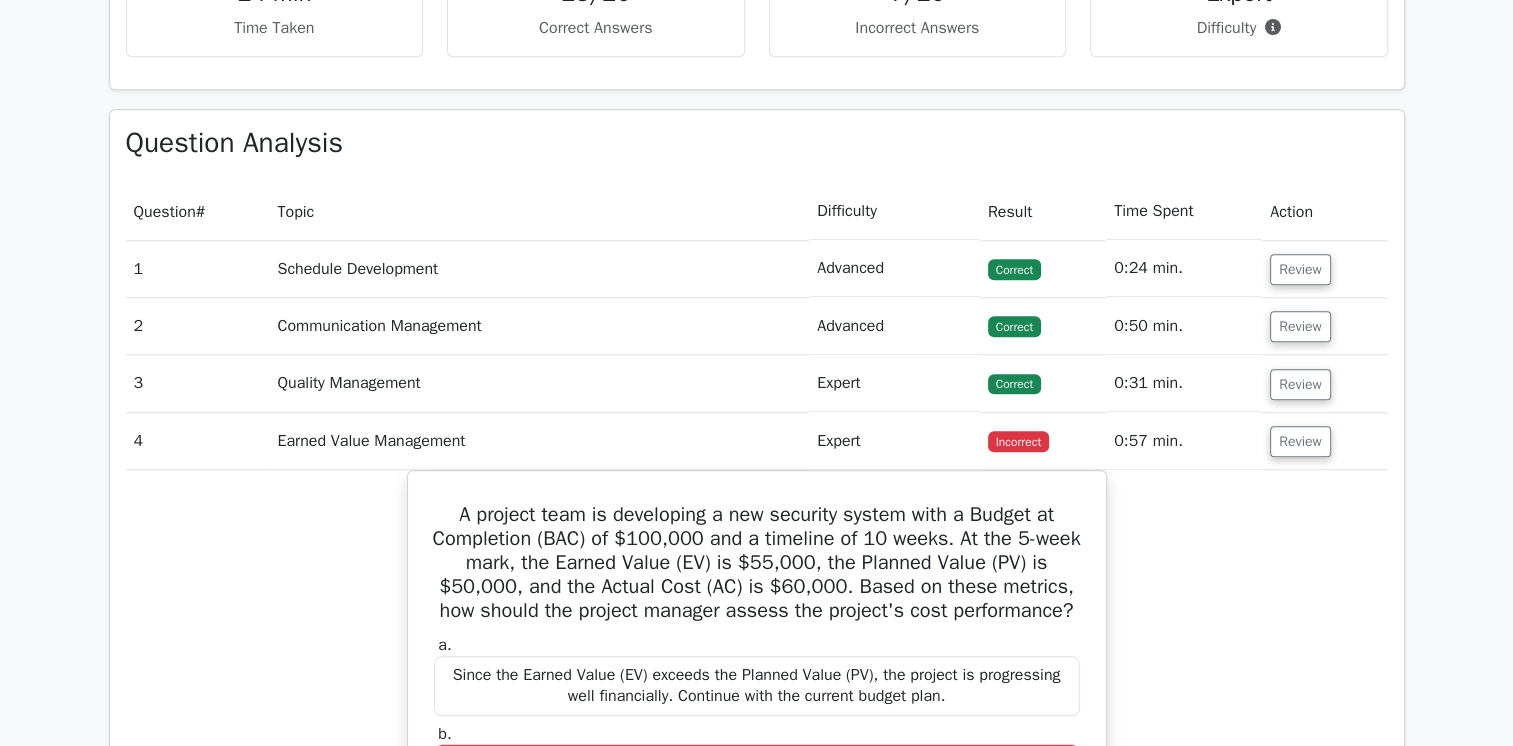 scroll, scrollTop: 1700, scrollLeft: 0, axis: vertical 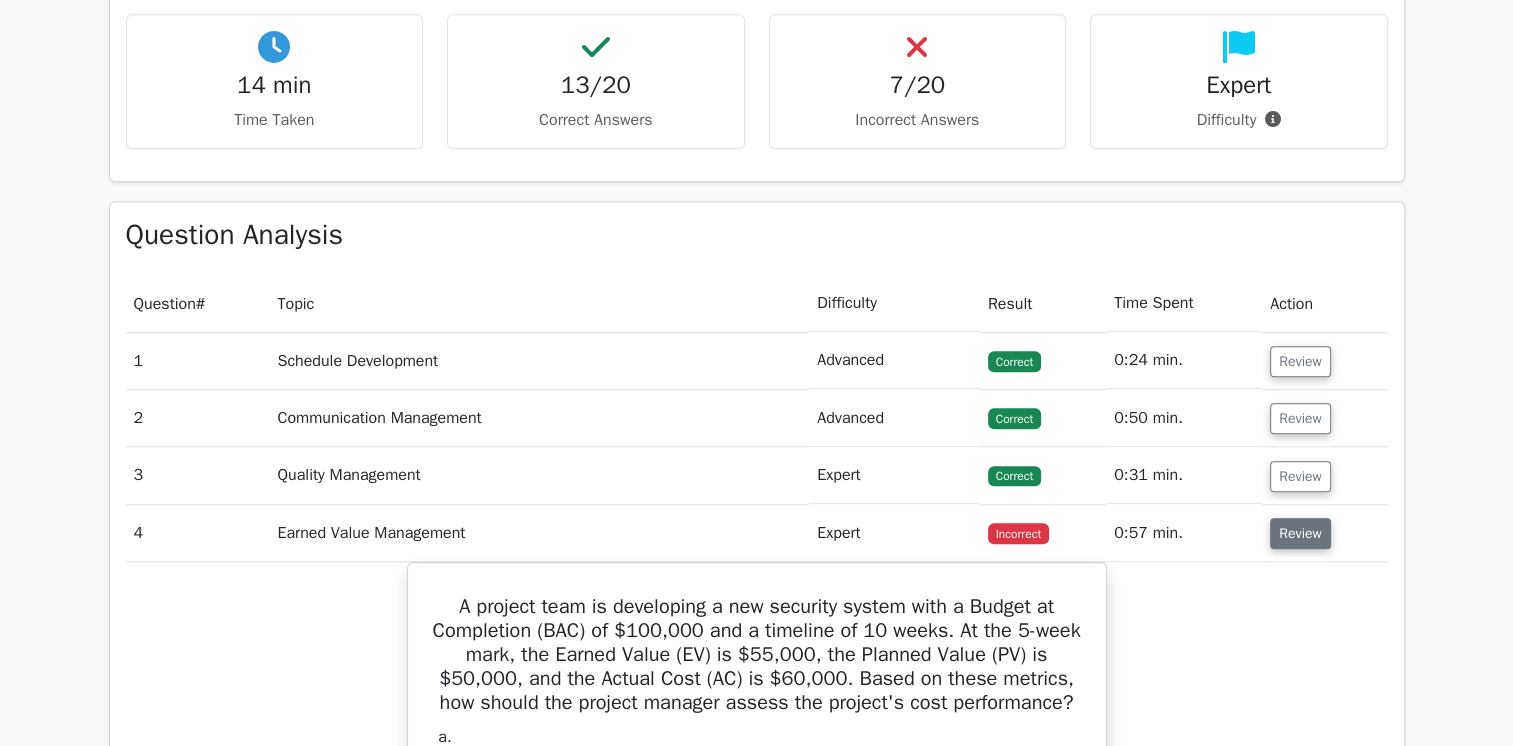 click on "Review" at bounding box center [1300, 533] 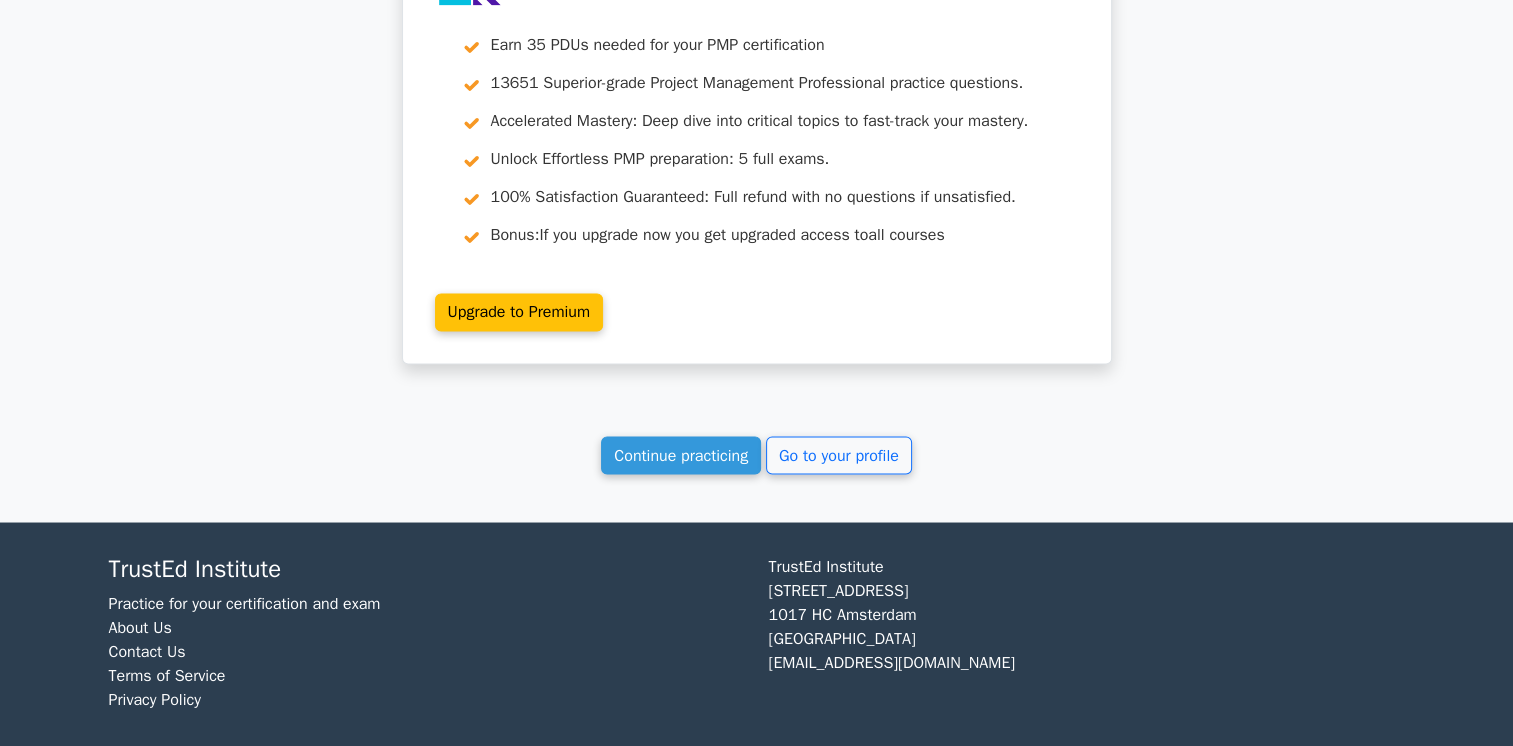 scroll, scrollTop: 3384, scrollLeft: 0, axis: vertical 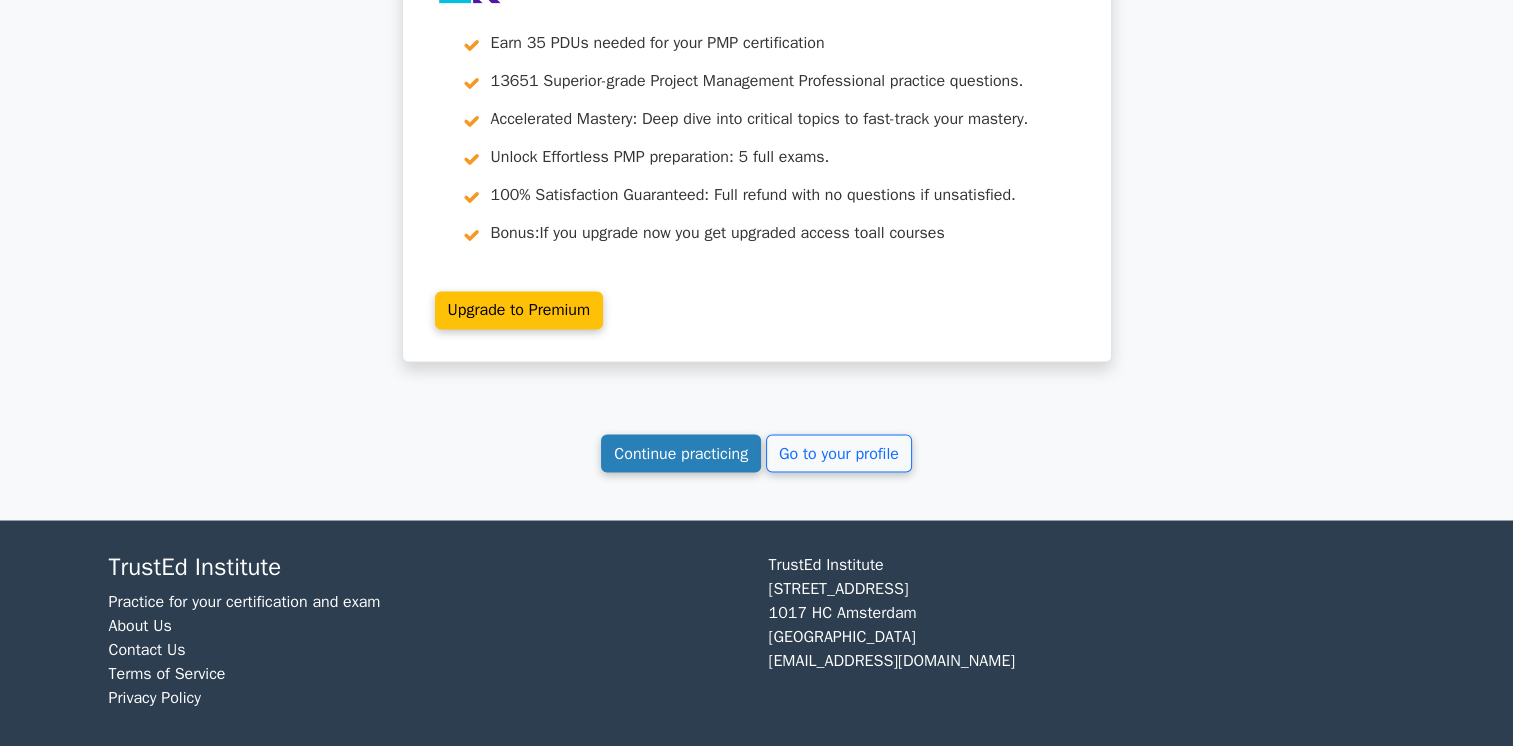 click on "Continue practicing" at bounding box center [681, 453] 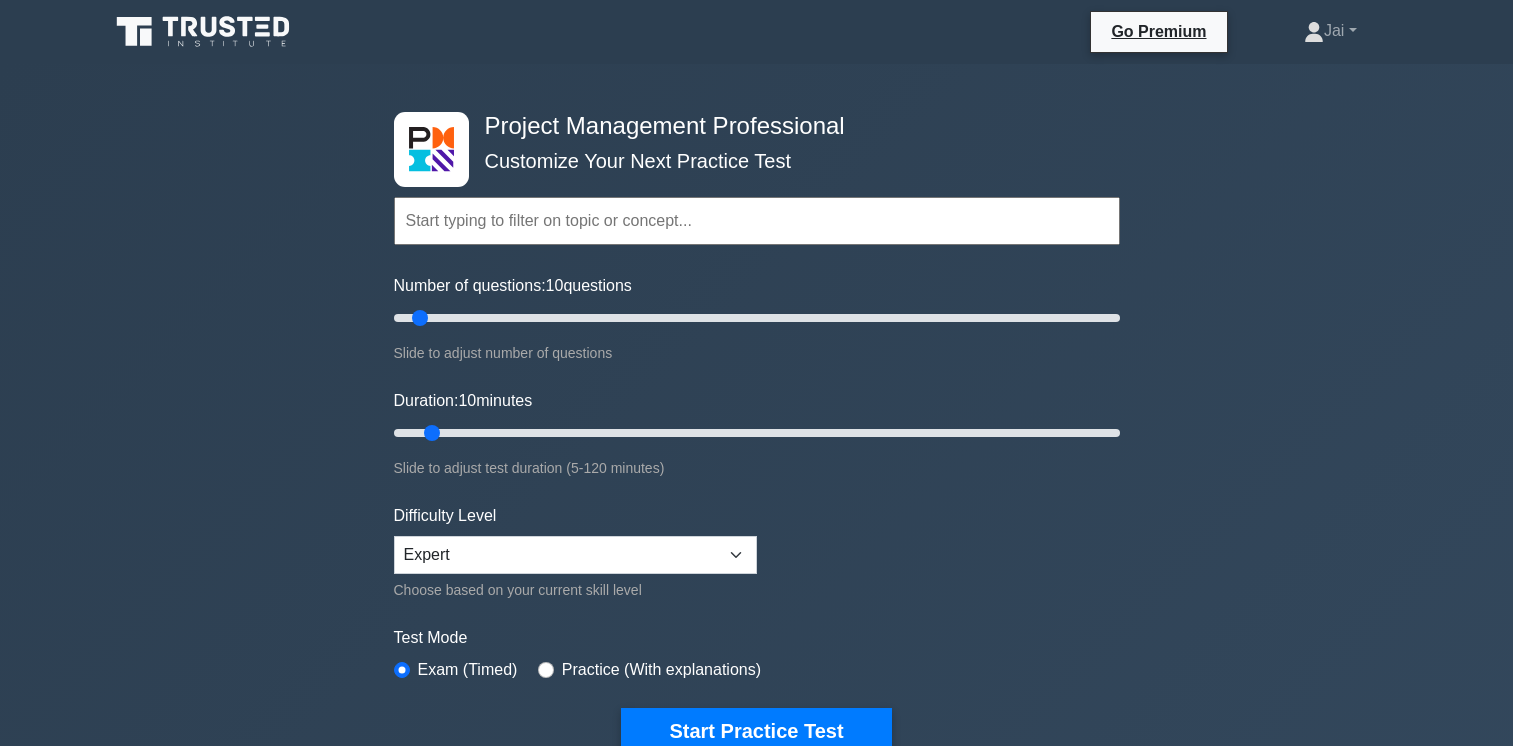 scroll, scrollTop: 0, scrollLeft: 0, axis: both 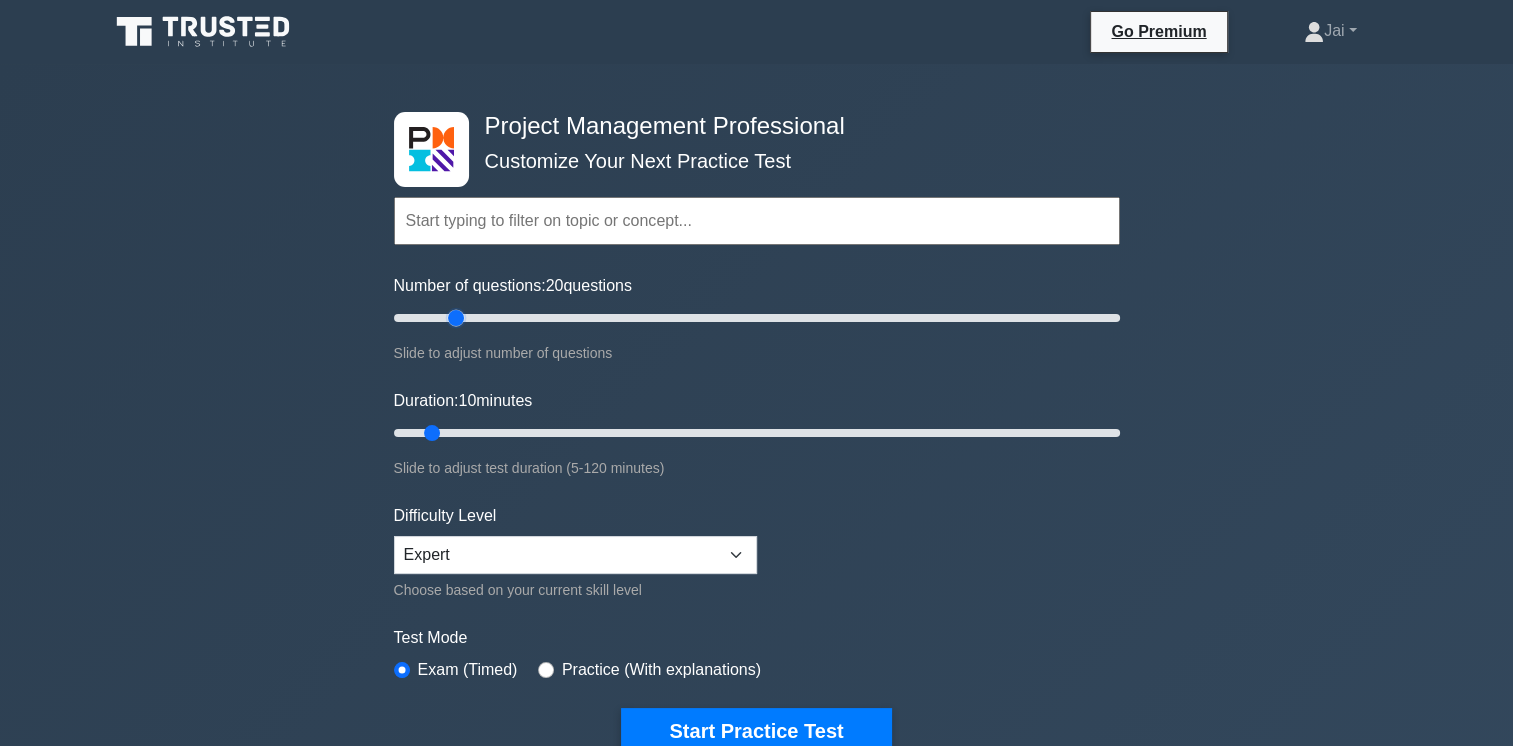 drag, startPoint x: 423, startPoint y: 319, endPoint x: 458, endPoint y: 317, distance: 35.057095 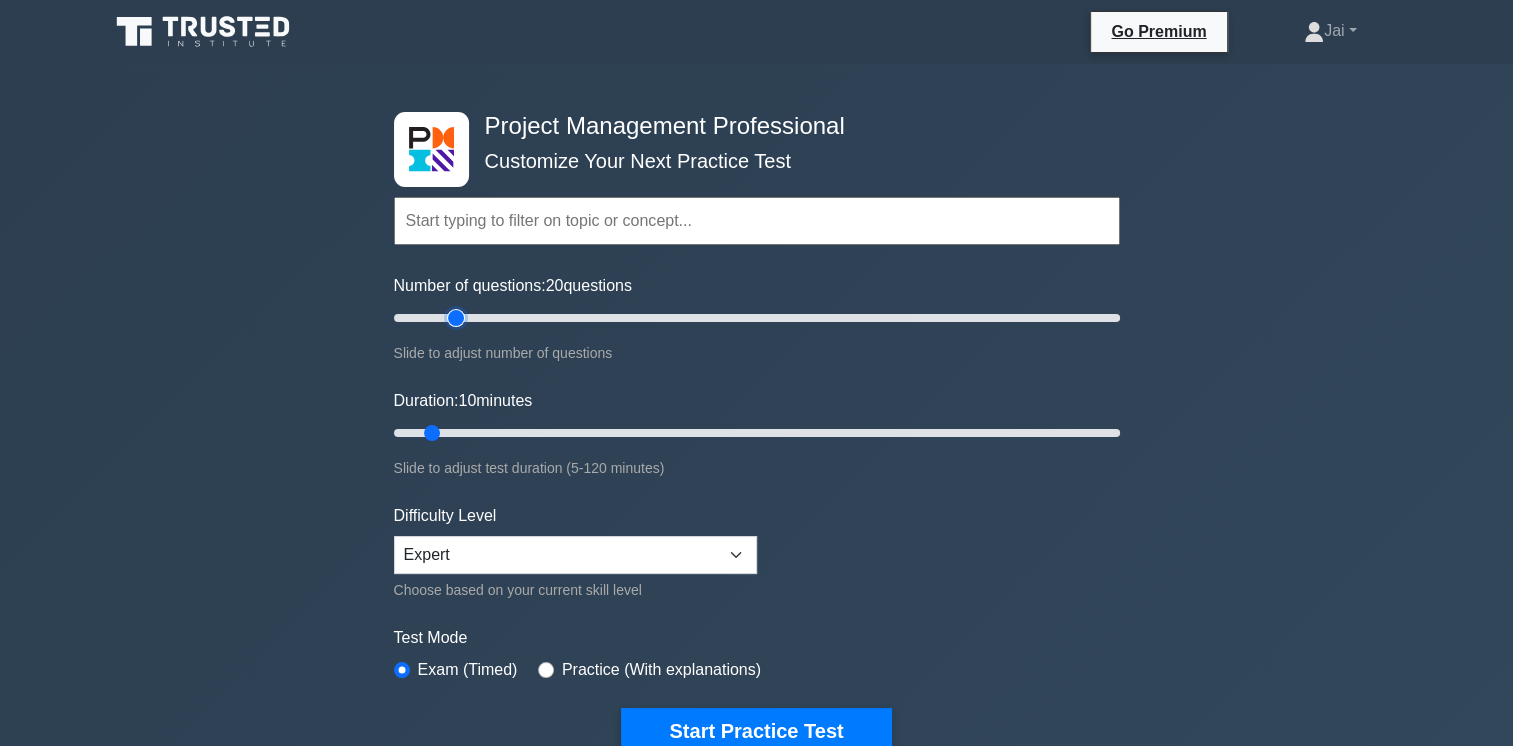 type on "20" 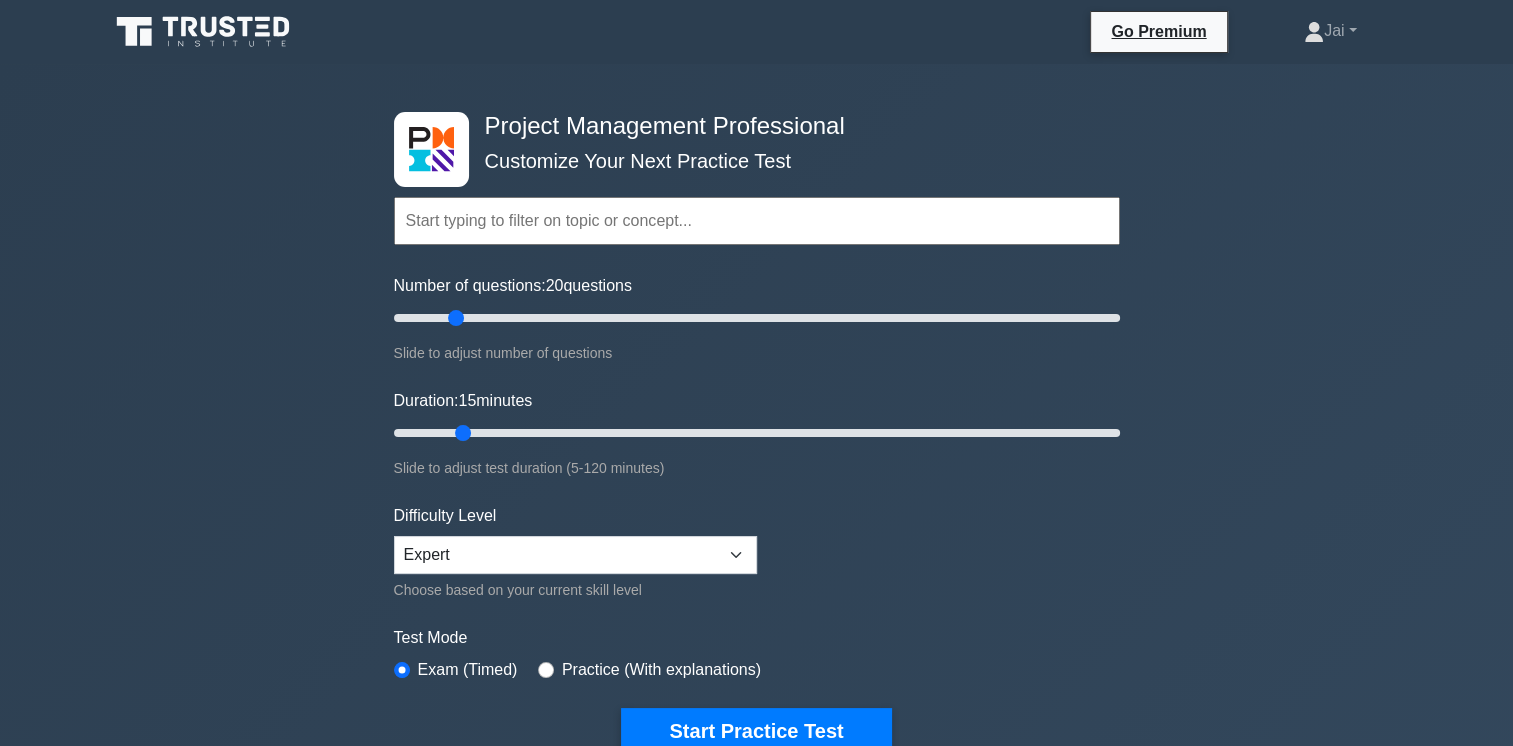 drag, startPoint x: 429, startPoint y: 429, endPoint x: 455, endPoint y: 430, distance: 26.019224 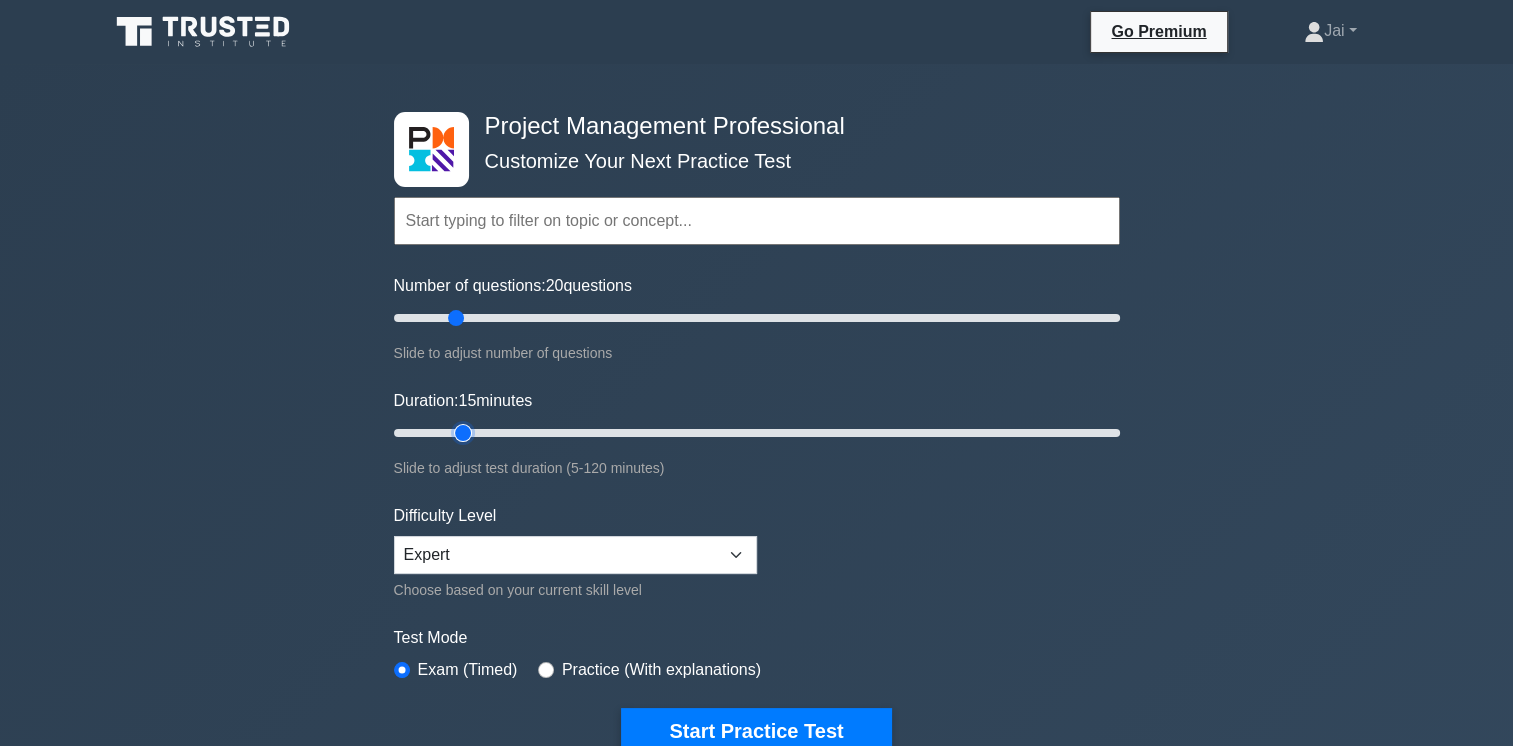 type on "15" 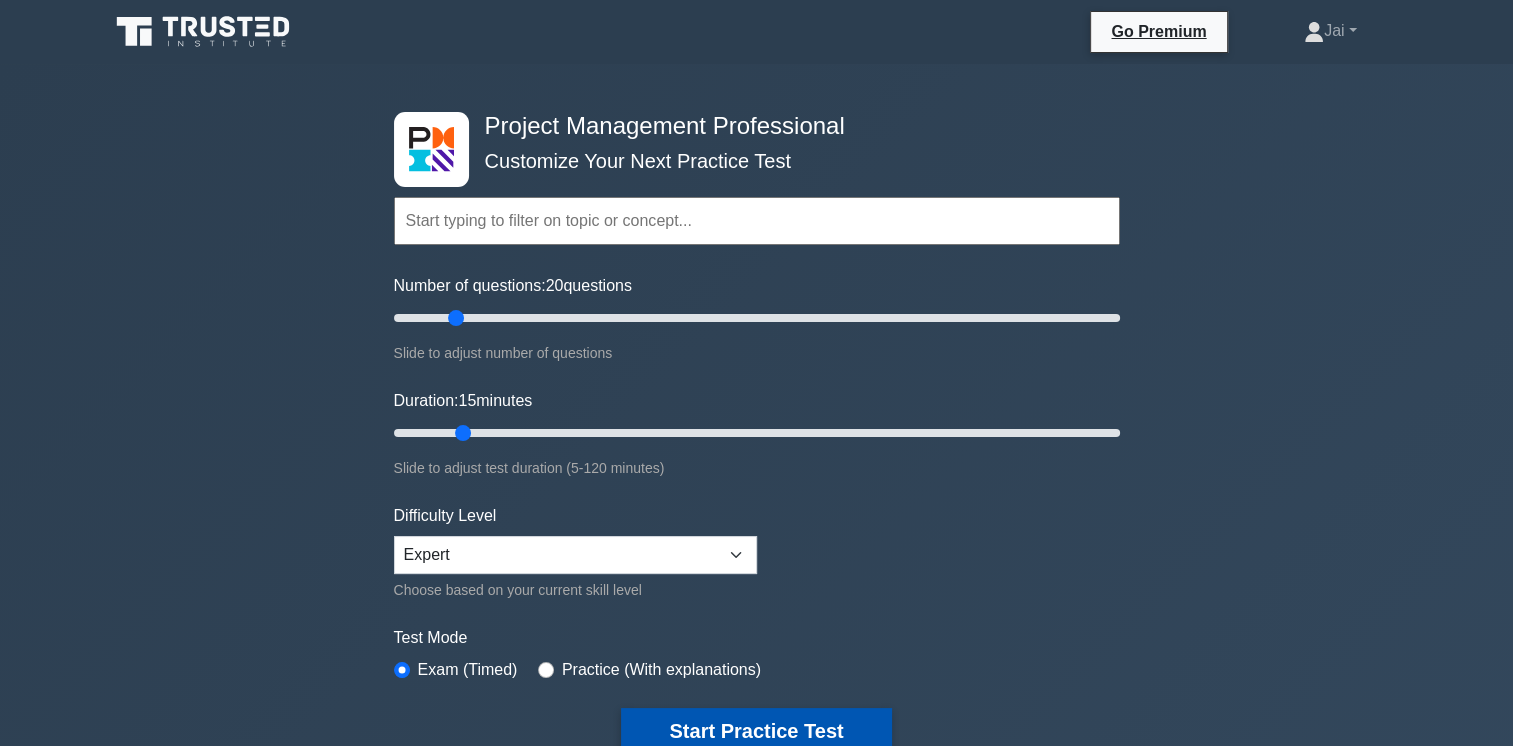 click on "Start Practice Test" at bounding box center (756, 731) 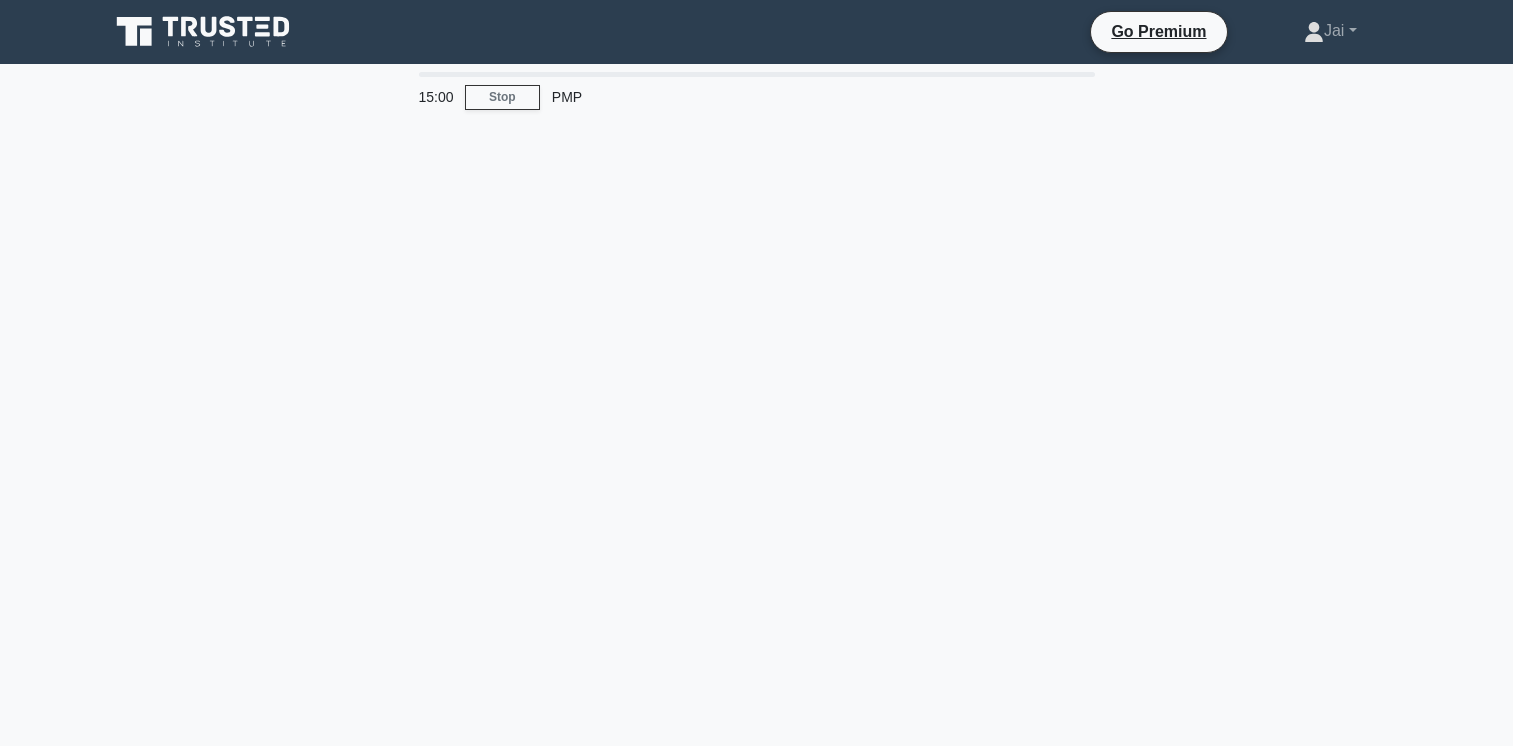 scroll, scrollTop: 0, scrollLeft: 0, axis: both 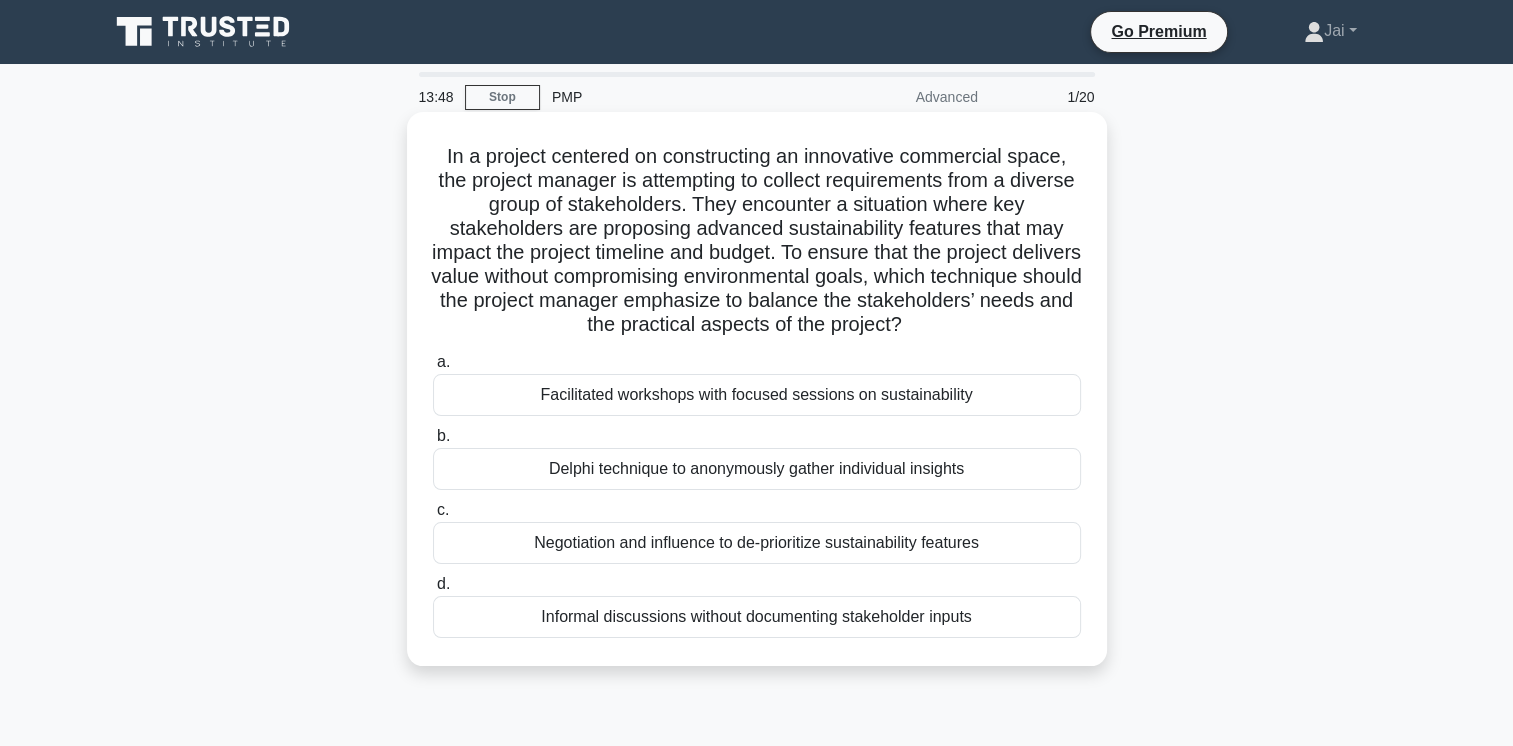 click on "Facilitated workshops with focused sessions on sustainability" at bounding box center (757, 395) 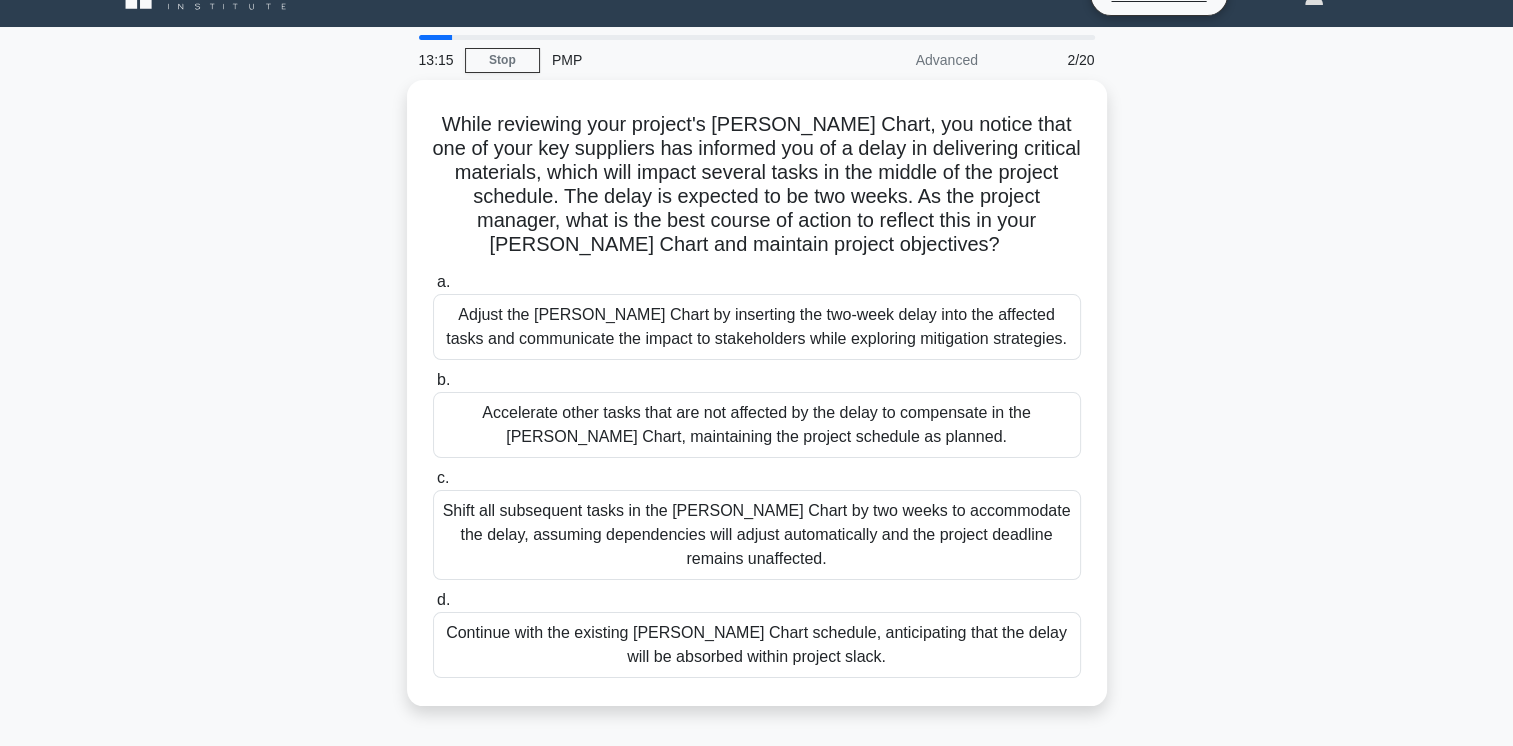 scroll, scrollTop: 100, scrollLeft: 0, axis: vertical 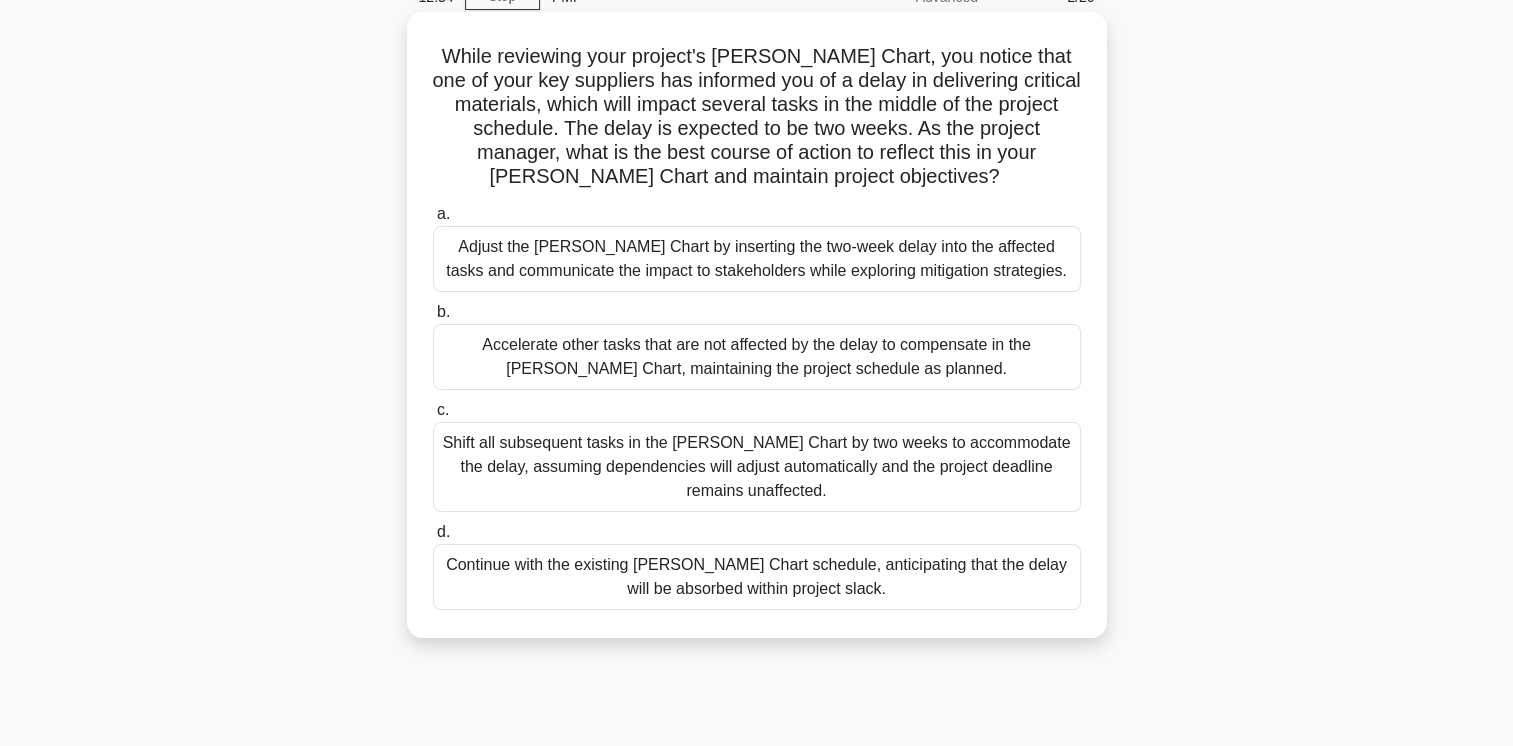 click on "Adjust the Gantt Chart by inserting the two-week delay into the affected tasks and communicate the impact to stakeholders while exploring mitigation strategies." at bounding box center (757, 259) 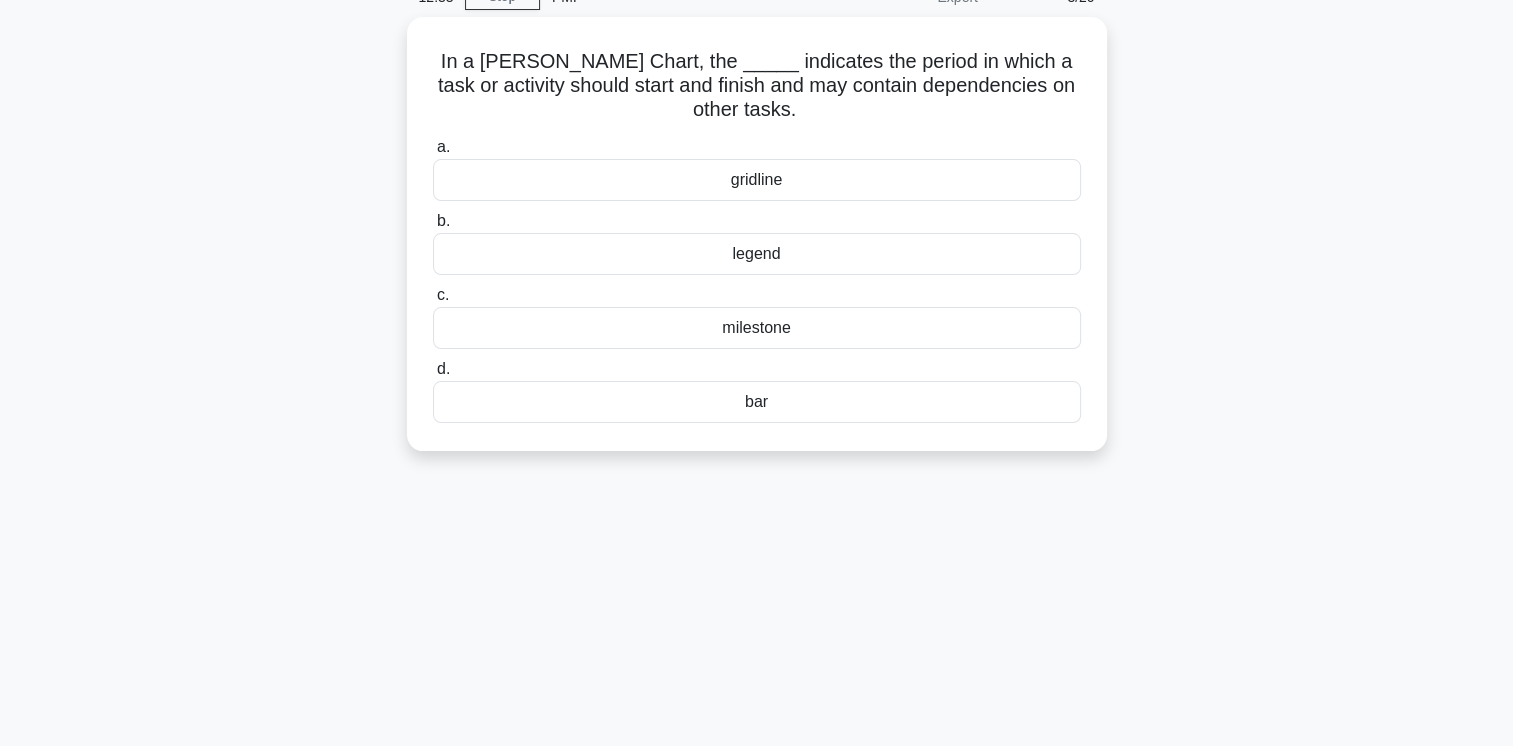 scroll, scrollTop: 0, scrollLeft: 0, axis: both 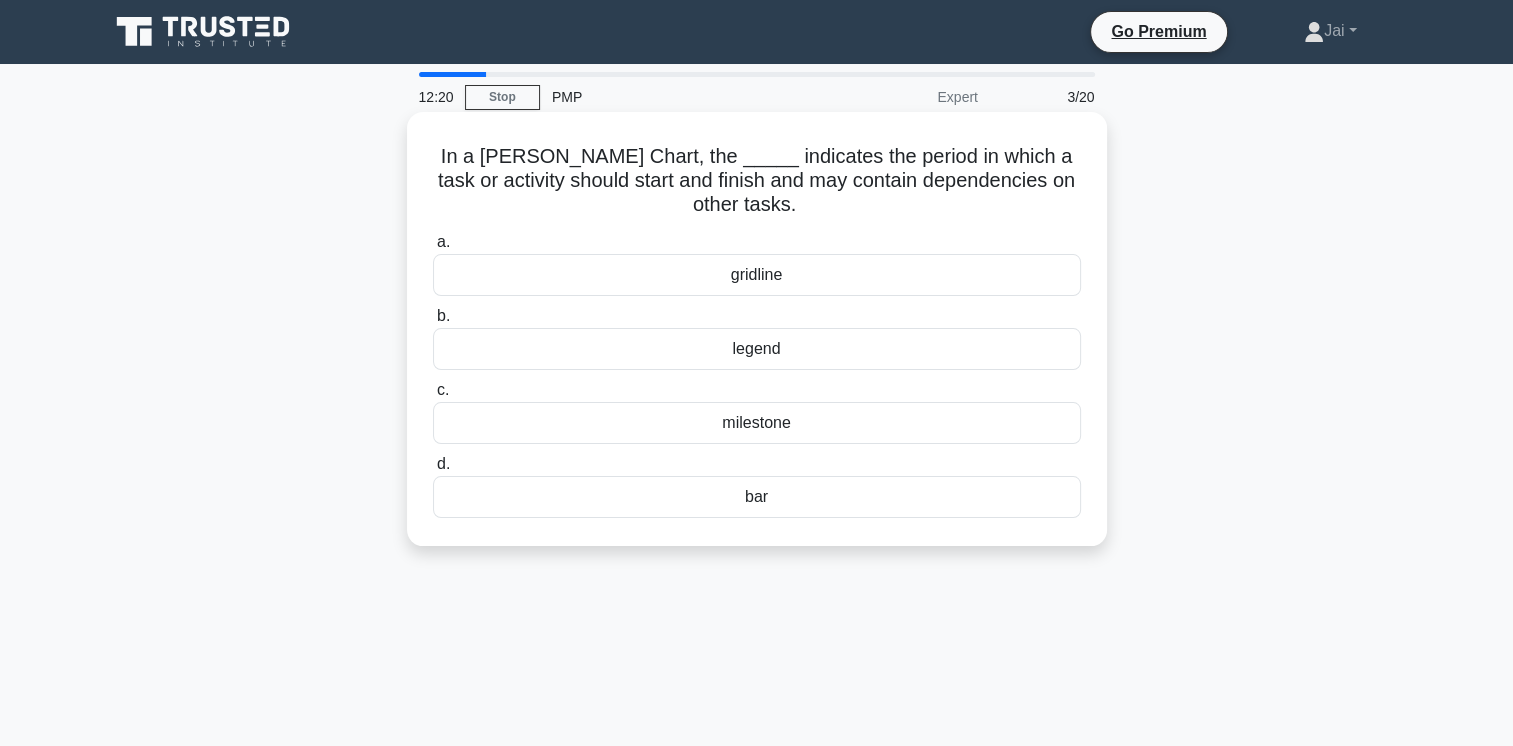 click on "milestone" at bounding box center (757, 423) 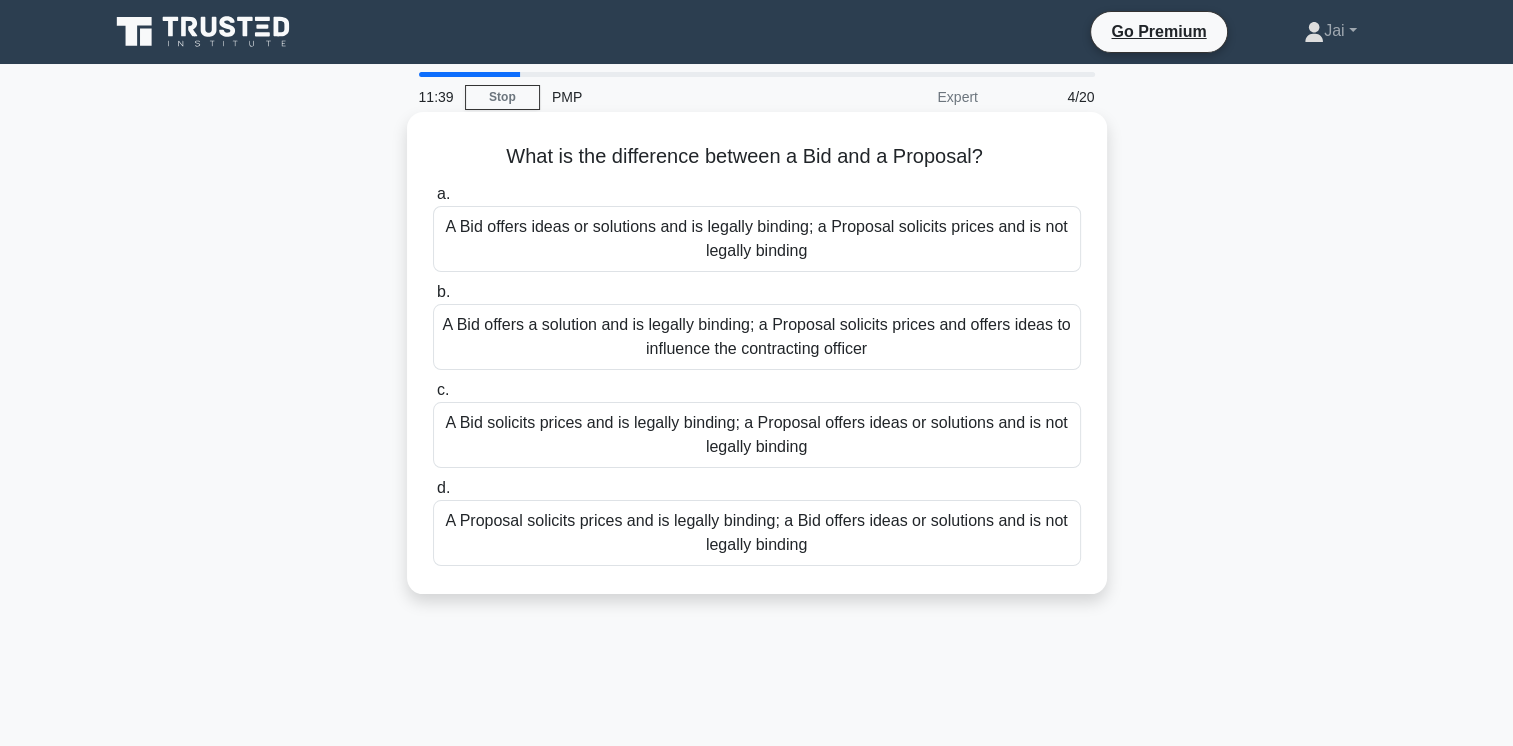 click on "A Bid solicits prices and is legally binding; a Proposal offers ideas or solutions and is not legally binding" at bounding box center (757, 435) 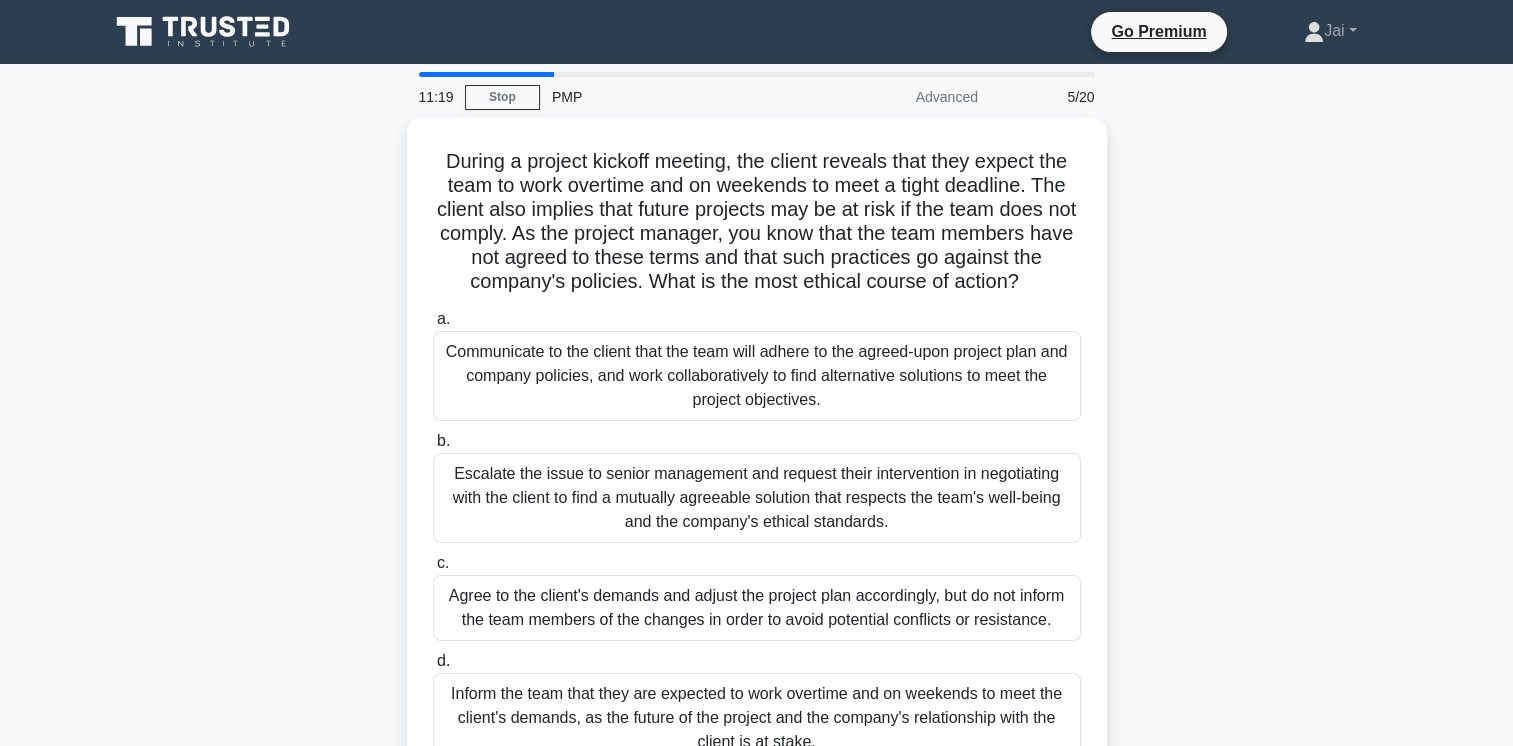 scroll, scrollTop: 100, scrollLeft: 0, axis: vertical 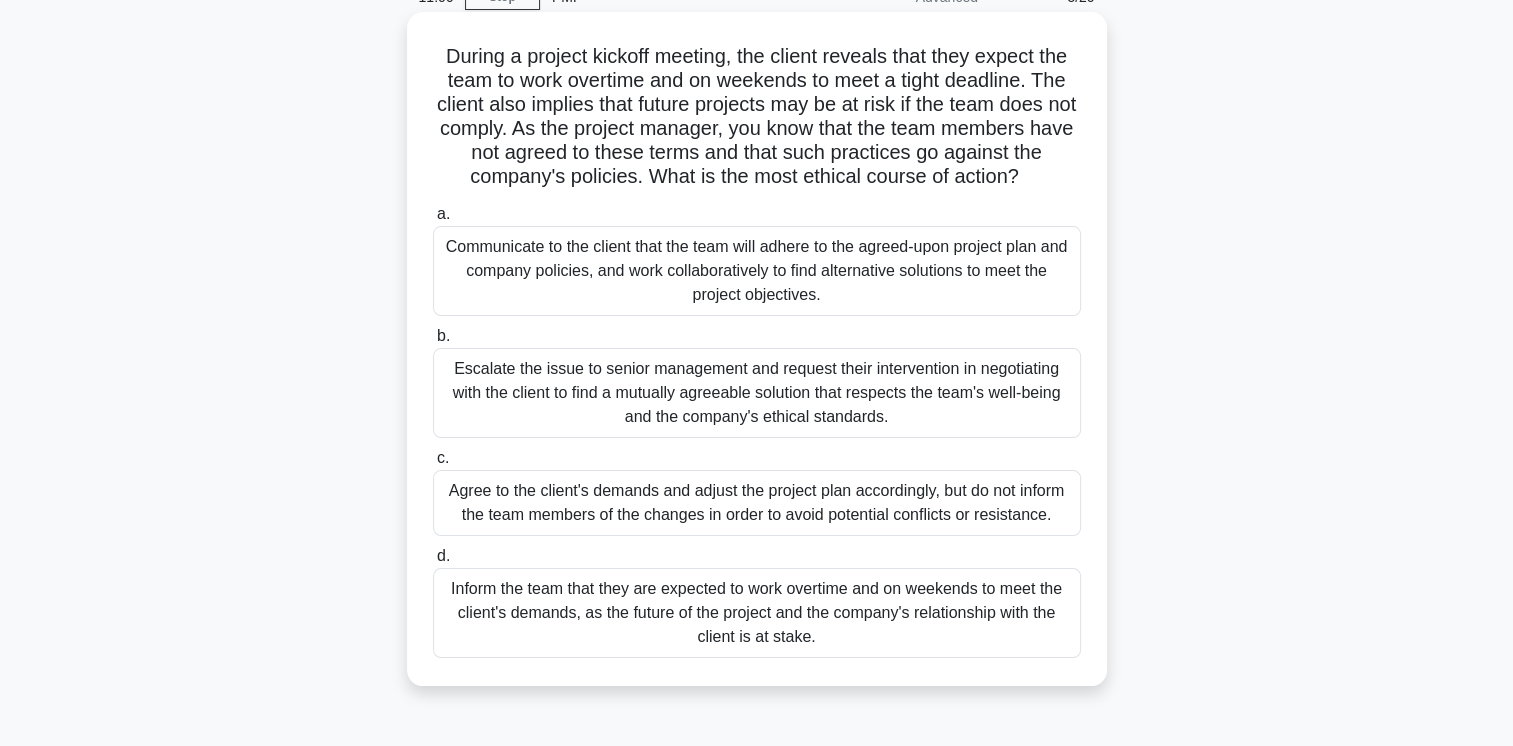 click on "Communicate to the client that the team will adhere to the agreed-upon project plan and company policies, and work collaboratively to find alternative solutions to meet the project objectives." at bounding box center [757, 271] 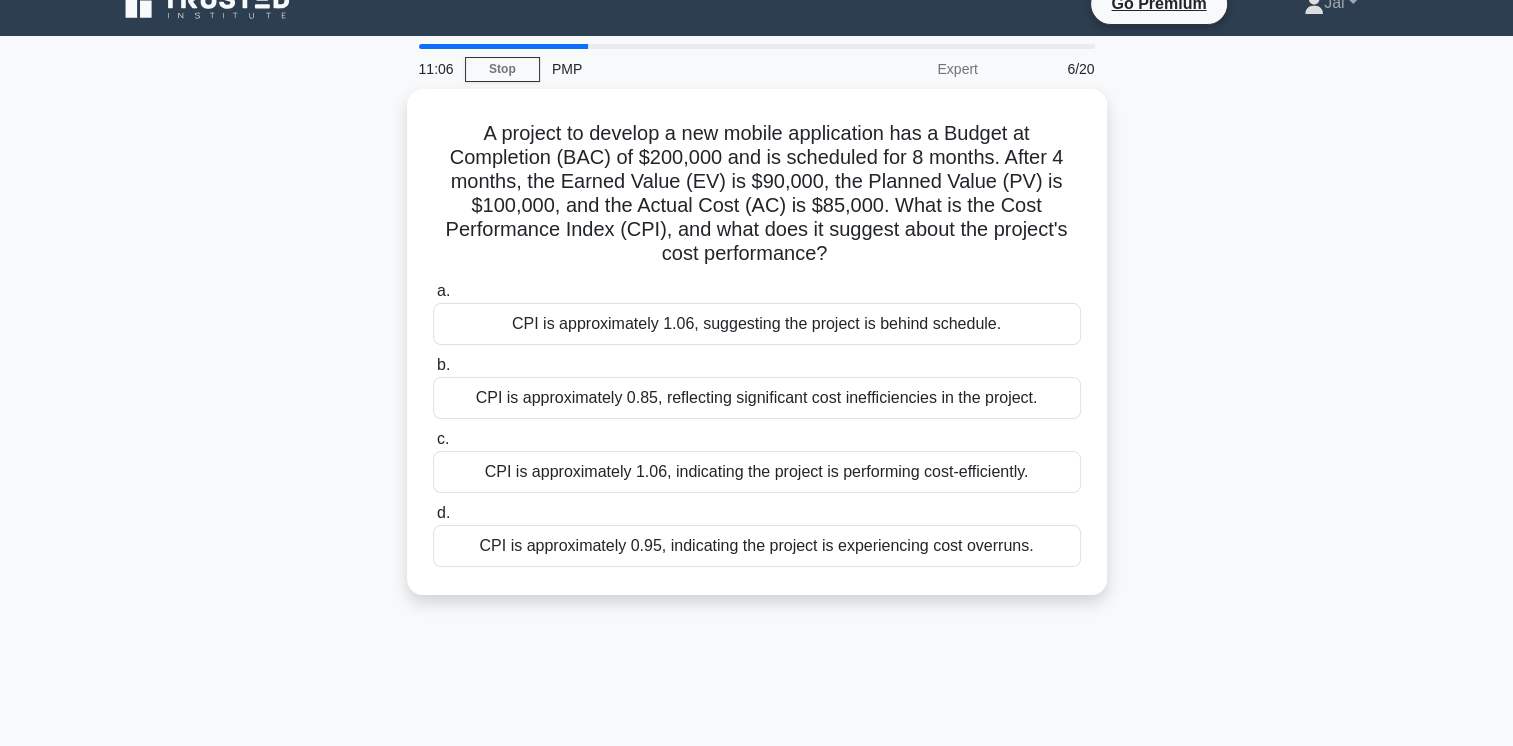 scroll, scrollTop: 0, scrollLeft: 0, axis: both 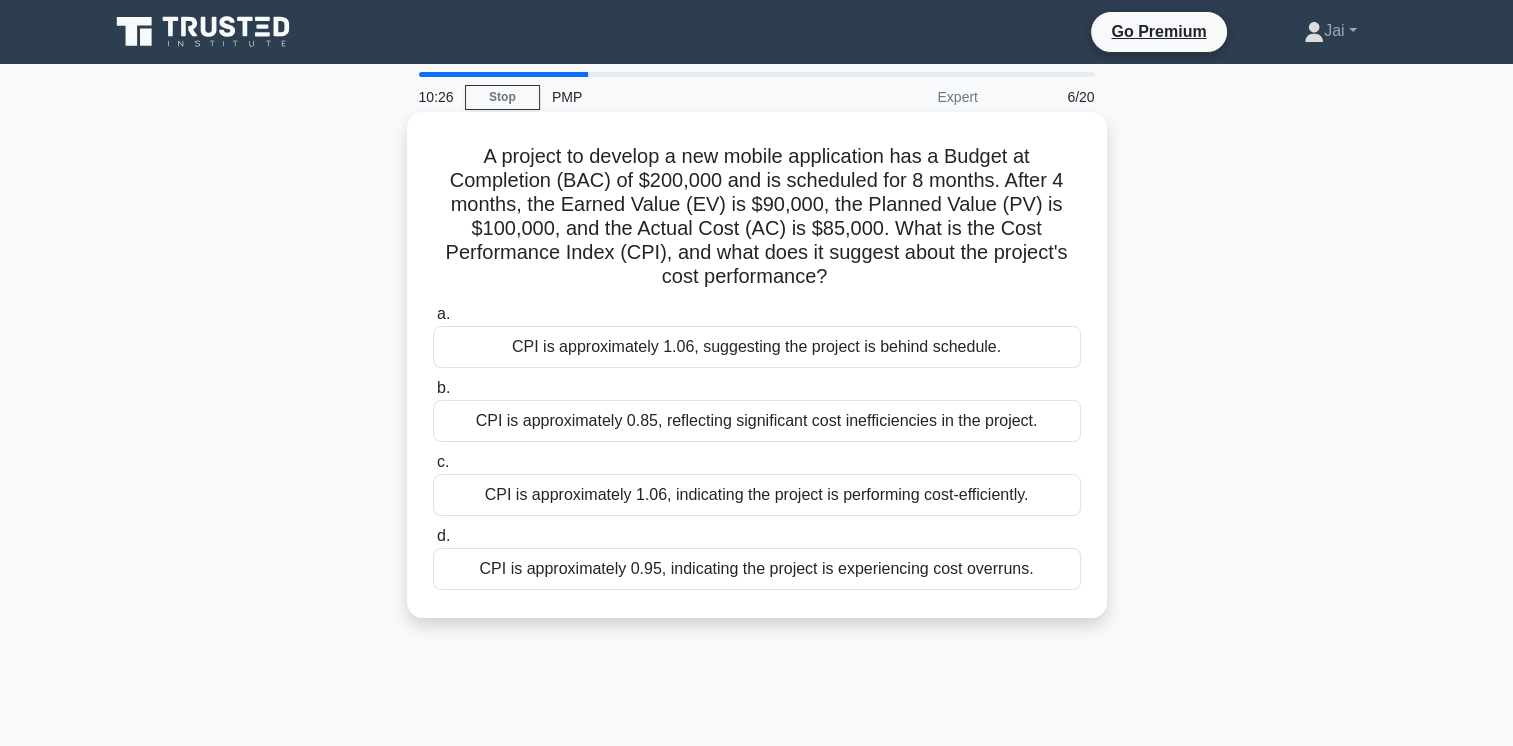 click on "CPI is approximately 1.06, indicating the project is performing cost-efficiently." at bounding box center (757, 495) 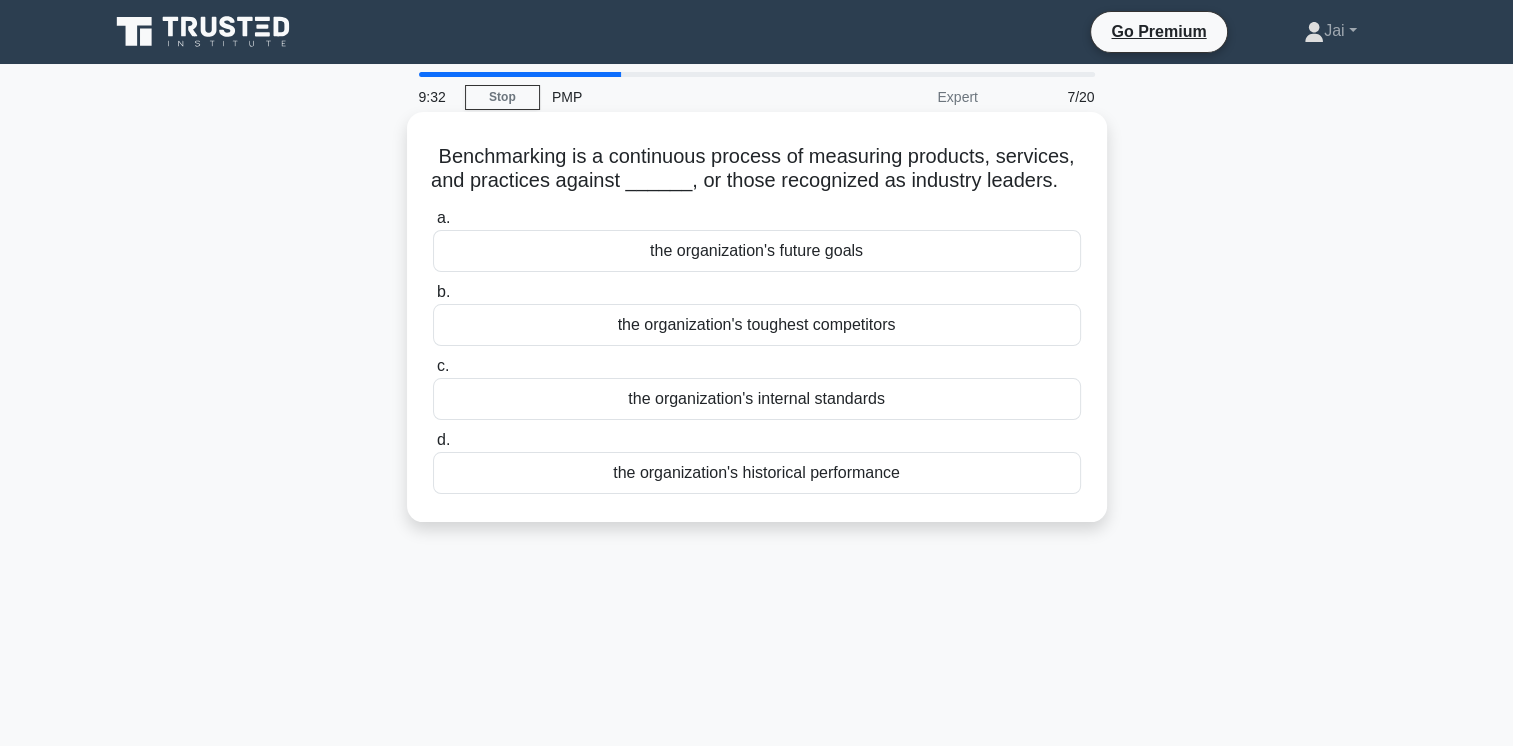 click on "the organization's historical performance" at bounding box center [757, 473] 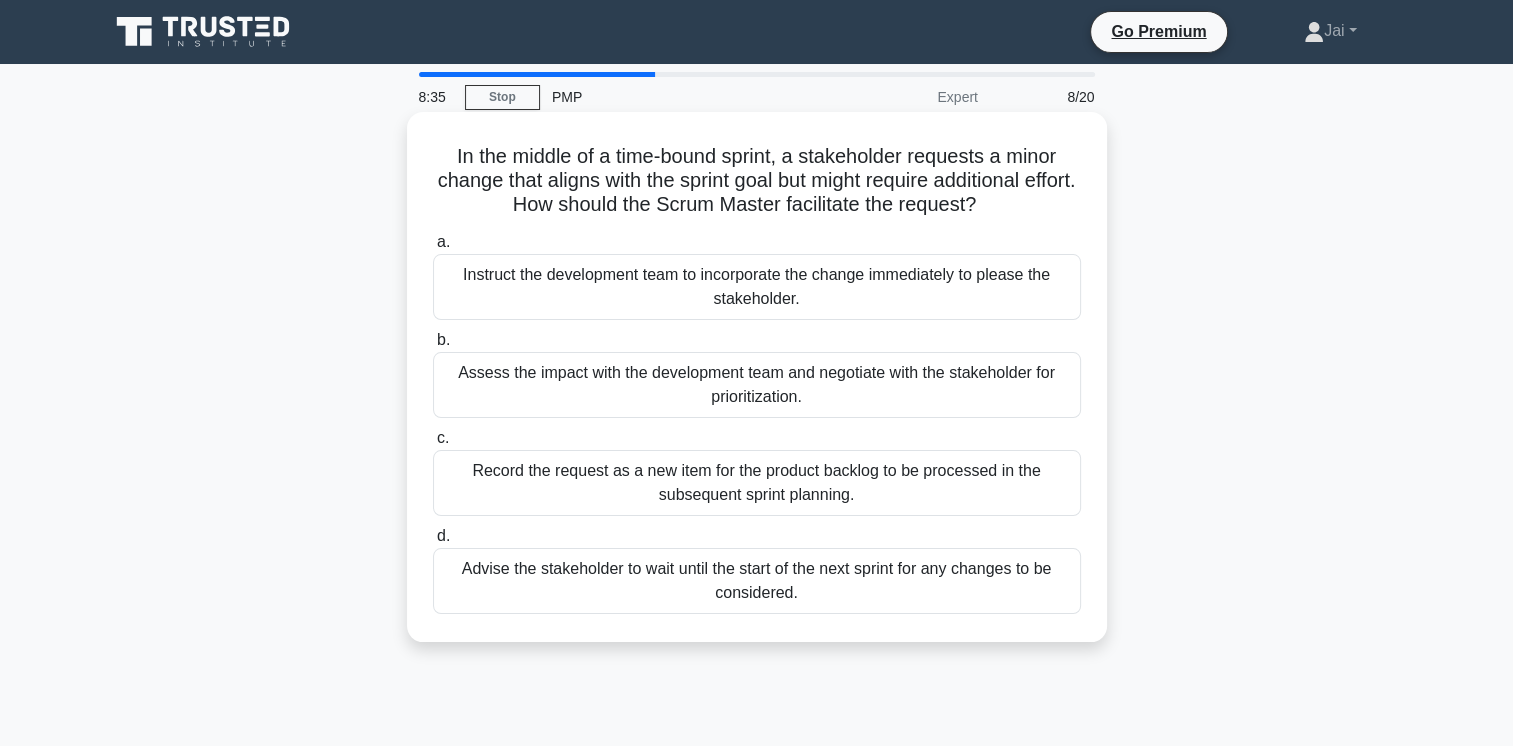click on "Advise the stakeholder to wait until the start of the next sprint for any changes to be considered." at bounding box center (757, 581) 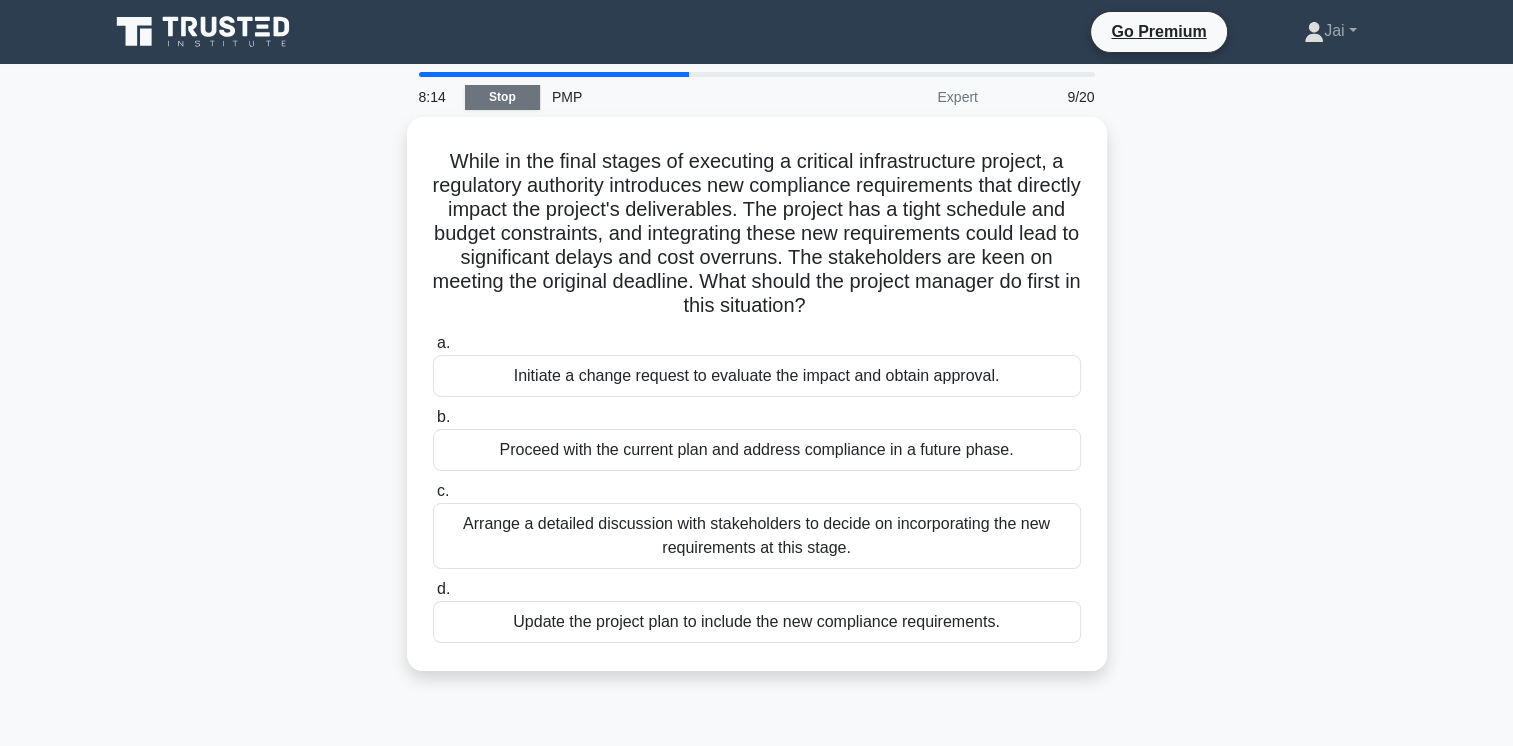 click on "Stop" at bounding box center (502, 97) 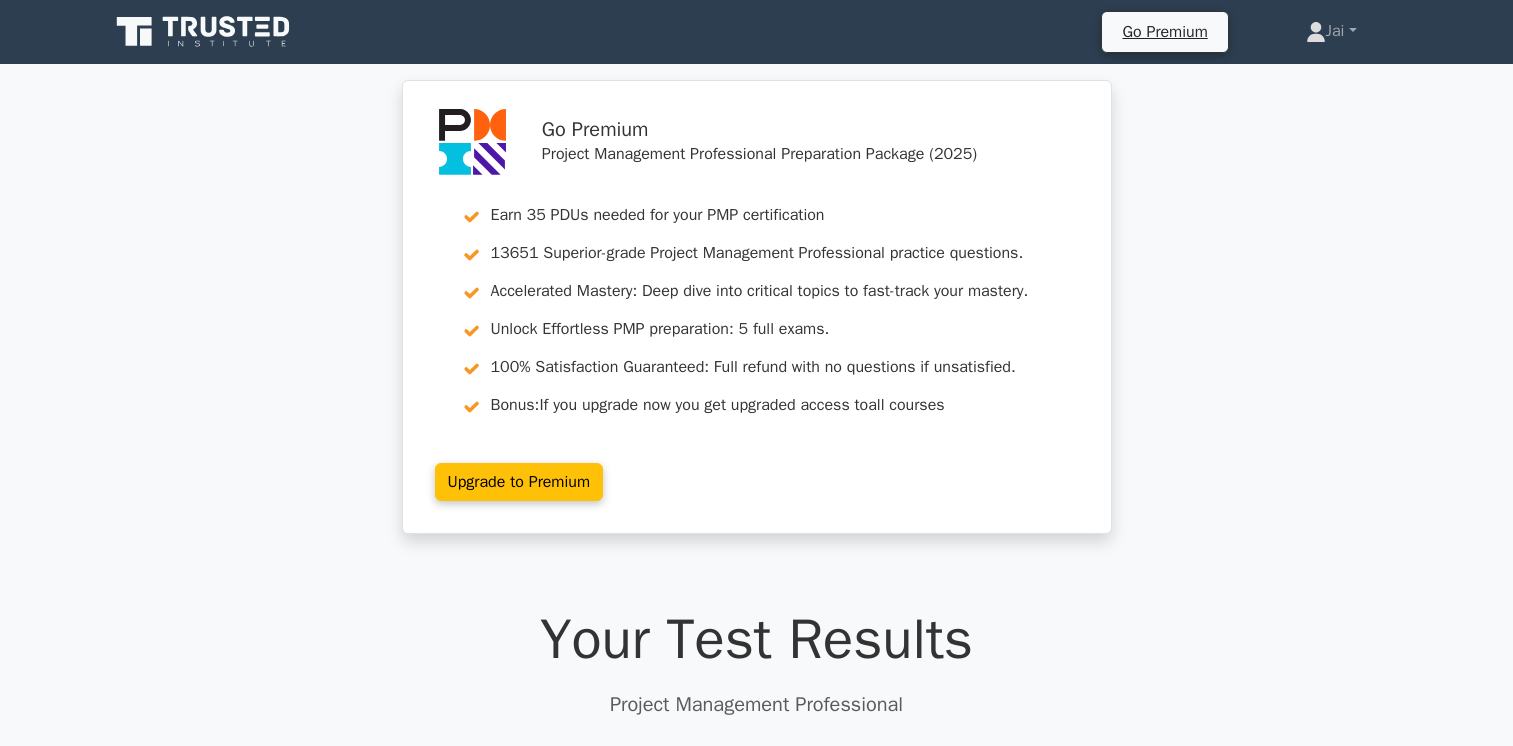 scroll, scrollTop: 0, scrollLeft: 0, axis: both 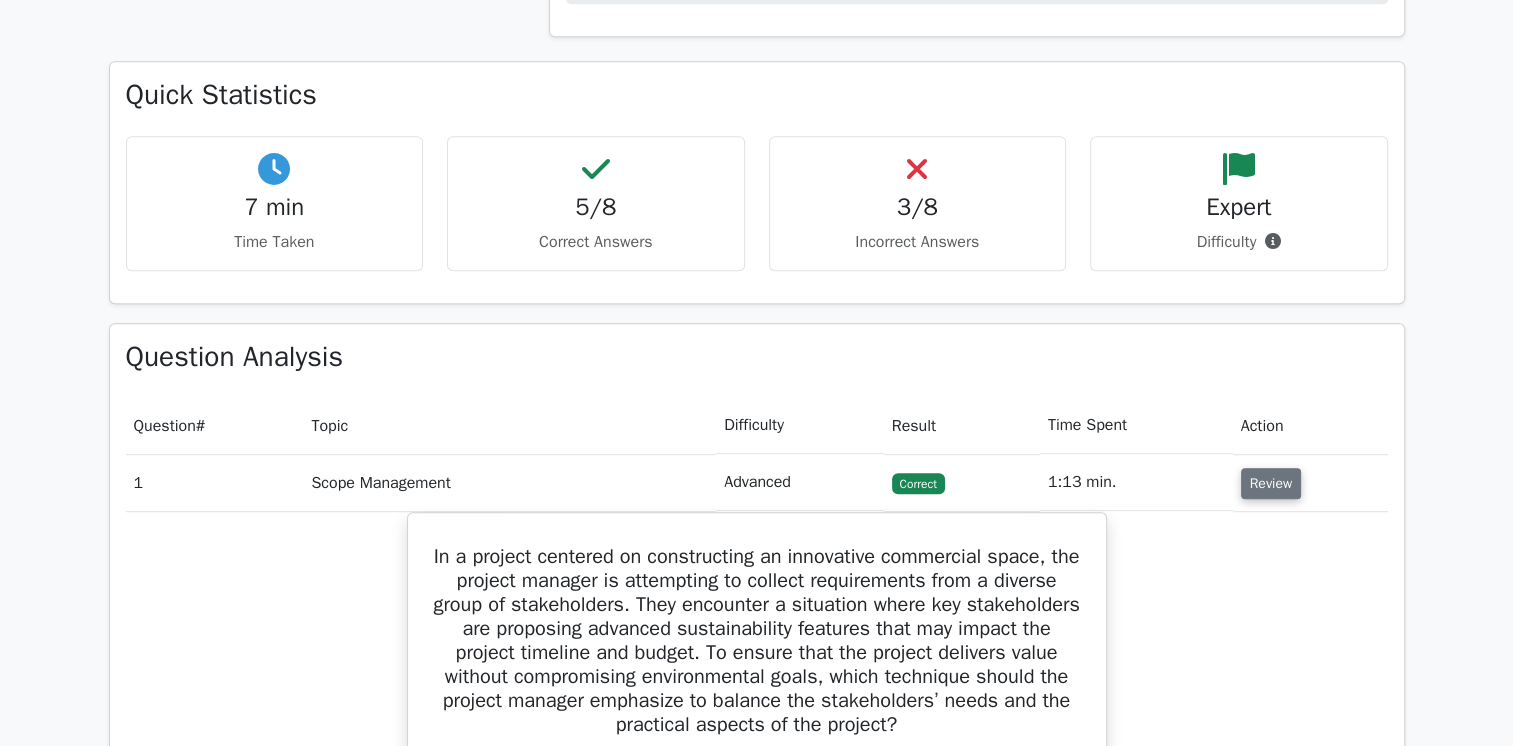 click on "Review" at bounding box center [1271, 483] 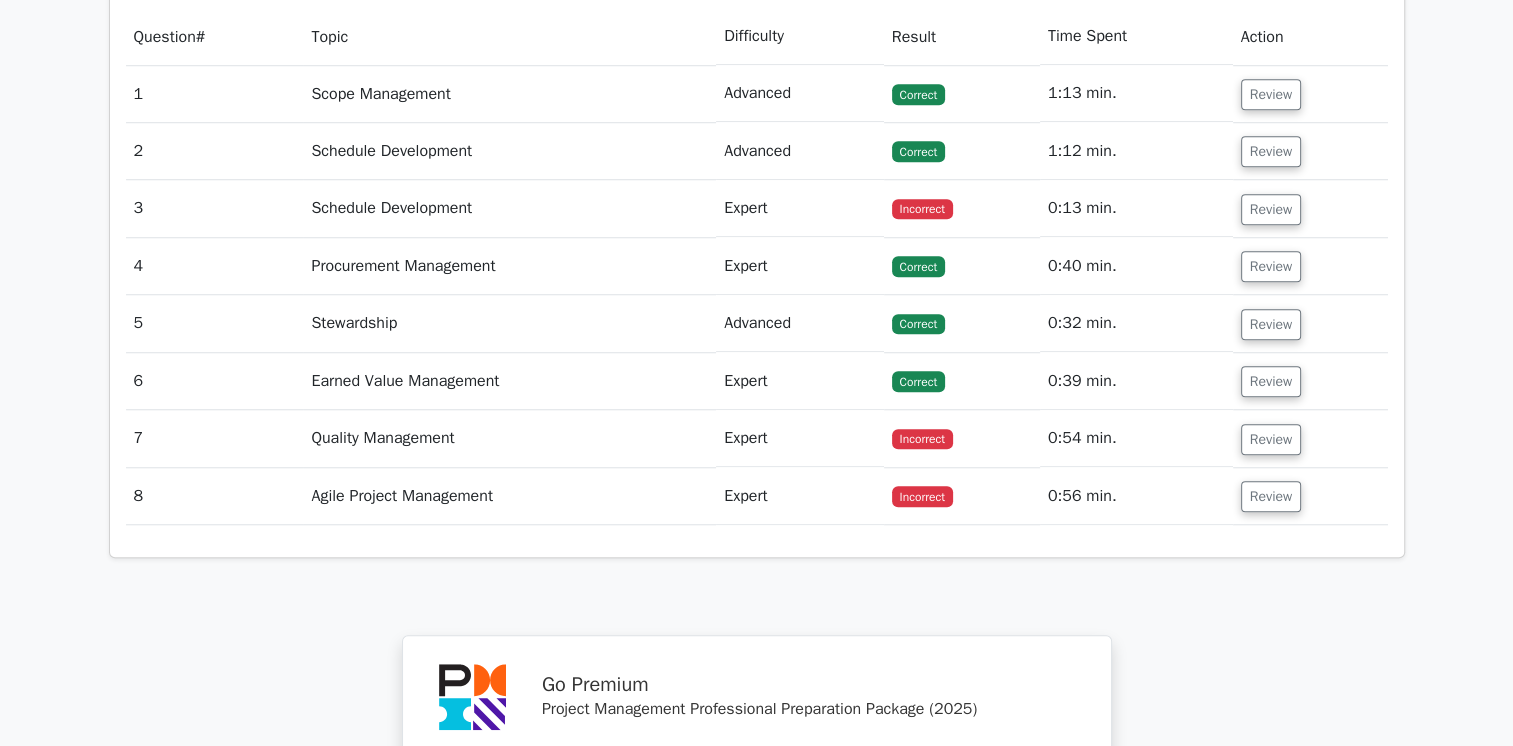 scroll, scrollTop: 1600, scrollLeft: 0, axis: vertical 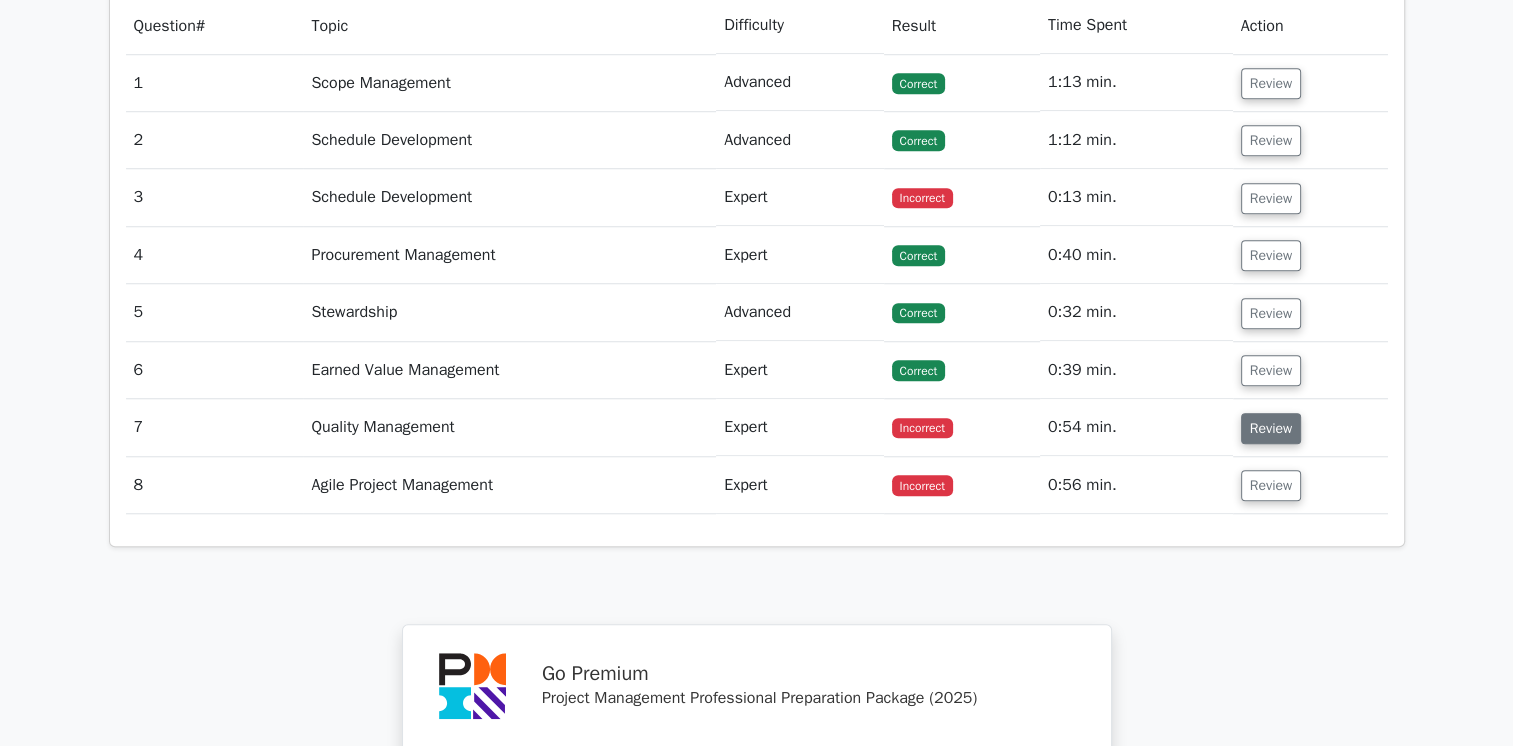 click on "Review" at bounding box center [1271, 428] 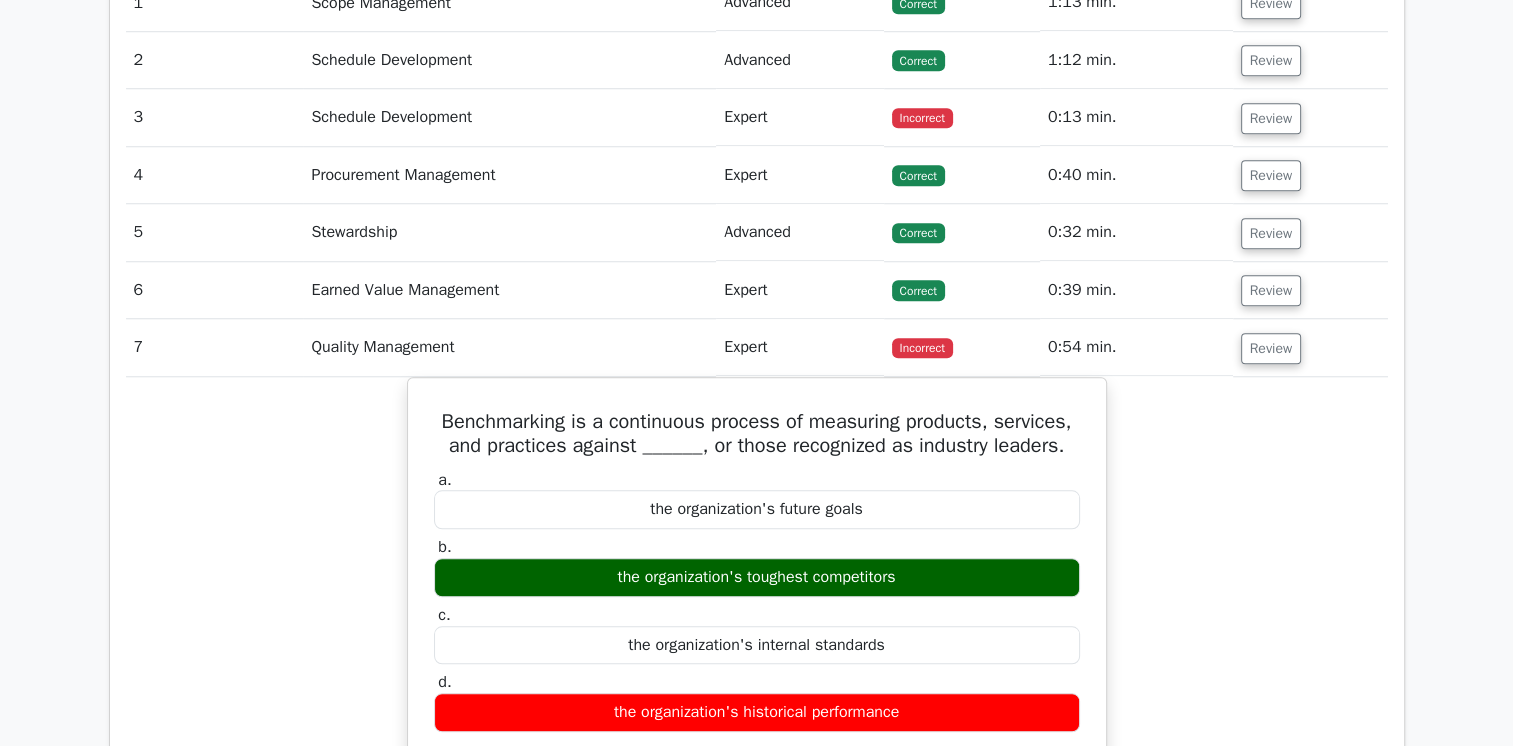scroll, scrollTop: 1600, scrollLeft: 0, axis: vertical 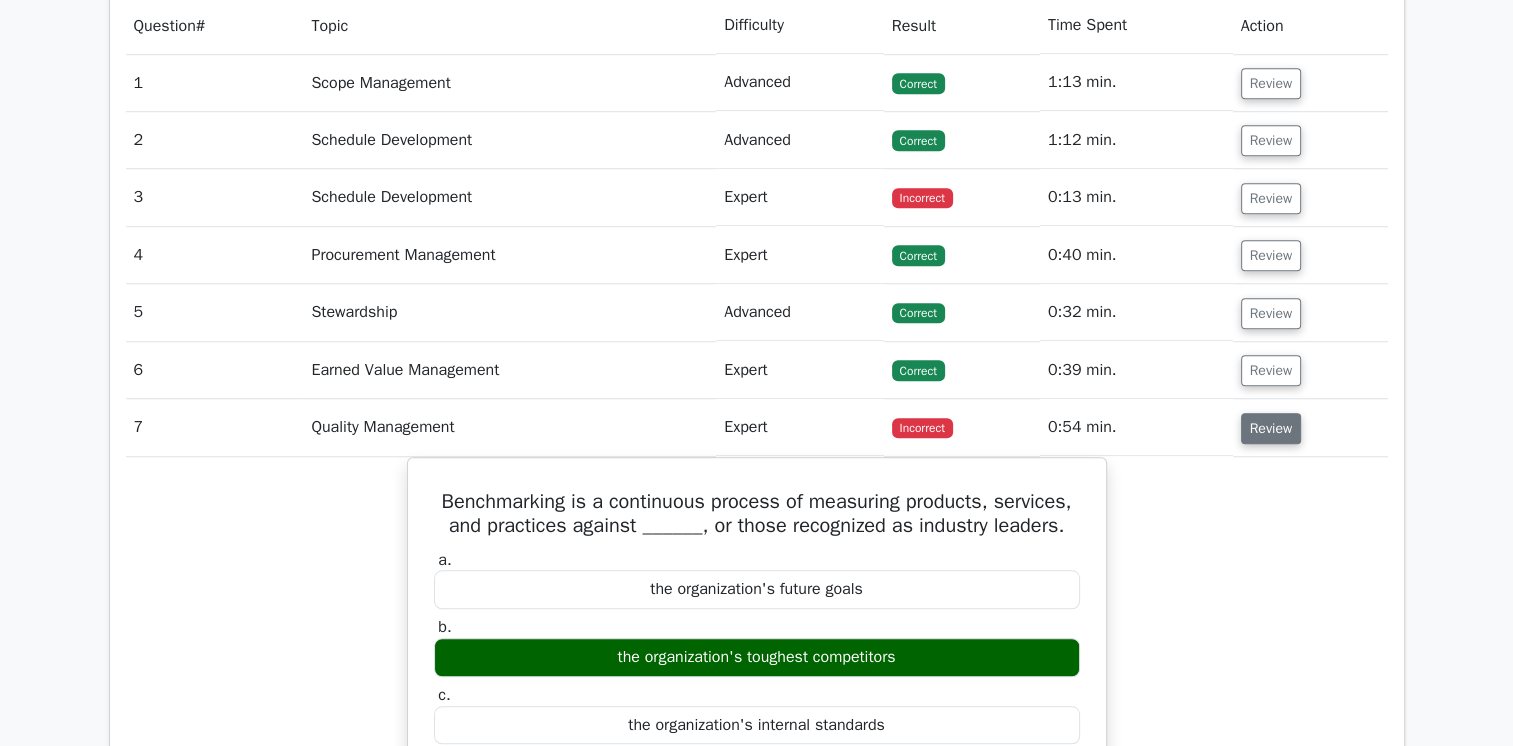 click on "Review" at bounding box center [1271, 428] 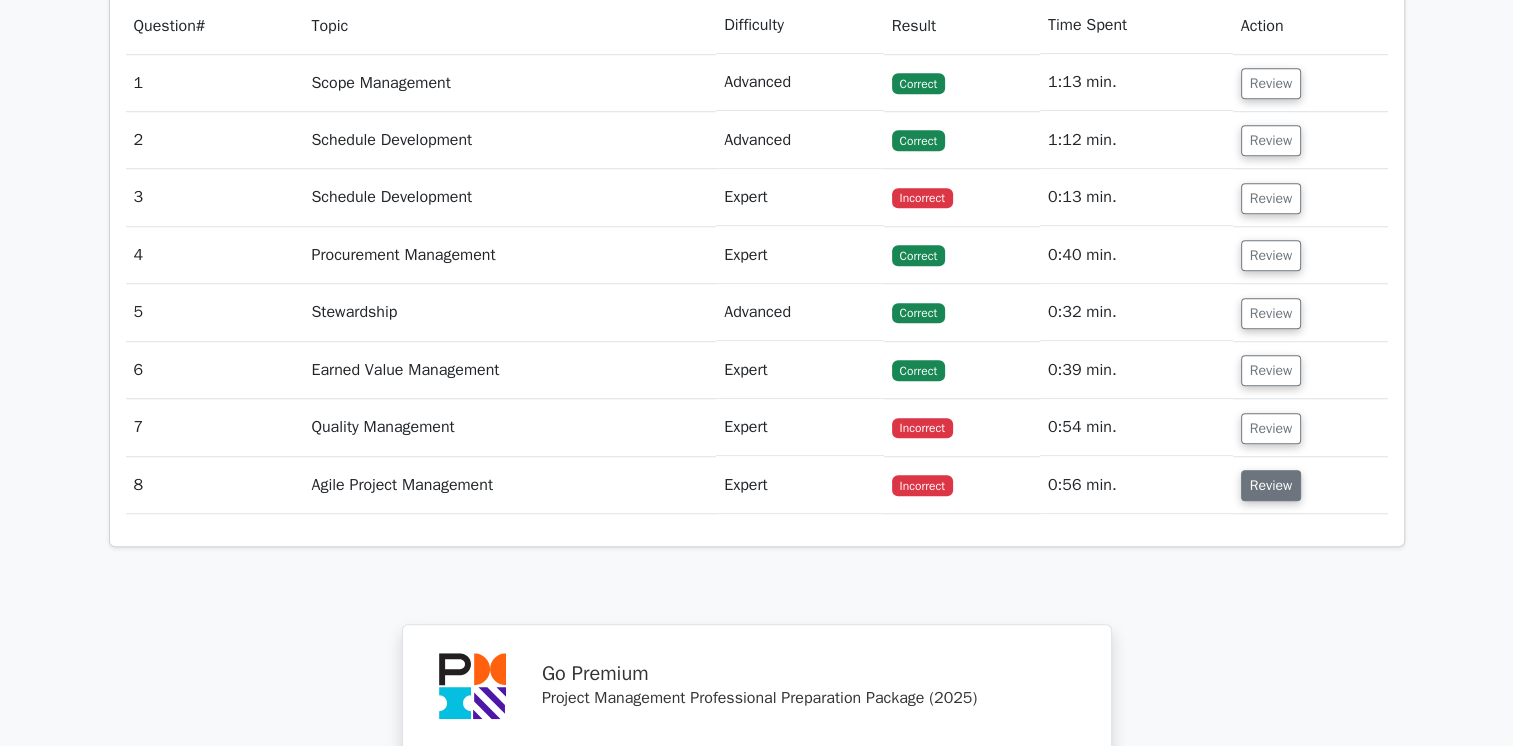 click on "Review" at bounding box center (1271, 485) 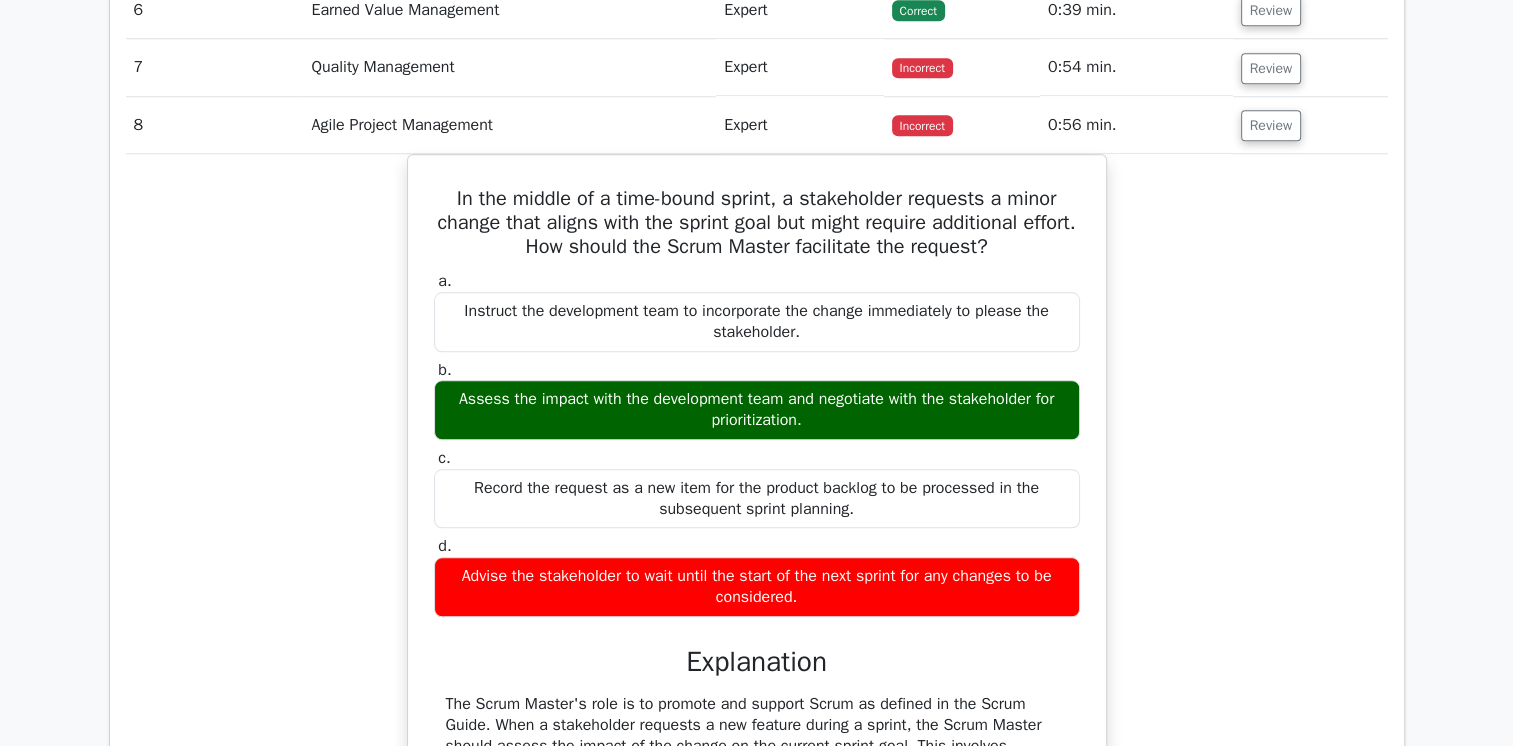 scroll, scrollTop: 2000, scrollLeft: 0, axis: vertical 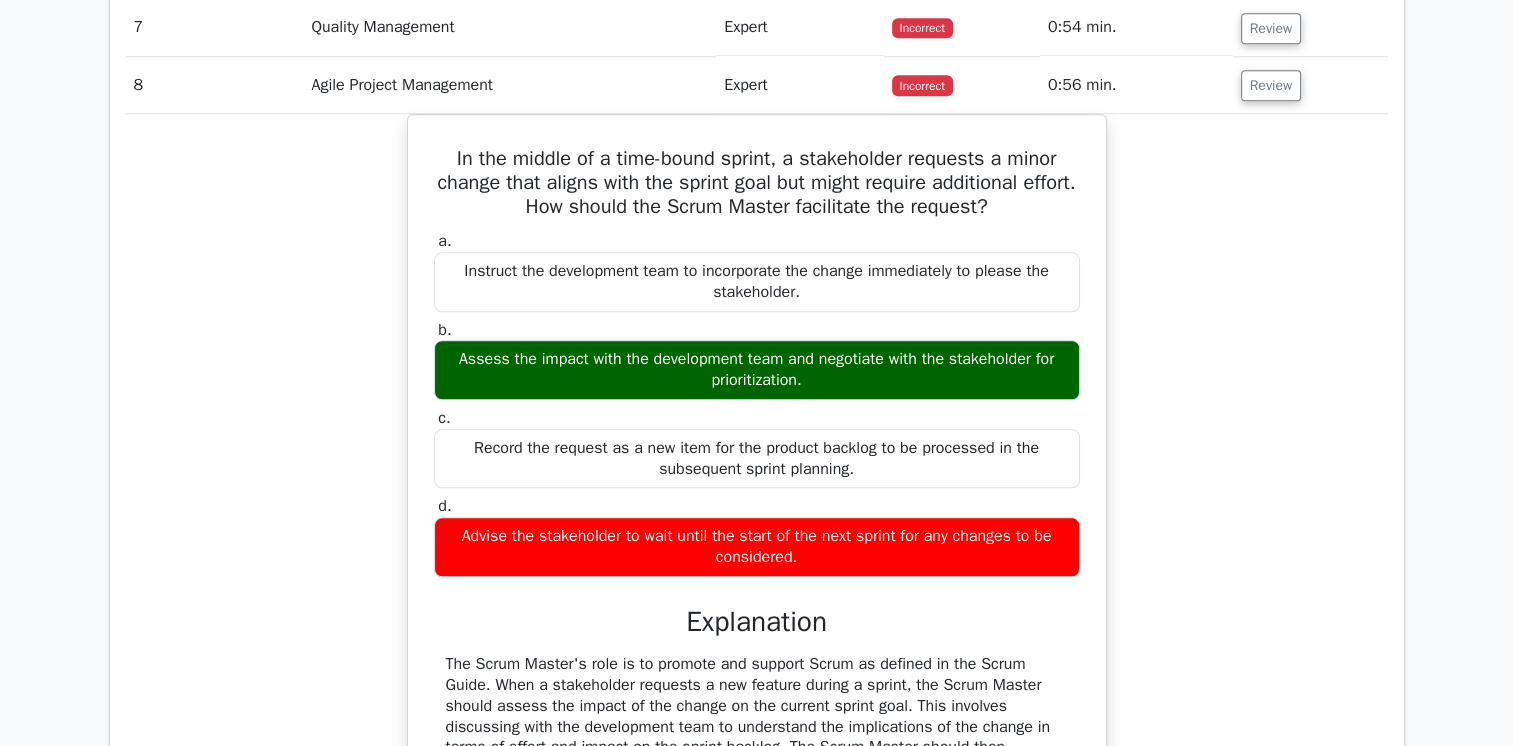click on "Review" at bounding box center (1310, 85) 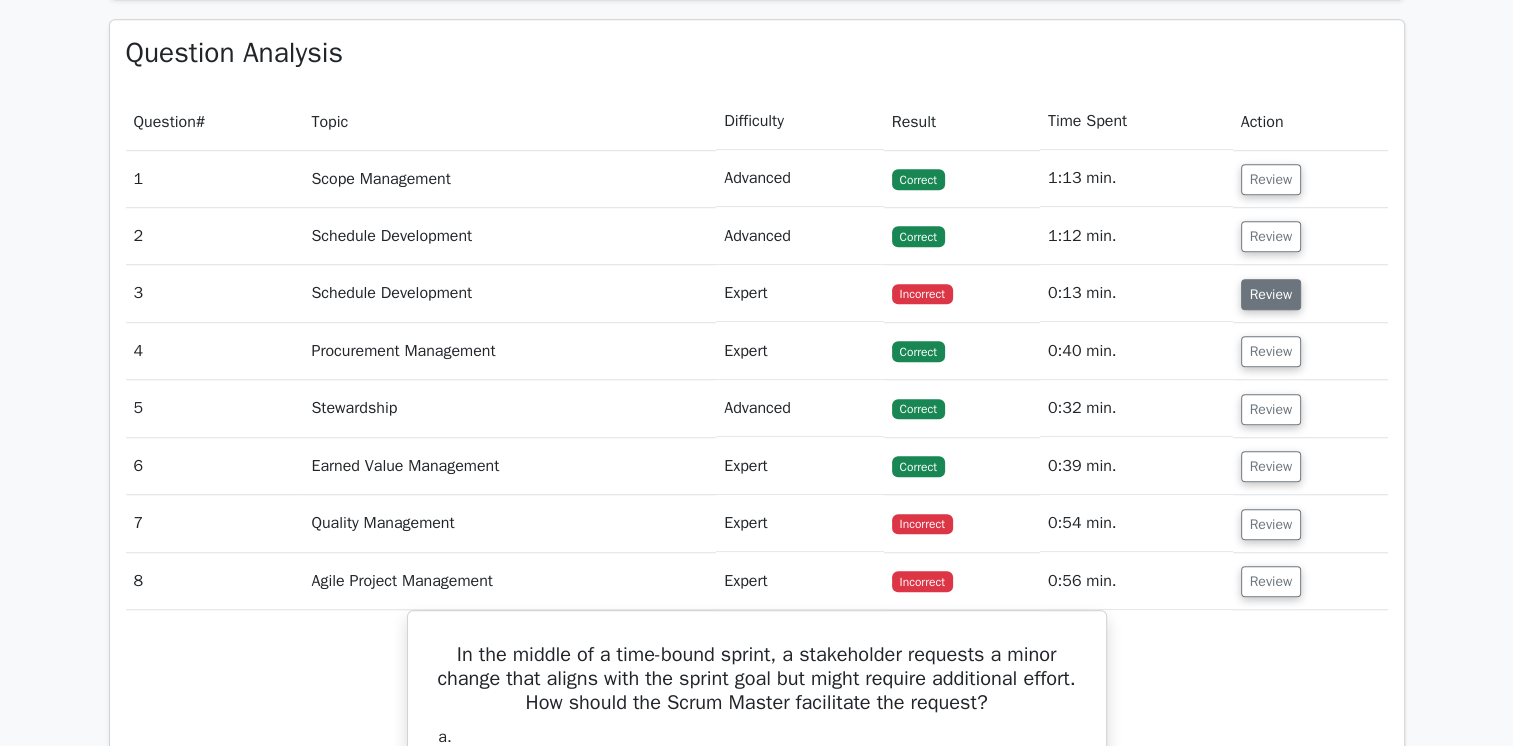 scroll, scrollTop: 1500, scrollLeft: 0, axis: vertical 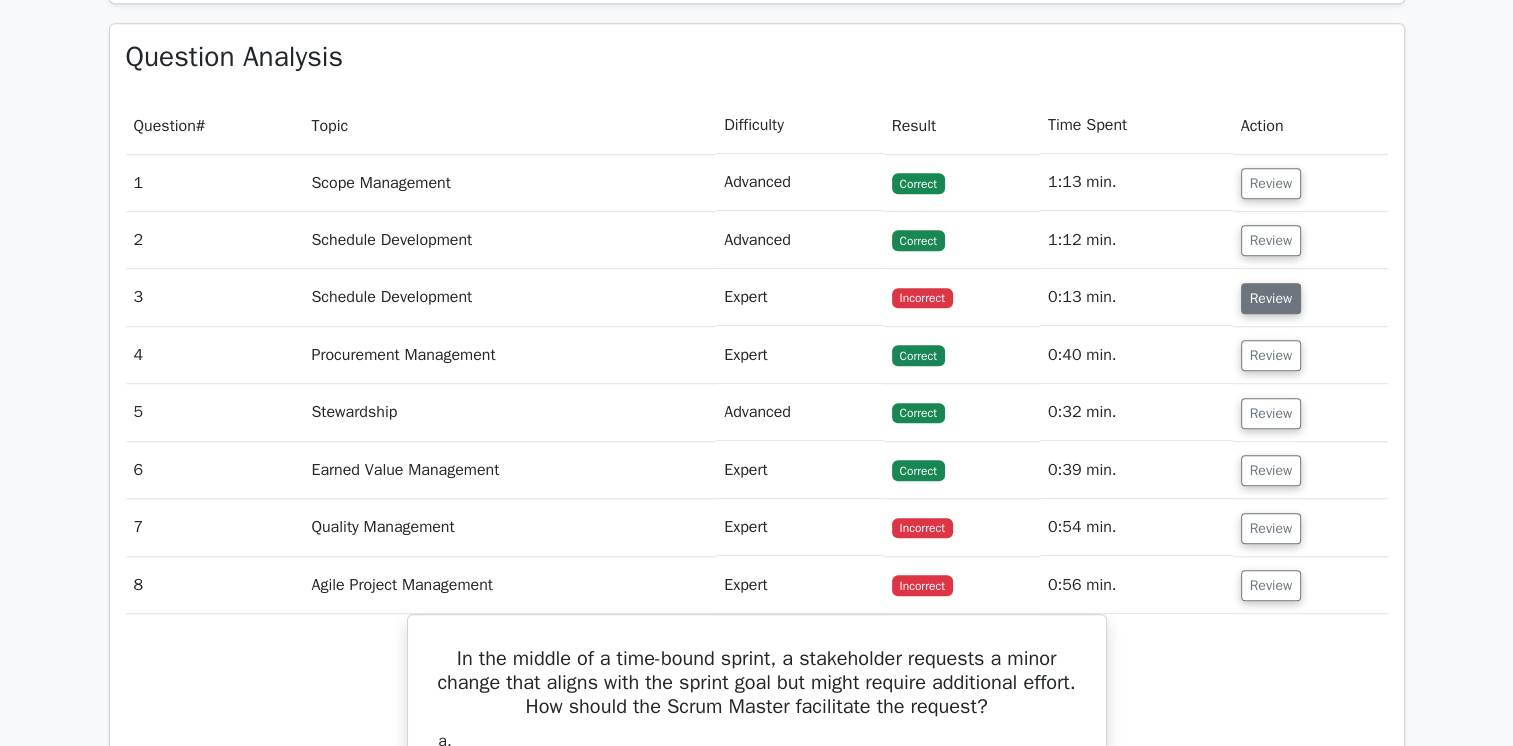 click on "Review" at bounding box center [1271, 298] 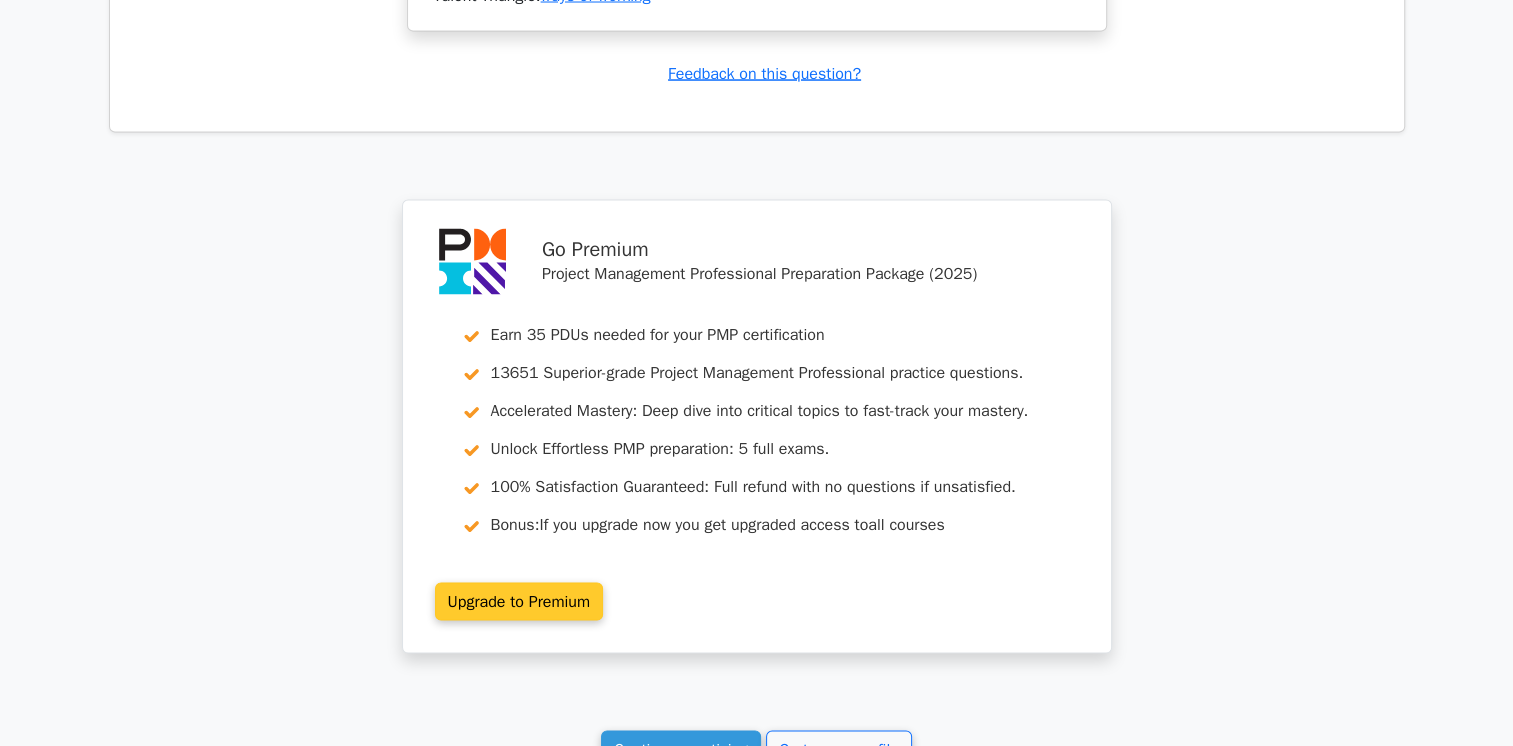 scroll, scrollTop: 4213, scrollLeft: 0, axis: vertical 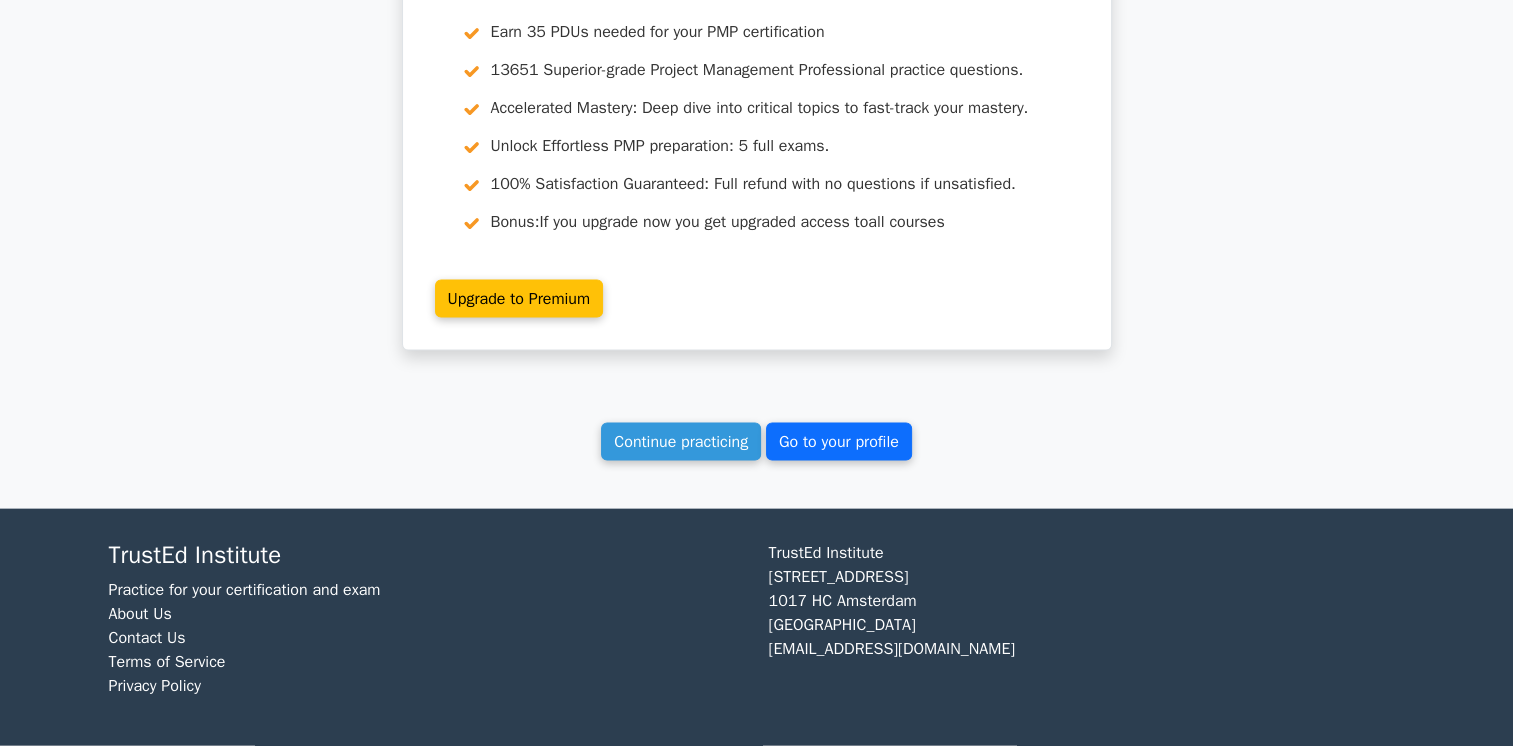 click on "Go to your profile" at bounding box center [839, 442] 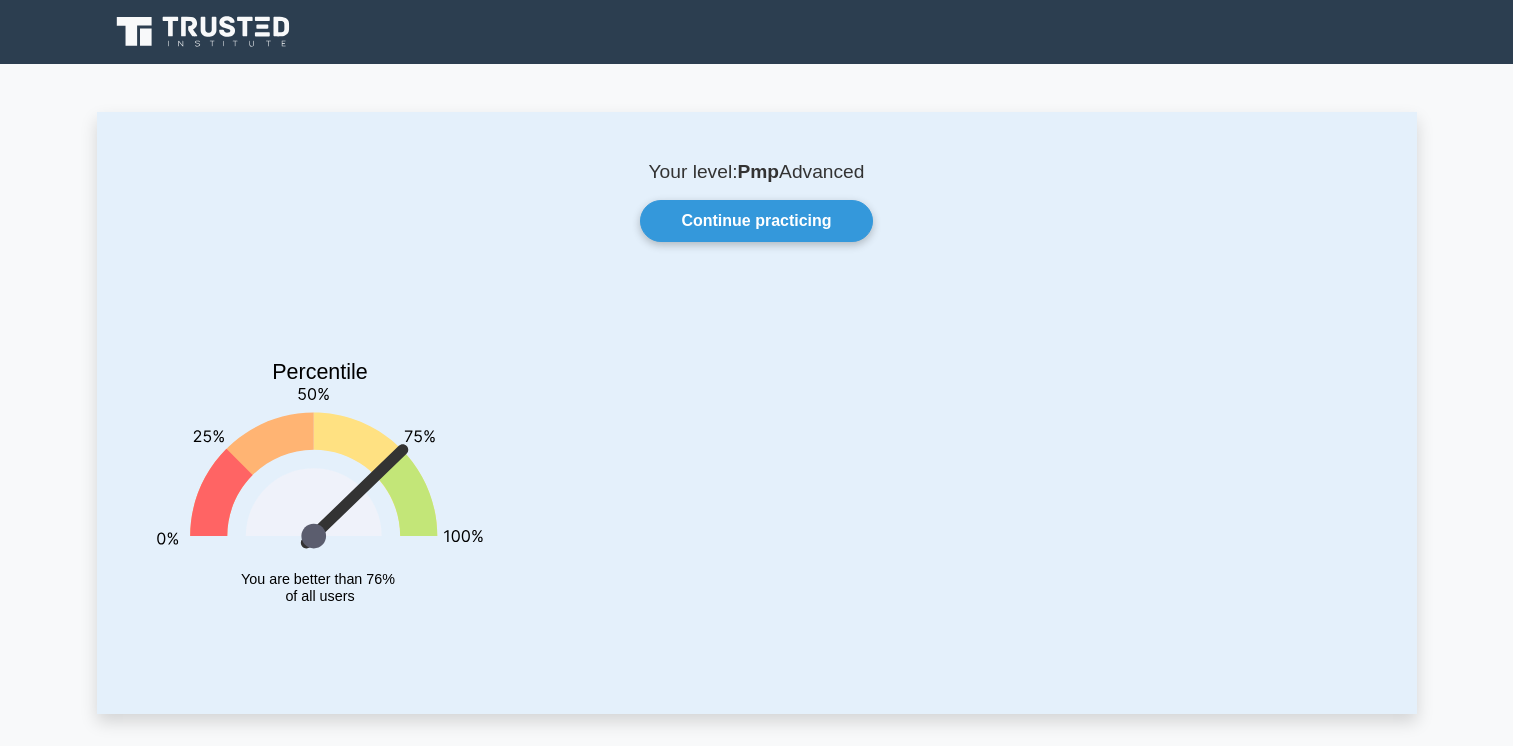 scroll, scrollTop: 0, scrollLeft: 0, axis: both 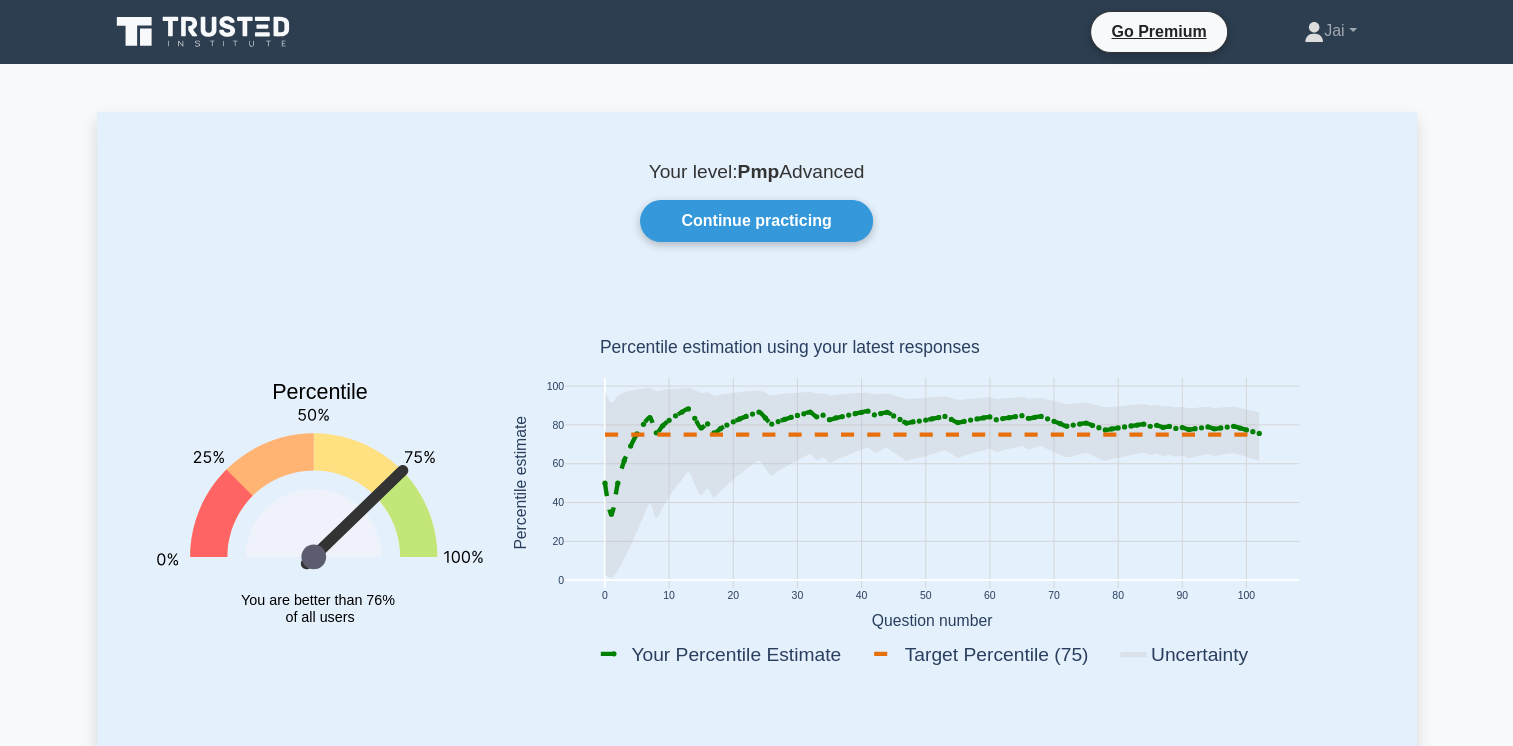 click 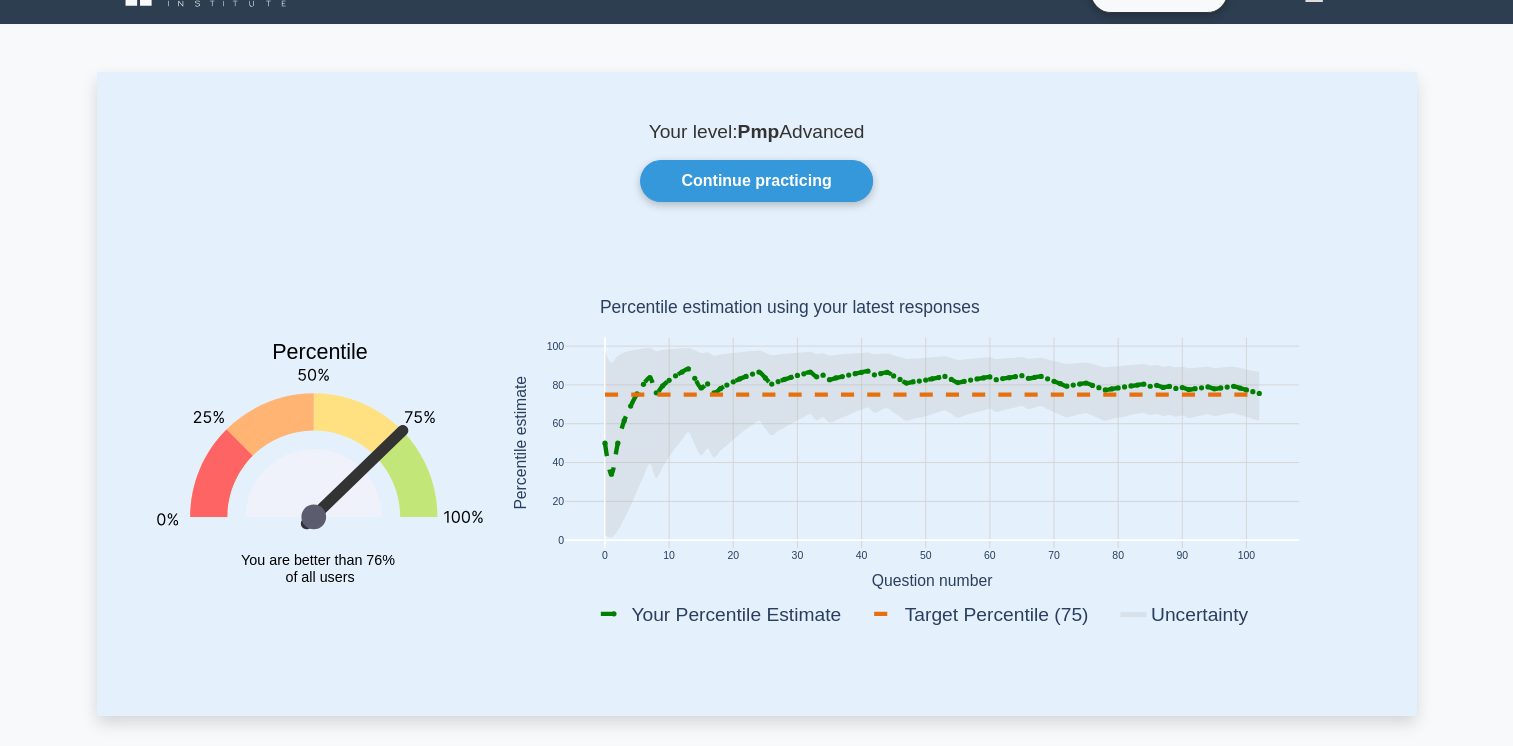 scroll, scrollTop: 100, scrollLeft: 0, axis: vertical 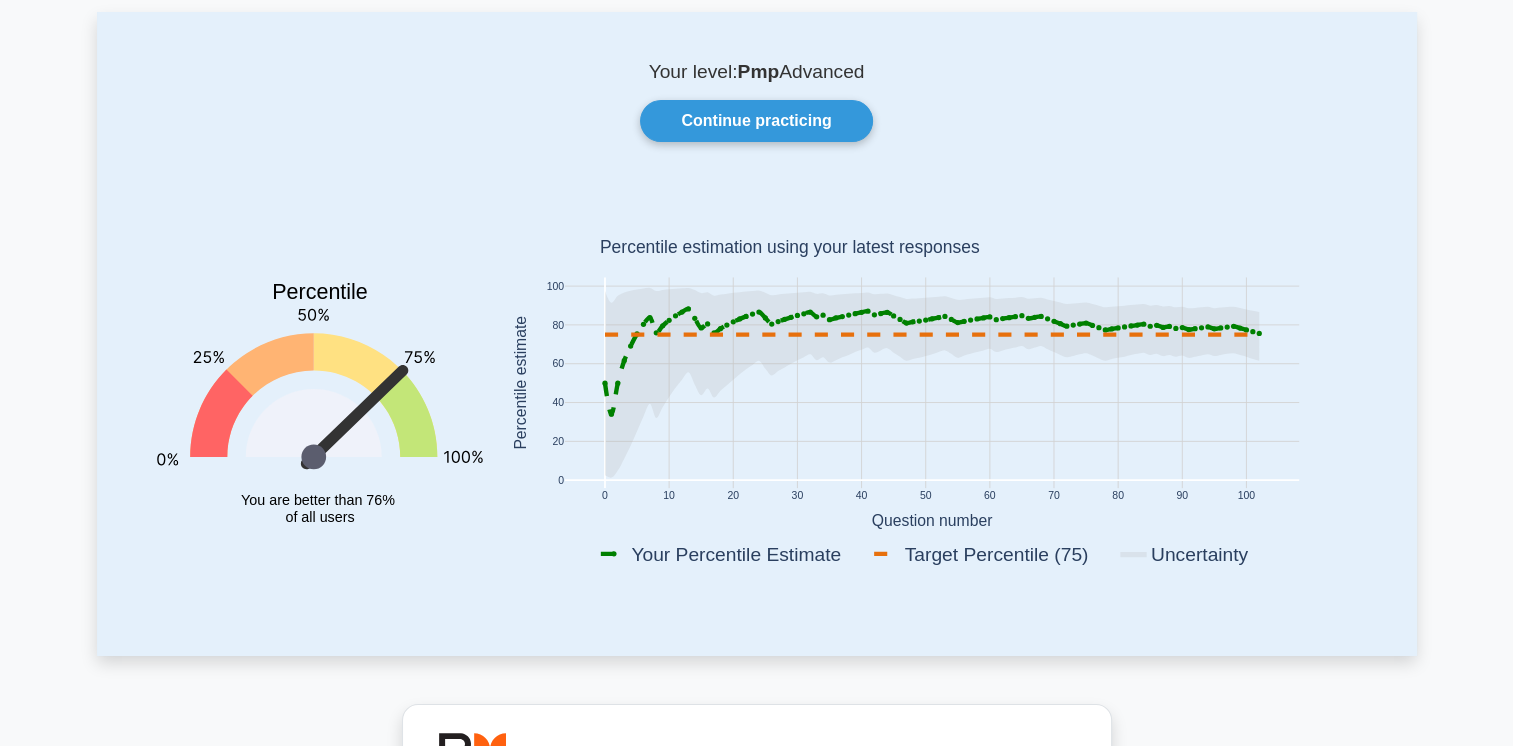 drag, startPoint x: 598, startPoint y: 387, endPoint x: 608, endPoint y: 393, distance: 11.661903 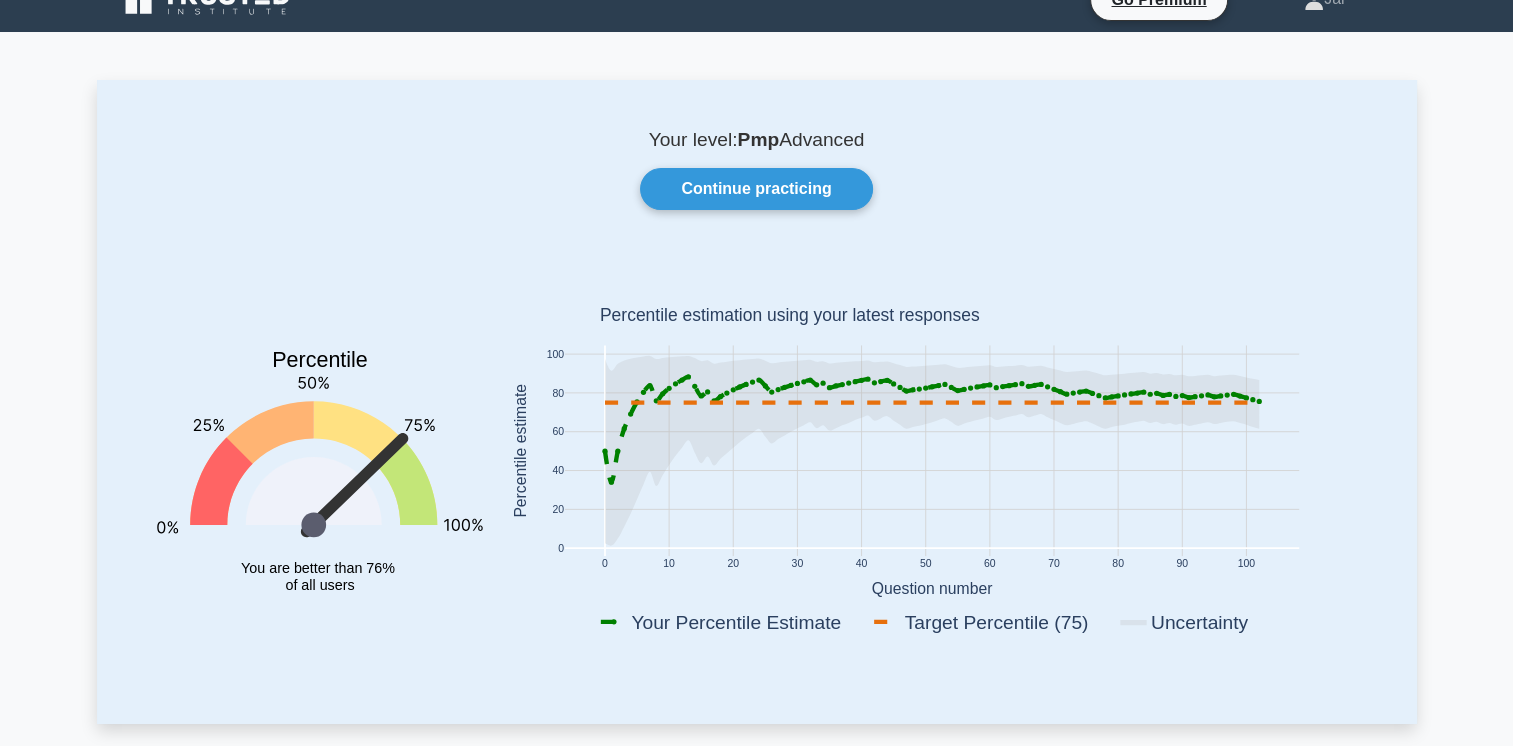 scroll, scrollTop: 0, scrollLeft: 0, axis: both 